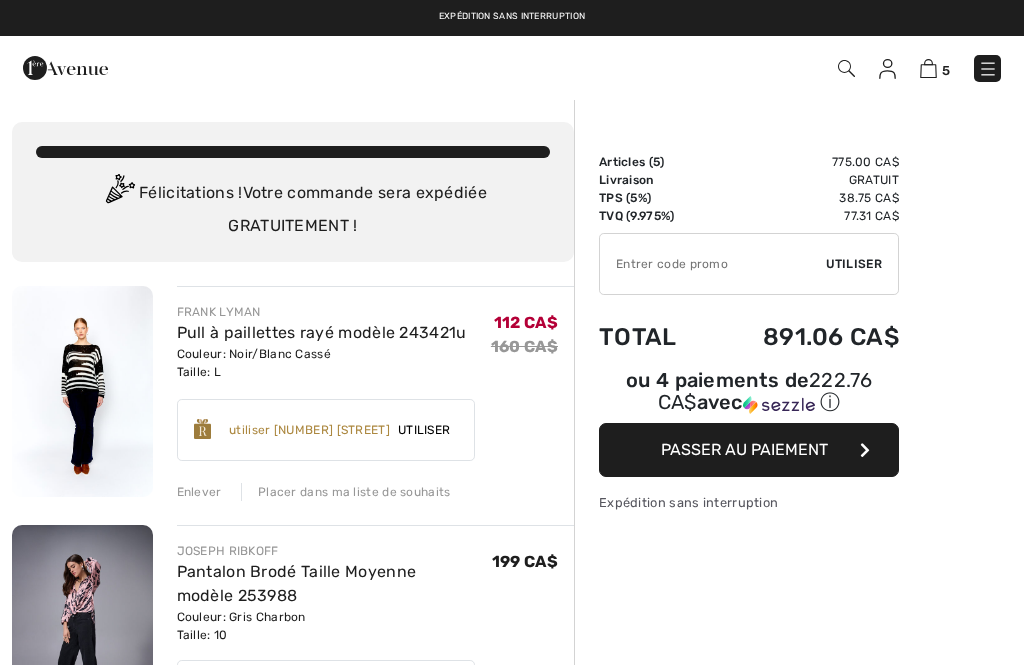 scroll, scrollTop: 0, scrollLeft: 0, axis: both 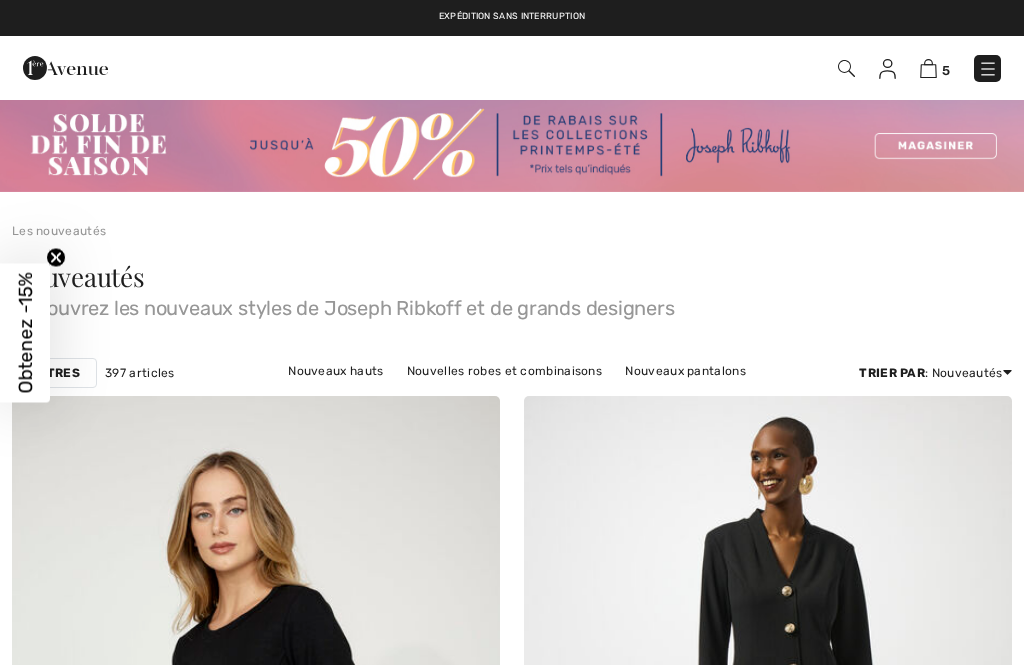 checkbox on "true" 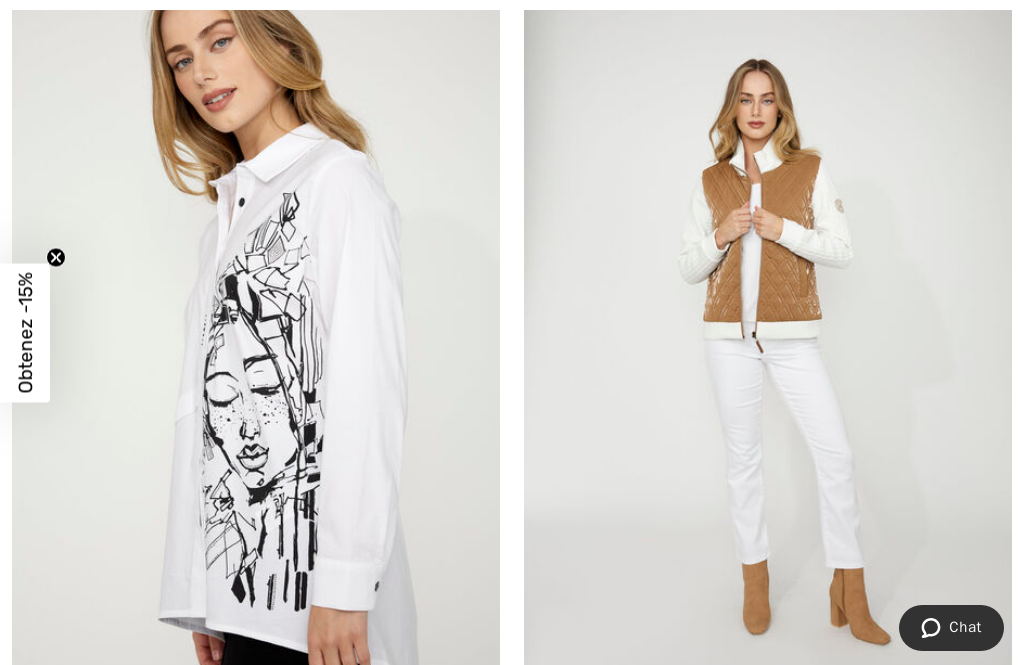 scroll, scrollTop: 1226, scrollLeft: 0, axis: vertical 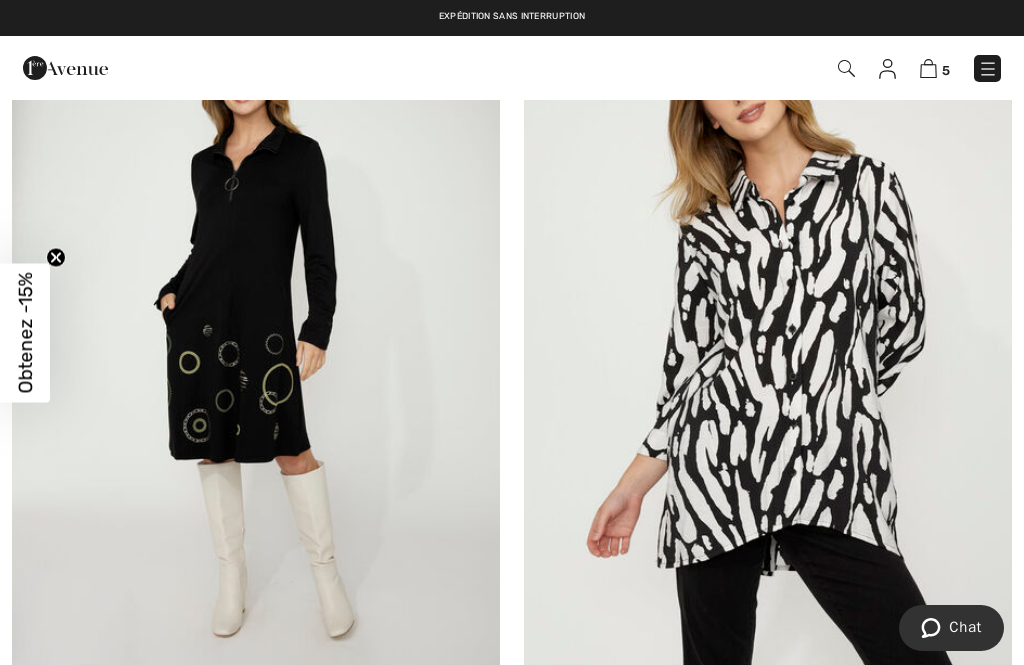 click at bounding box center [768, 336] 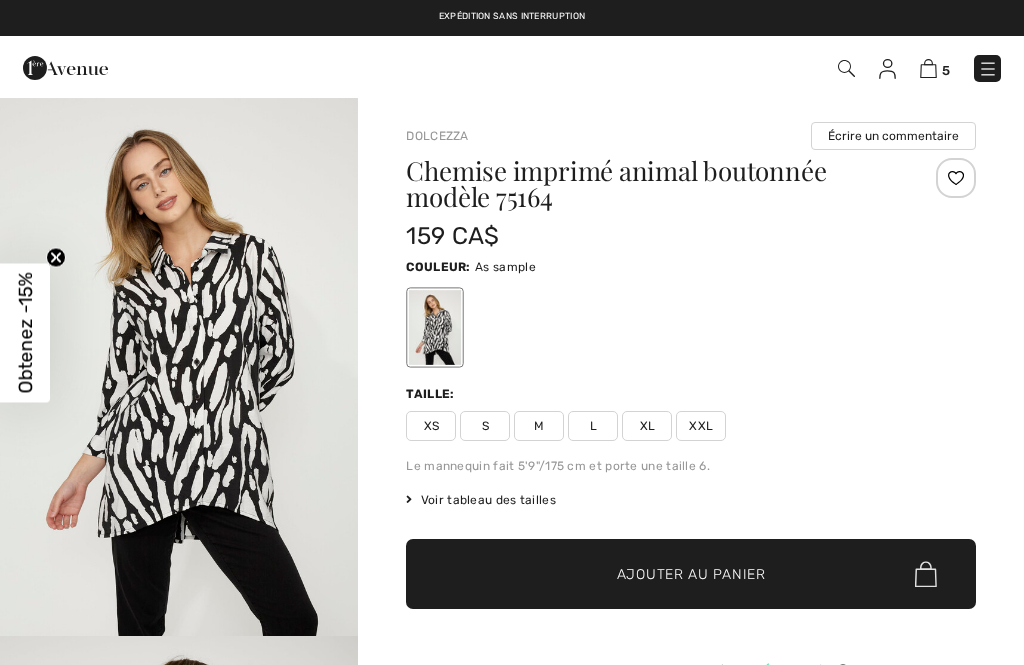 checkbox on "true" 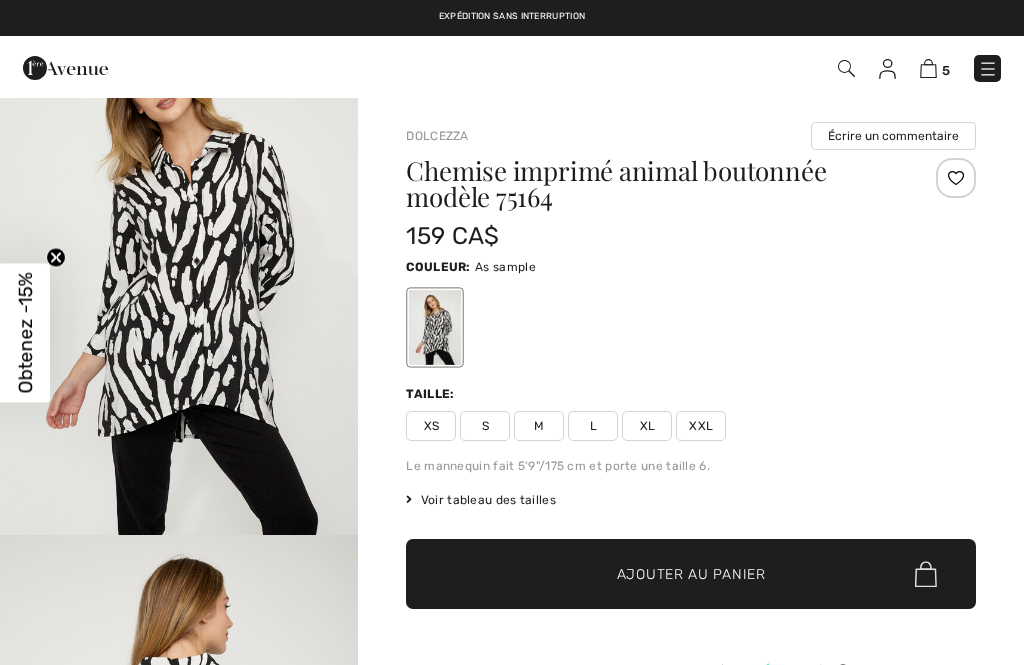 scroll, scrollTop: 0, scrollLeft: 0, axis: both 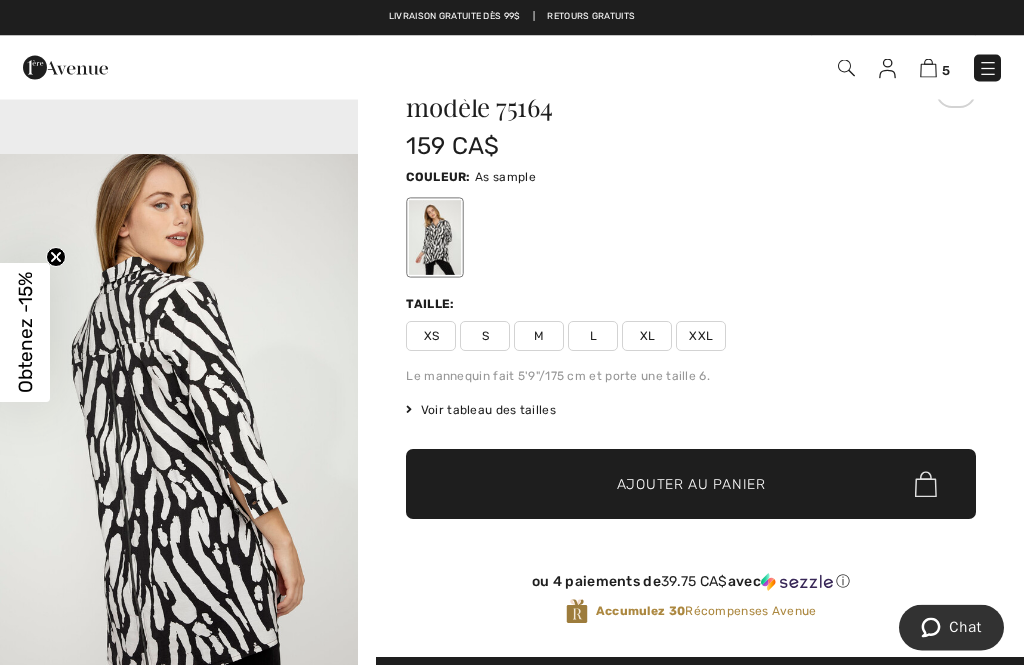 click on "L" at bounding box center [593, 337] 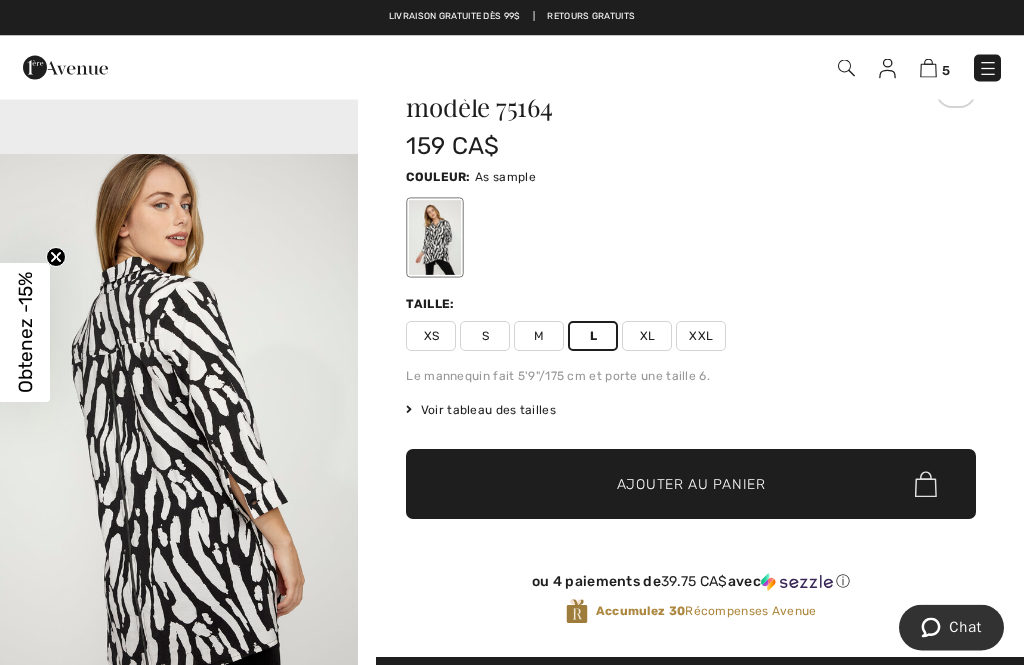scroll, scrollTop: 90, scrollLeft: 0, axis: vertical 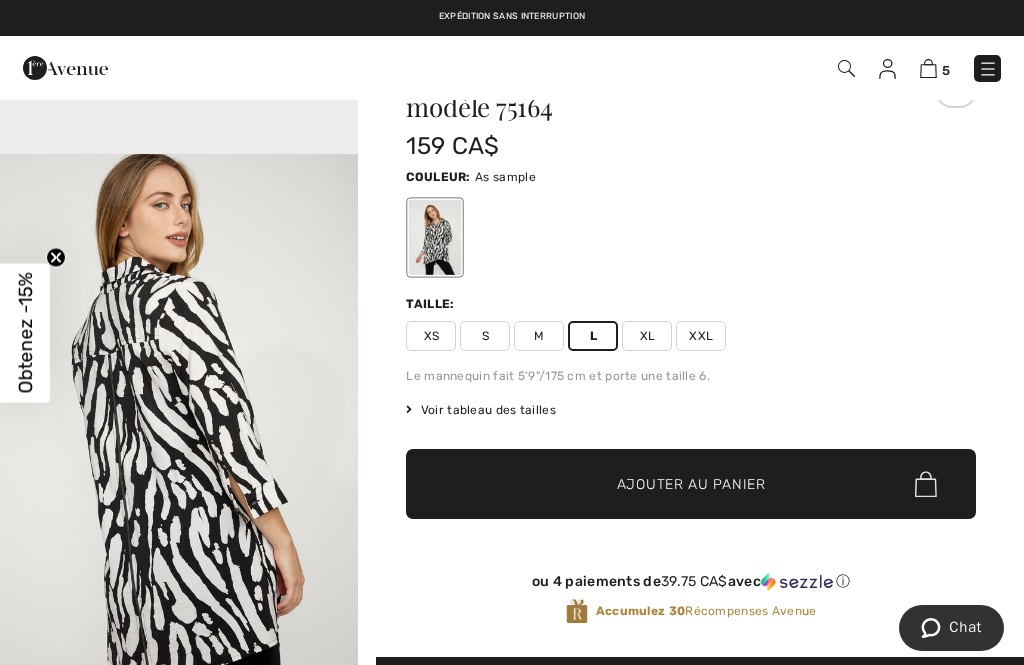 click on "Ajouter au panier" at bounding box center [691, 484] 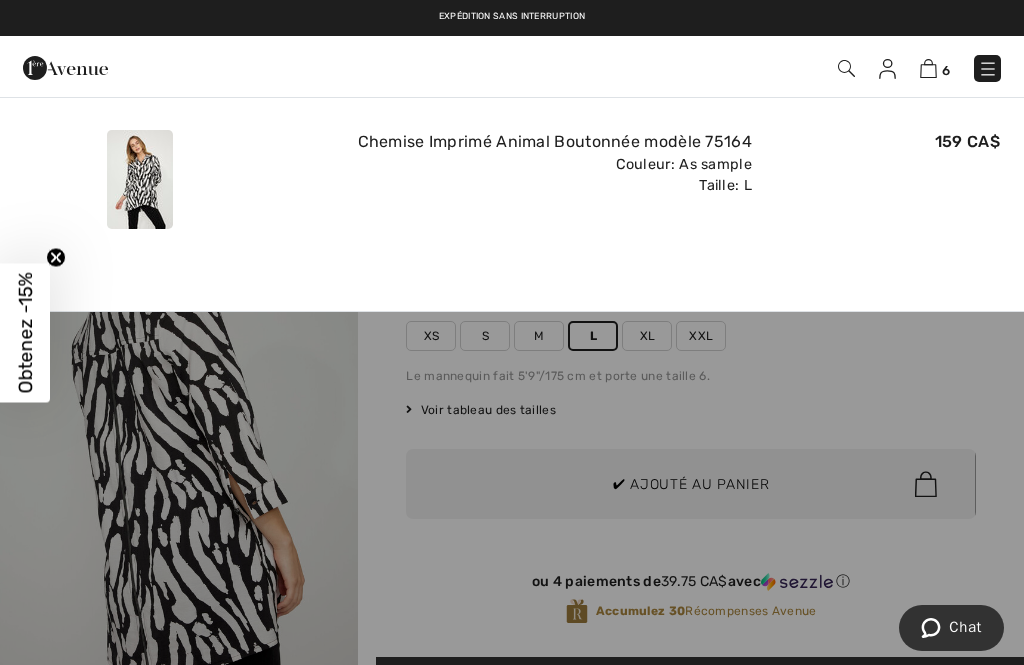 scroll, scrollTop: 0, scrollLeft: 0, axis: both 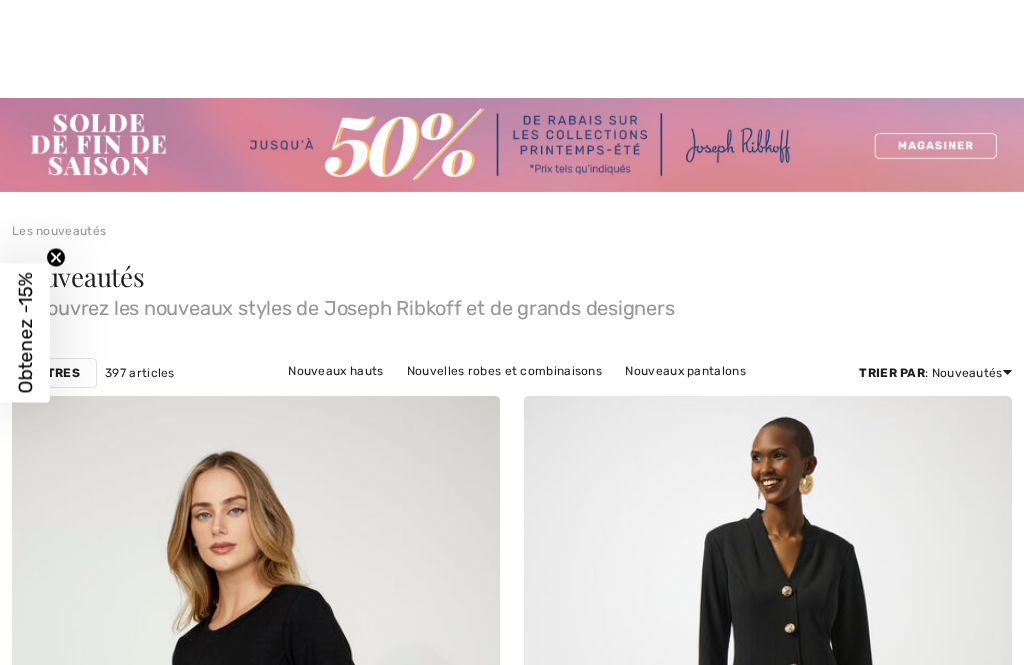checkbox on "true" 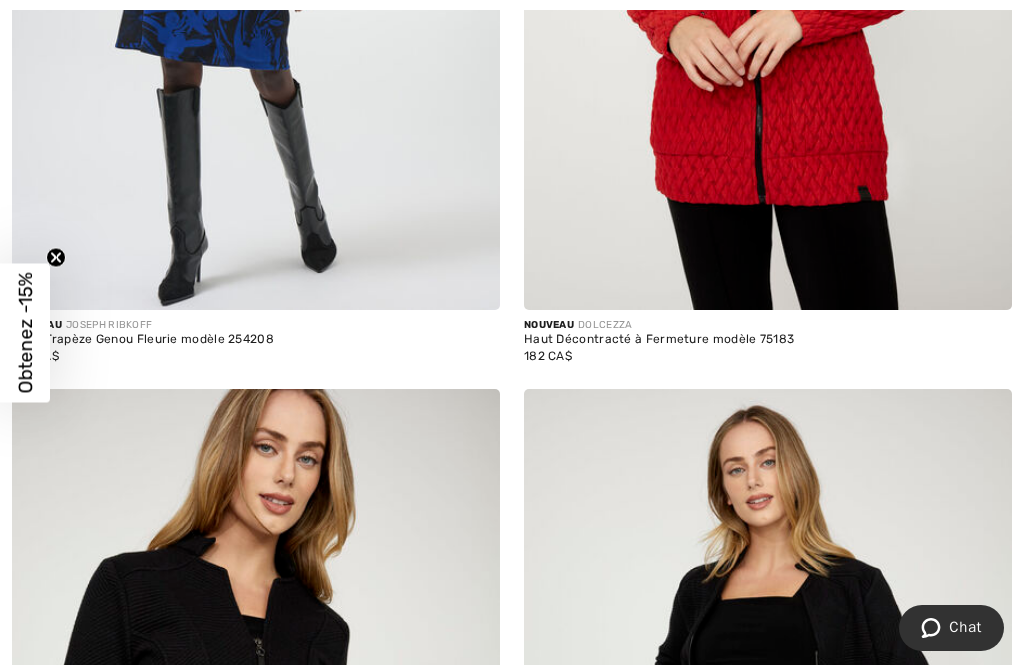 scroll, scrollTop: 6232, scrollLeft: 0, axis: vertical 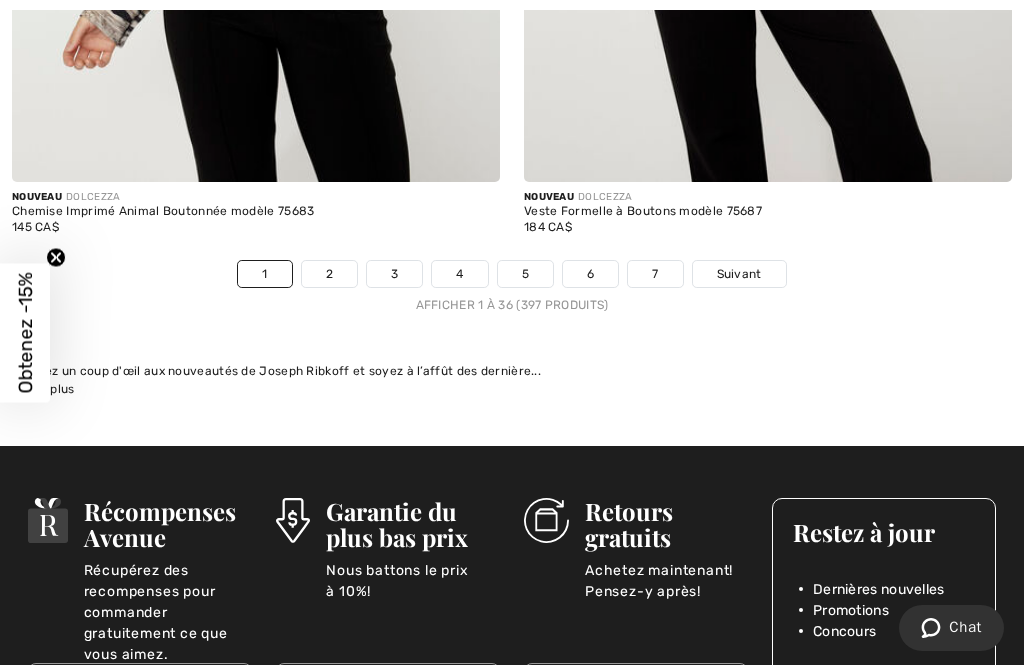 click on "Suivant" at bounding box center [739, 274] 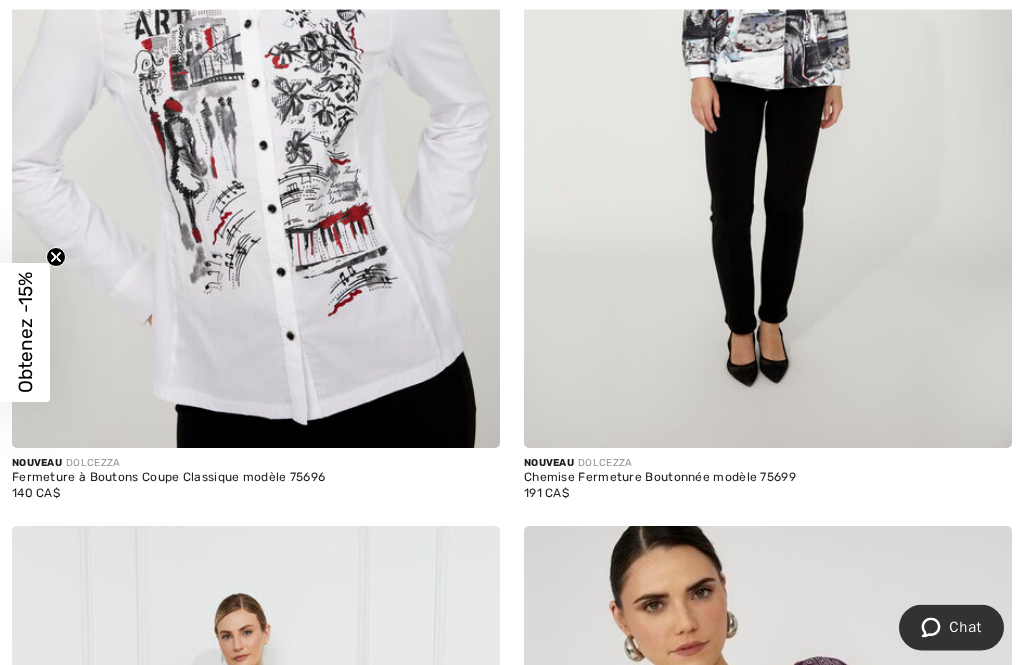 scroll, scrollTop: 1558, scrollLeft: 0, axis: vertical 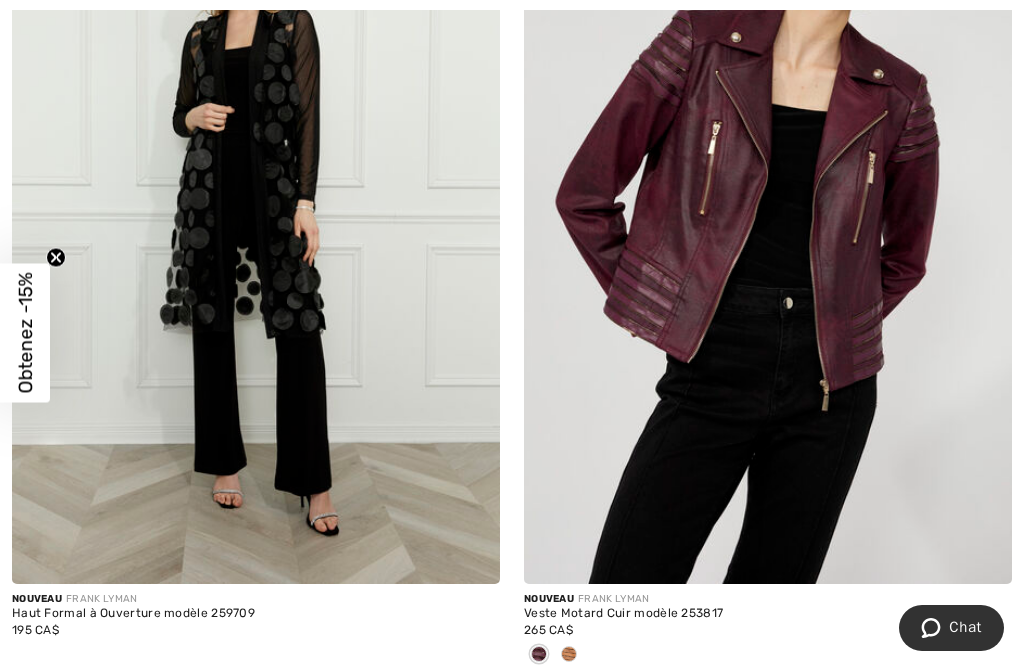 click at bounding box center (569, 655) 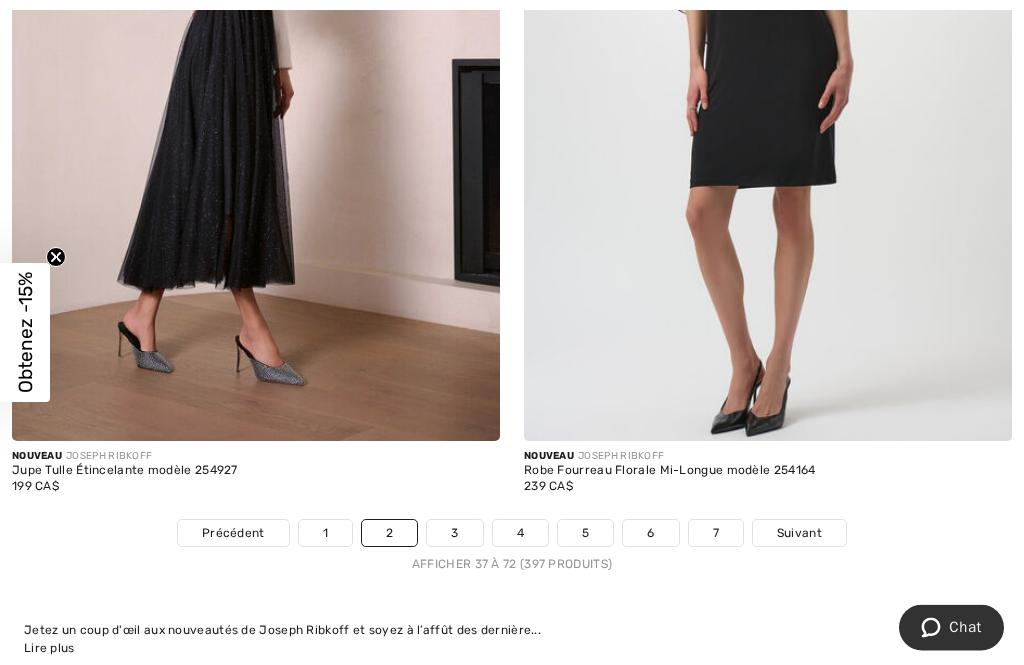 scroll, scrollTop: 15027, scrollLeft: 0, axis: vertical 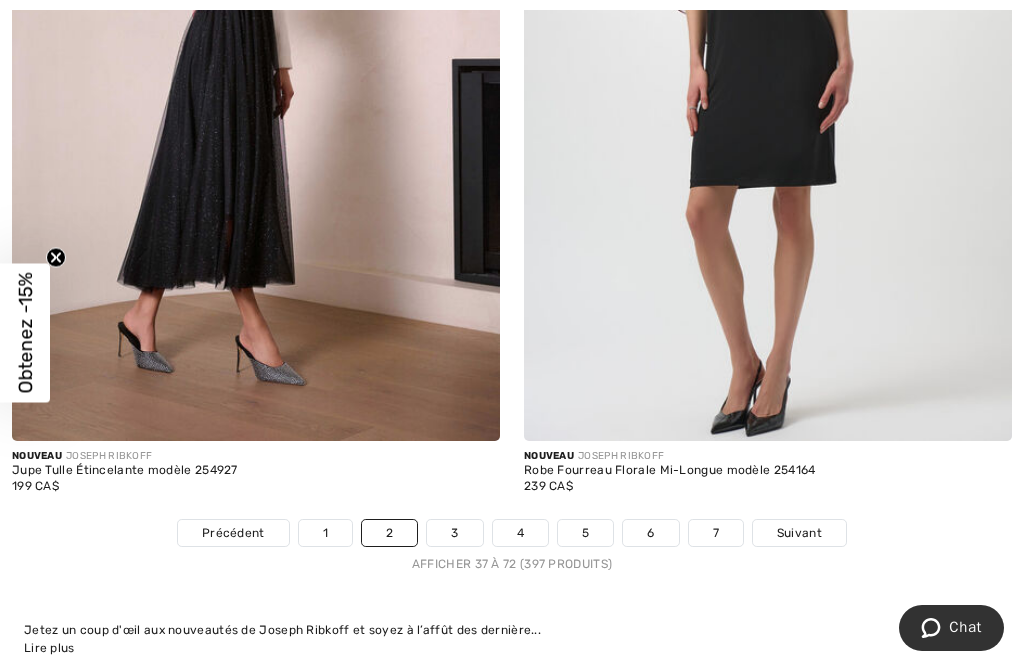 click on "Suivant" at bounding box center (799, 533) 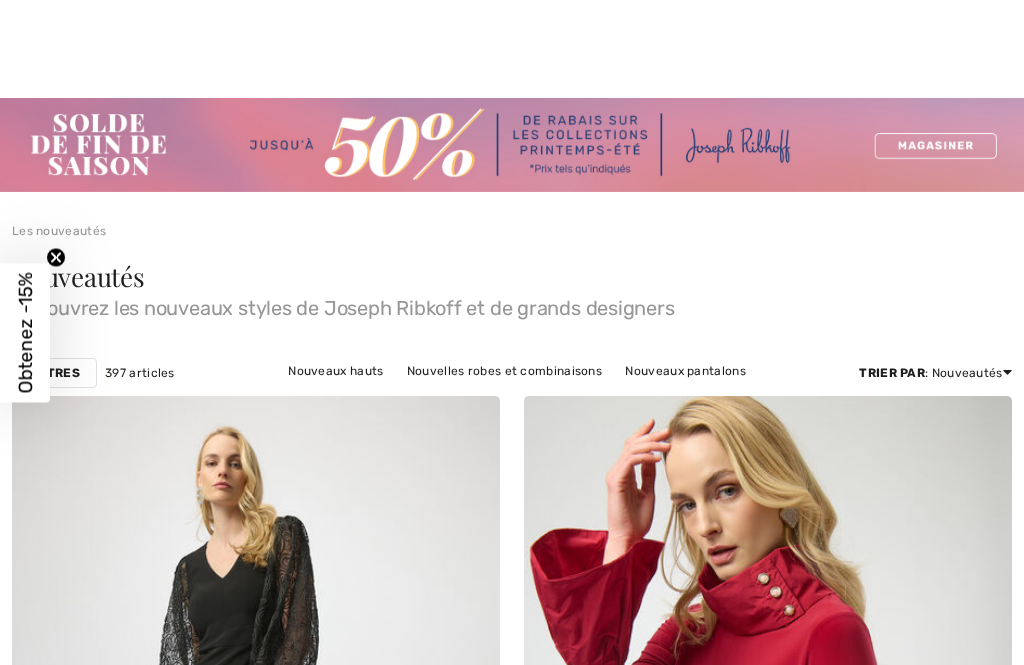 checkbox on "true" 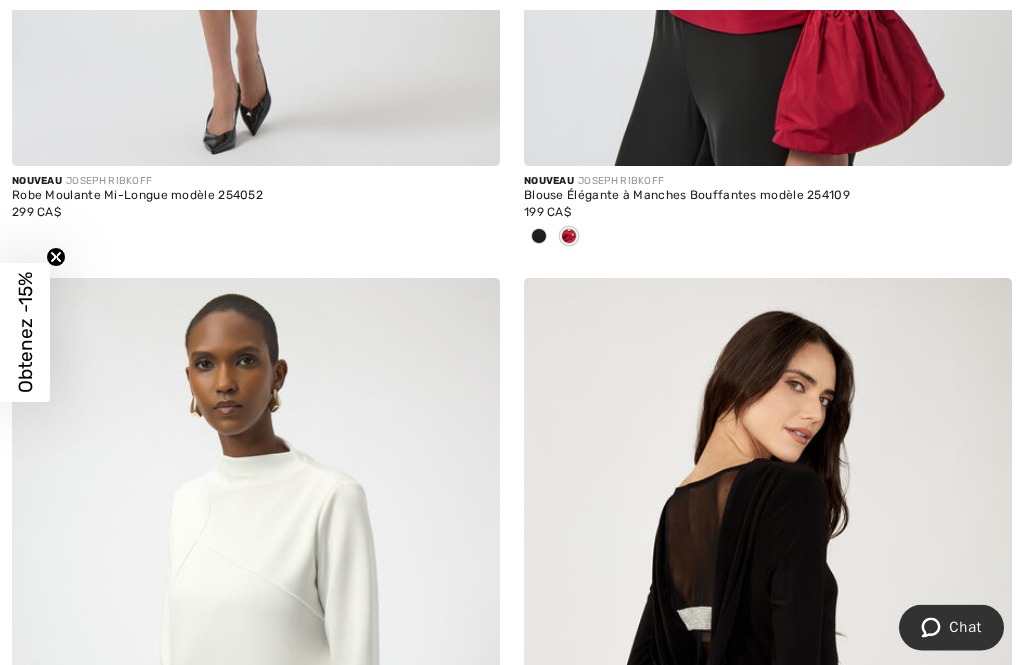scroll, scrollTop: 966, scrollLeft: 0, axis: vertical 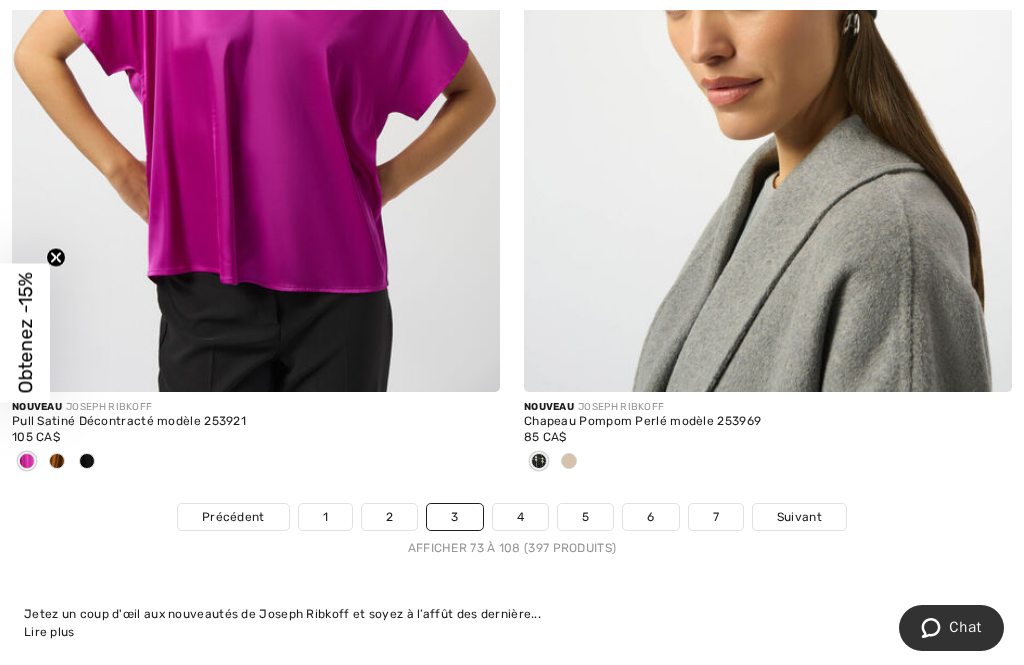 click on "Suivant" at bounding box center (799, 517) 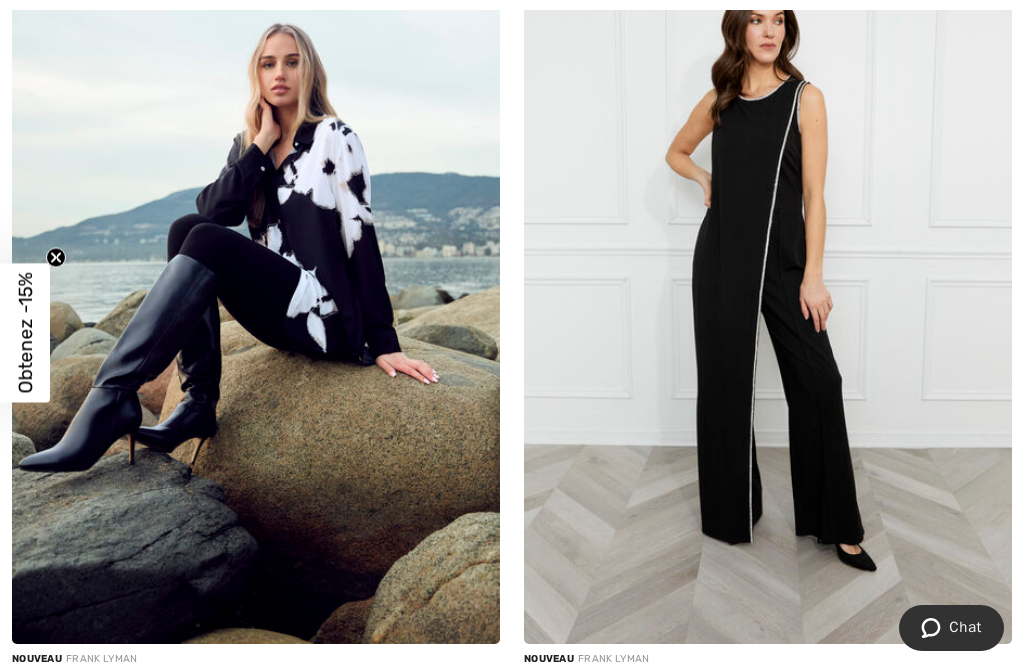 scroll, scrollTop: 484, scrollLeft: 0, axis: vertical 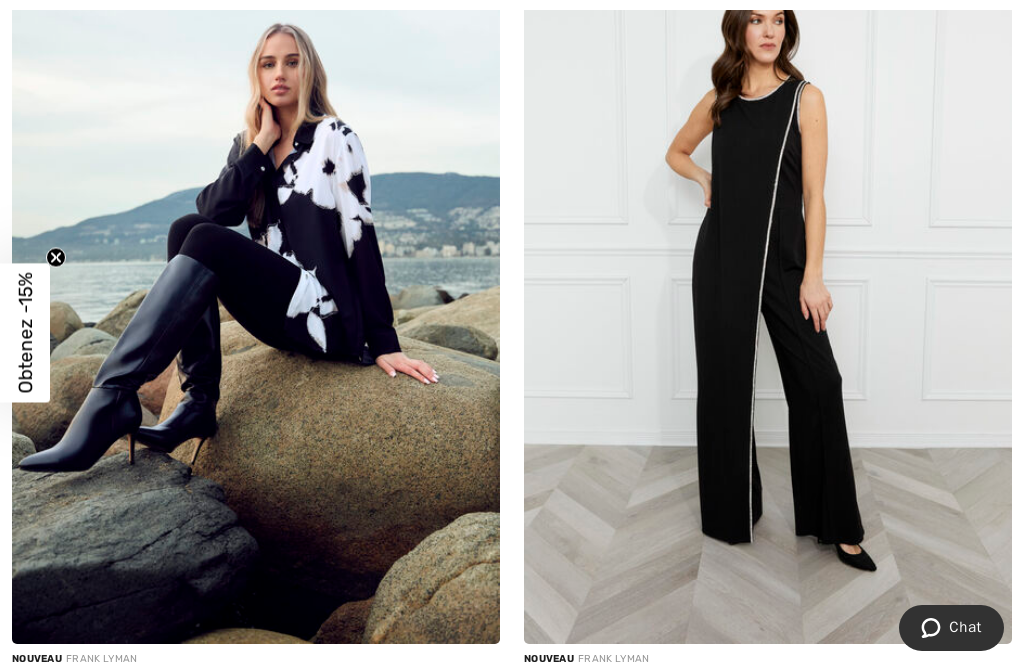 click at bounding box center (256, 278) 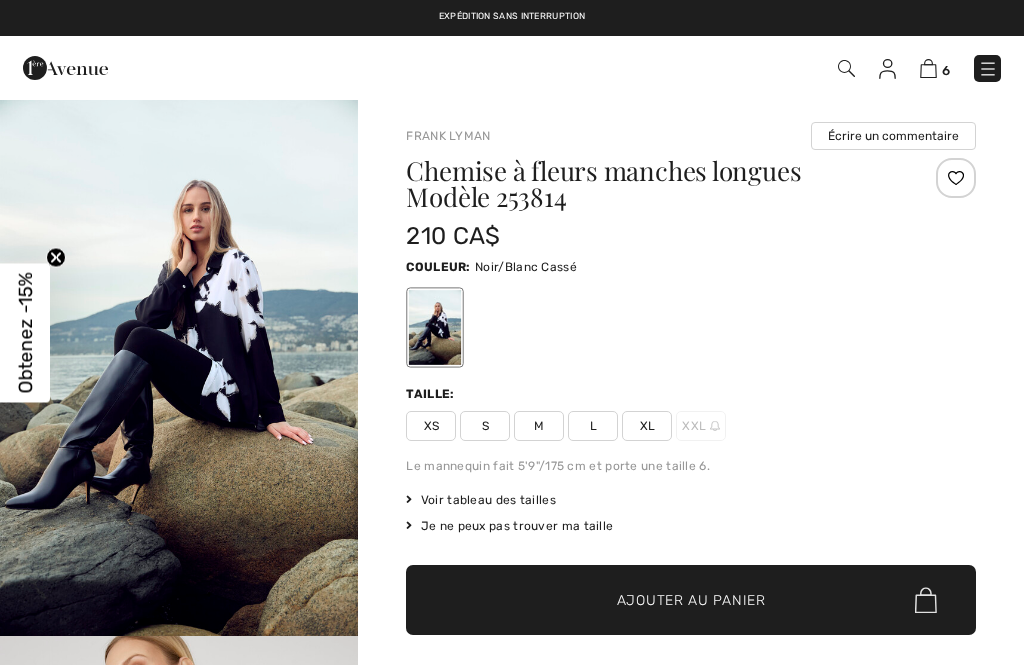 scroll, scrollTop: 0, scrollLeft: 0, axis: both 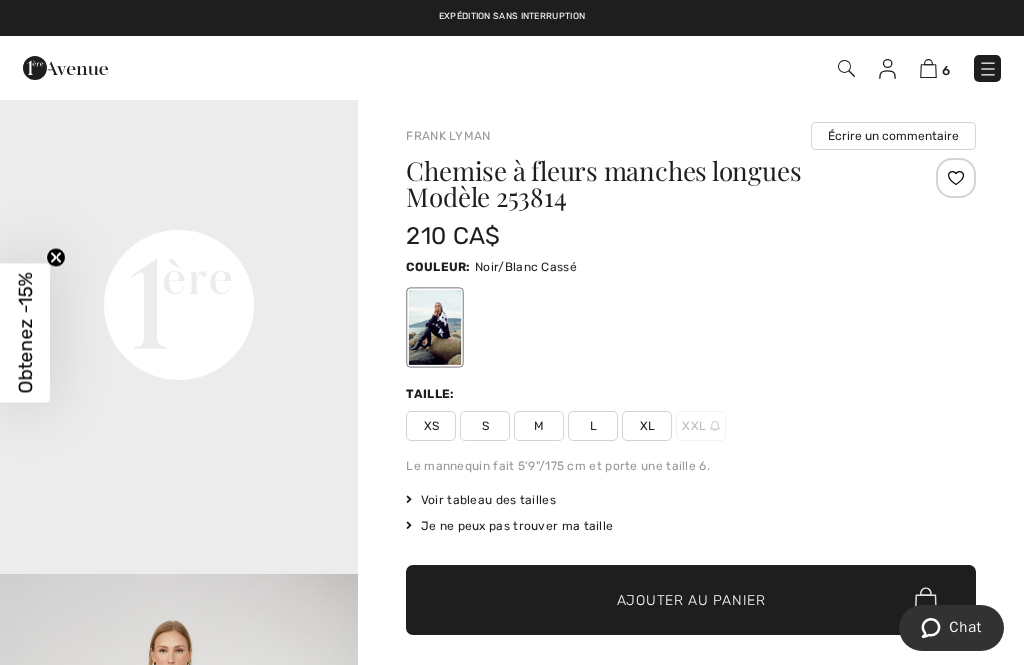 click on "L" at bounding box center (593, 426) 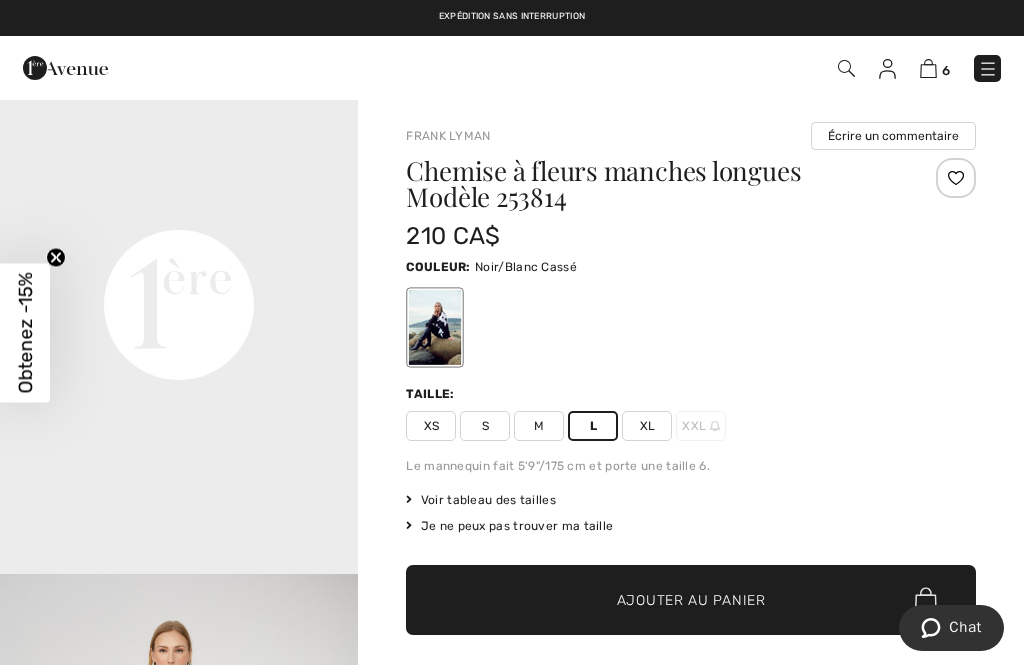 click on "Ajouter au panier" at bounding box center (691, 600) 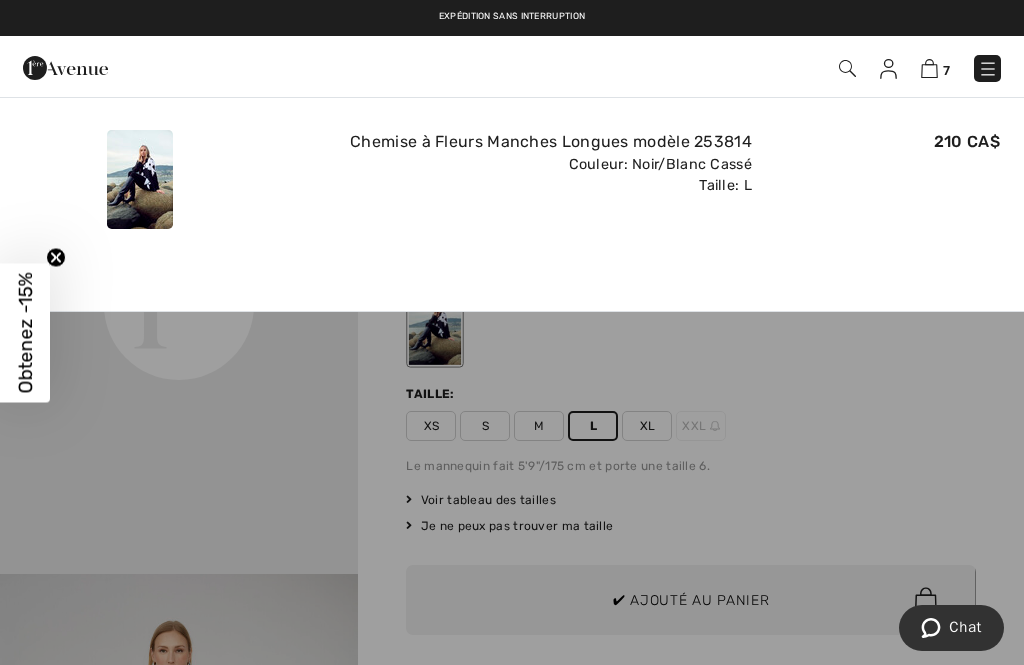 scroll, scrollTop: 0, scrollLeft: 0, axis: both 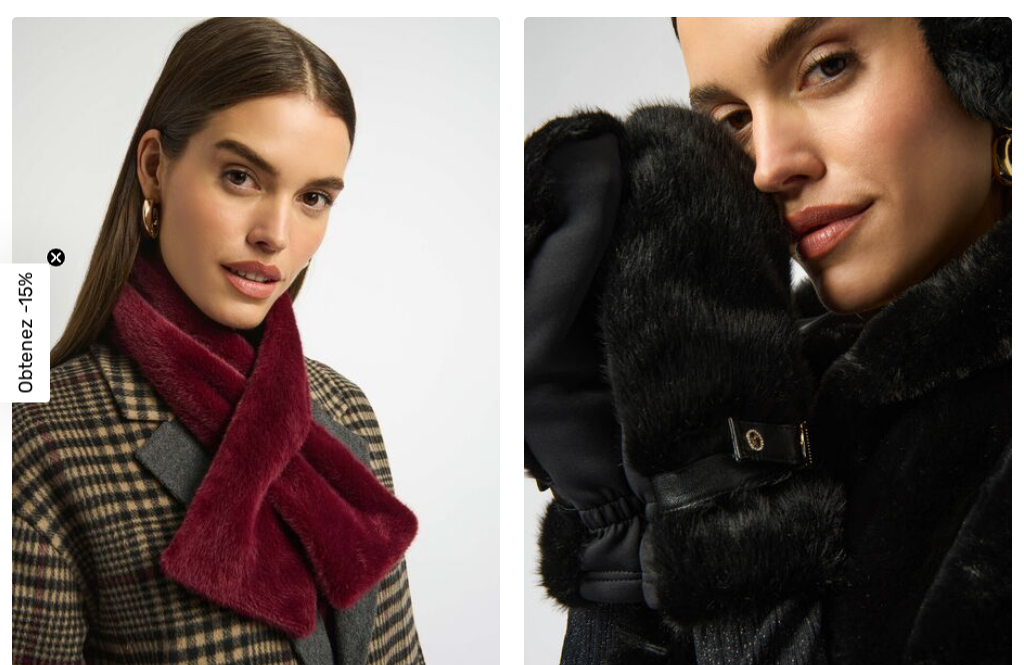 checkbox on "true" 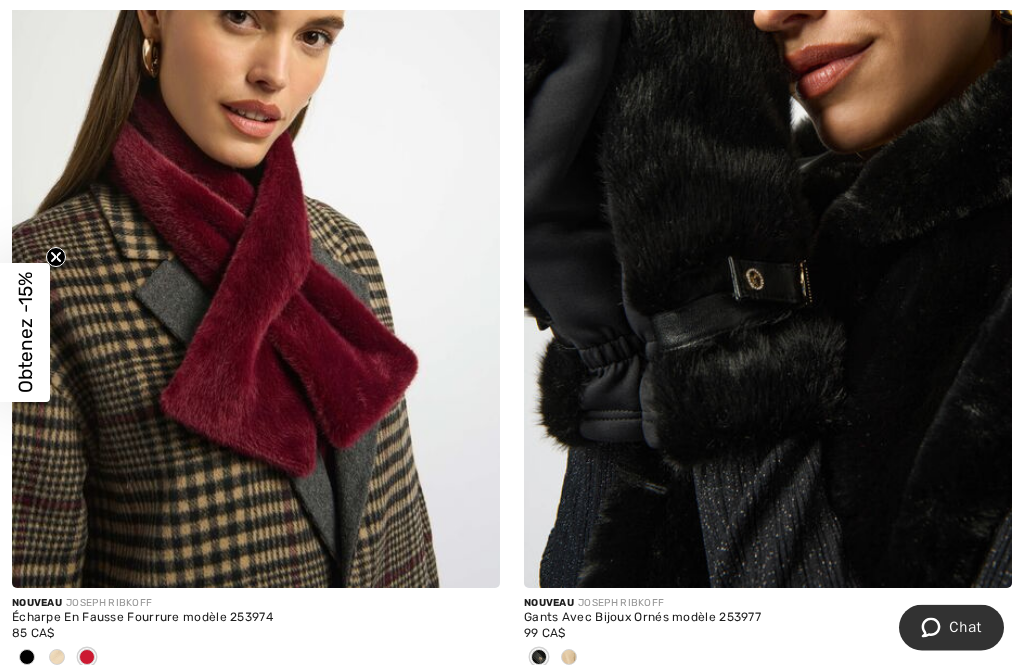 scroll, scrollTop: 0, scrollLeft: 0, axis: both 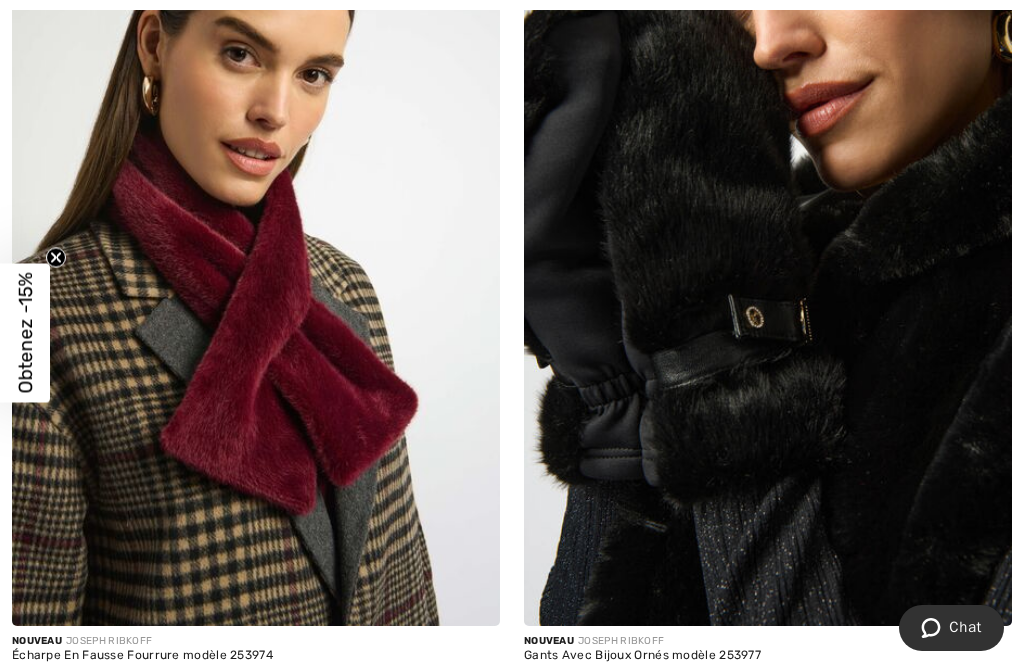 click at bounding box center (768, 696) 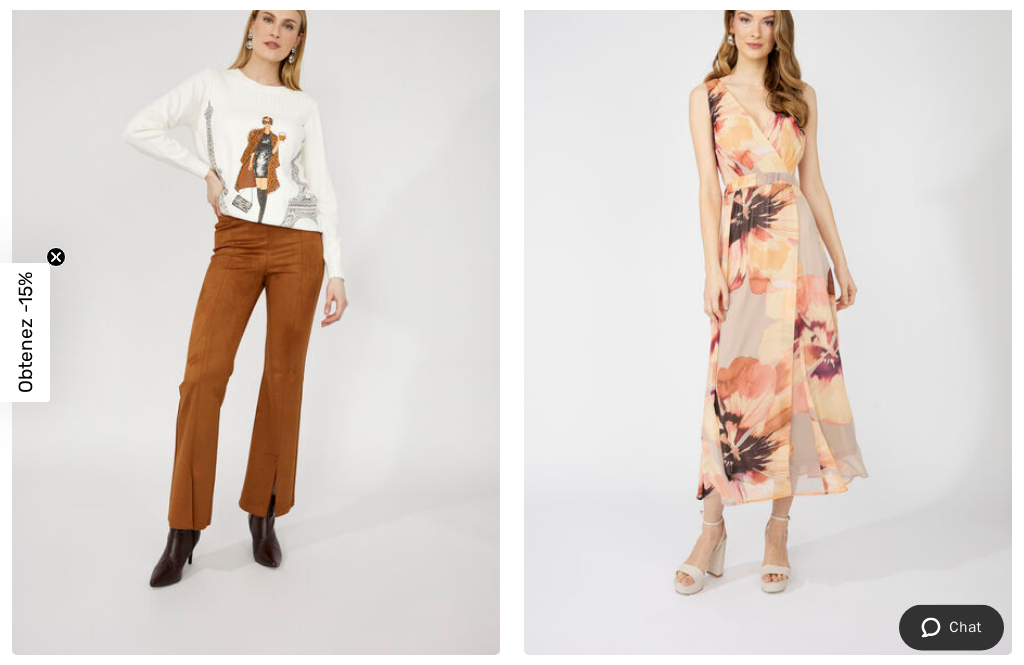 scroll, scrollTop: 3782, scrollLeft: 0, axis: vertical 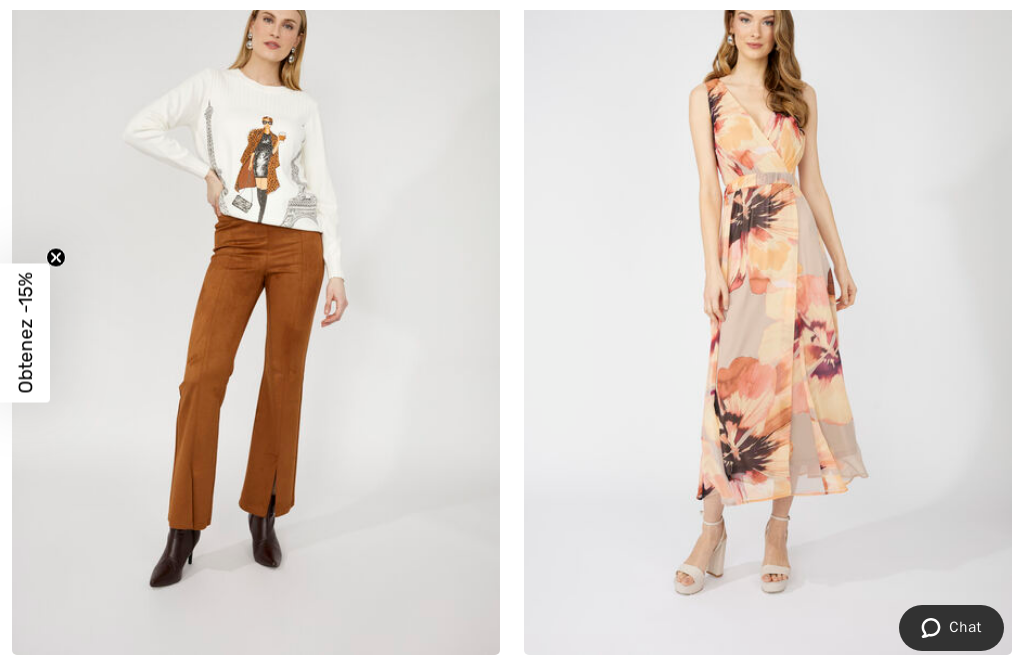 click at bounding box center (256, 289) 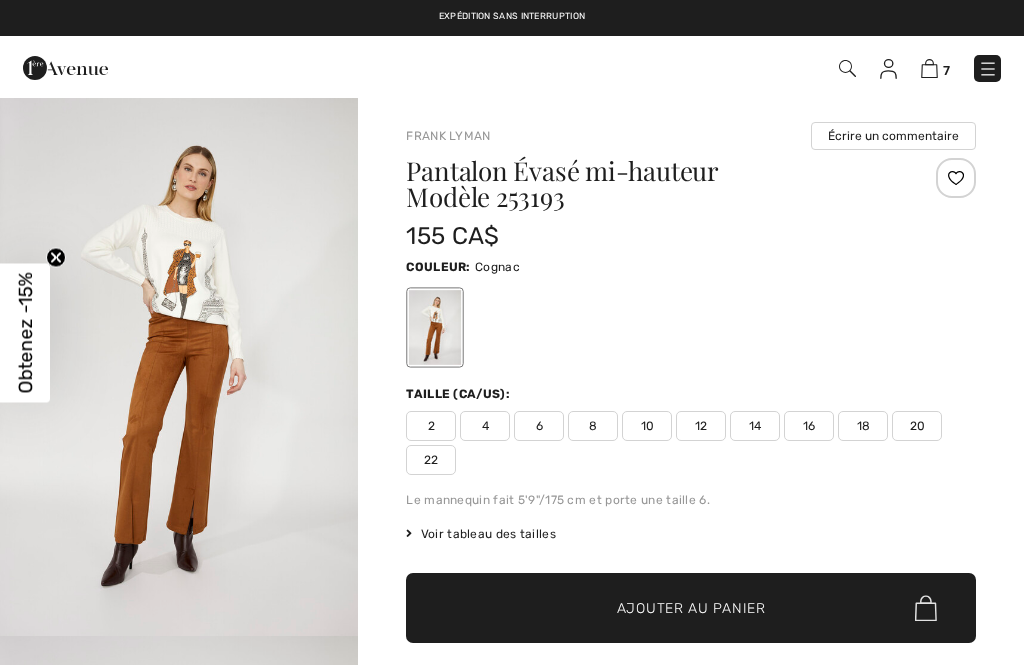 scroll, scrollTop: 0, scrollLeft: 0, axis: both 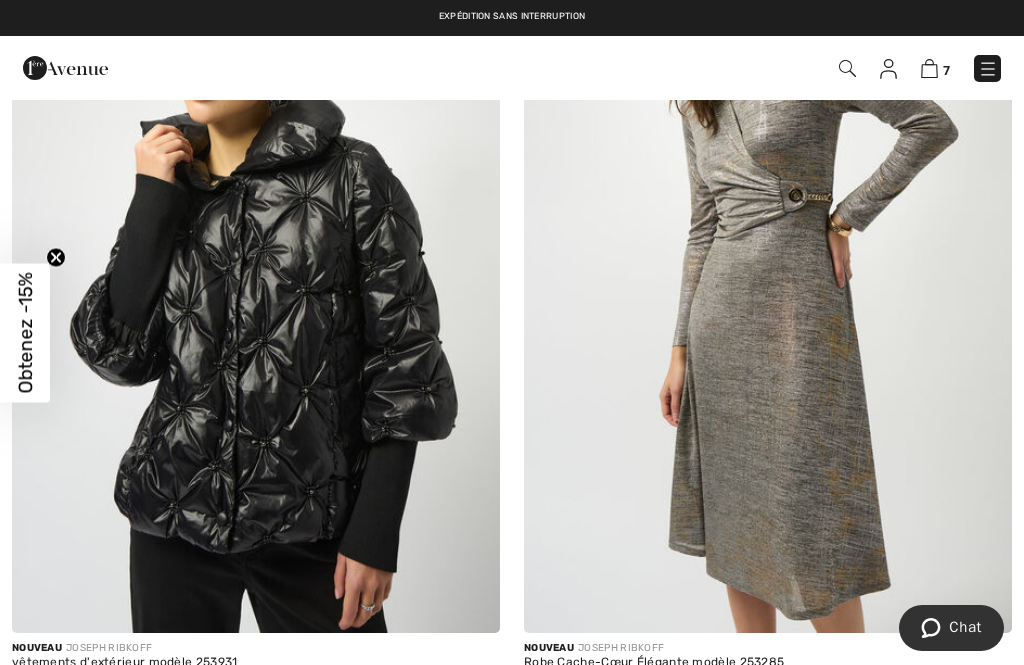 click at bounding box center (57, 703) 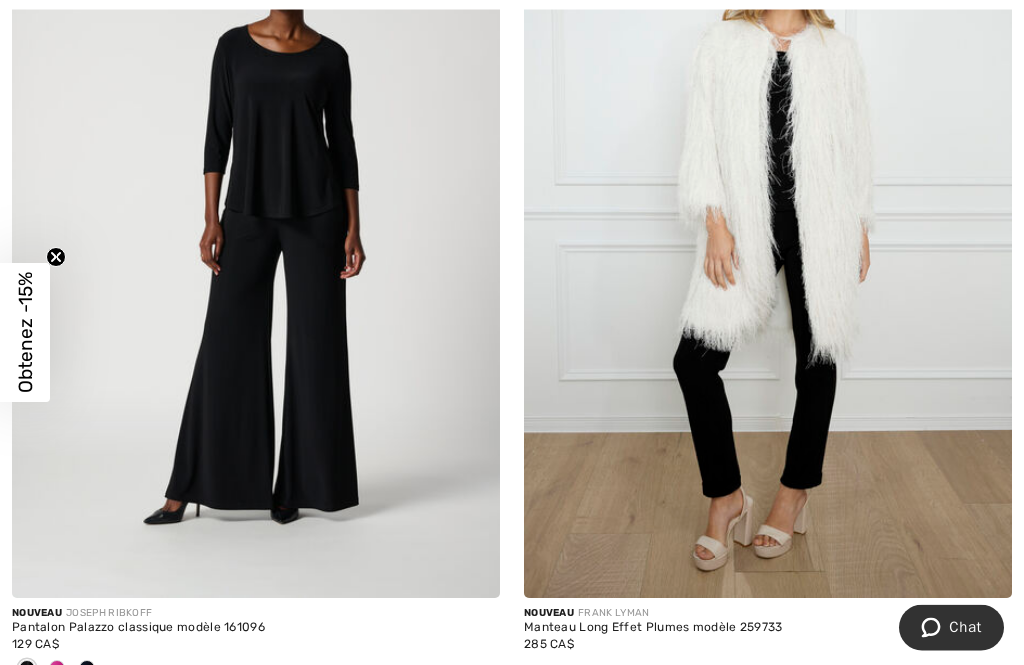 scroll, scrollTop: 12470, scrollLeft: 0, axis: vertical 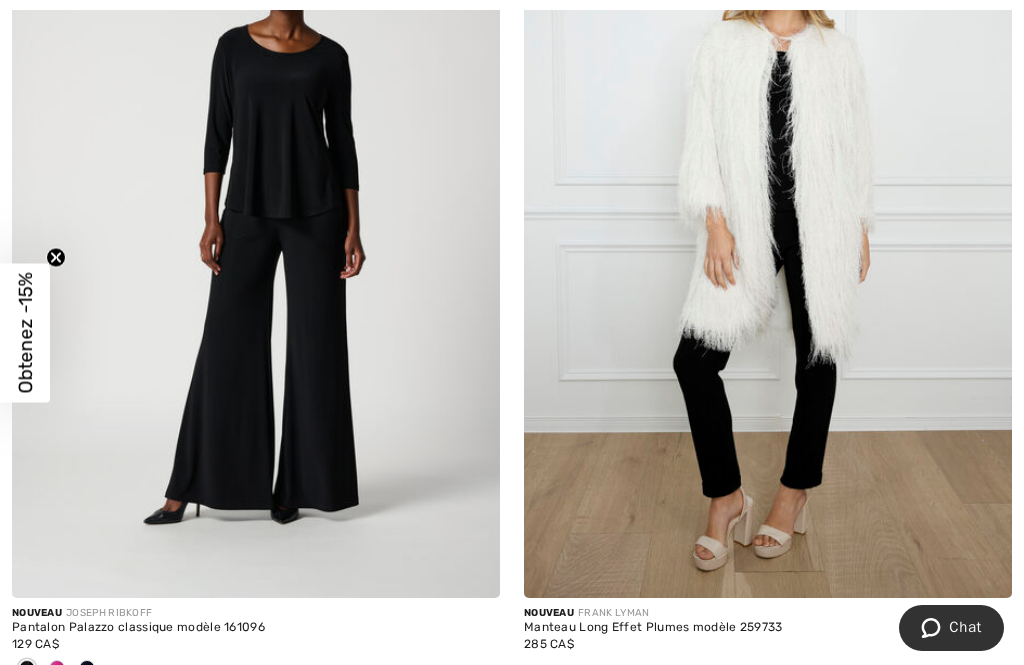 click at bounding box center [57, 669] 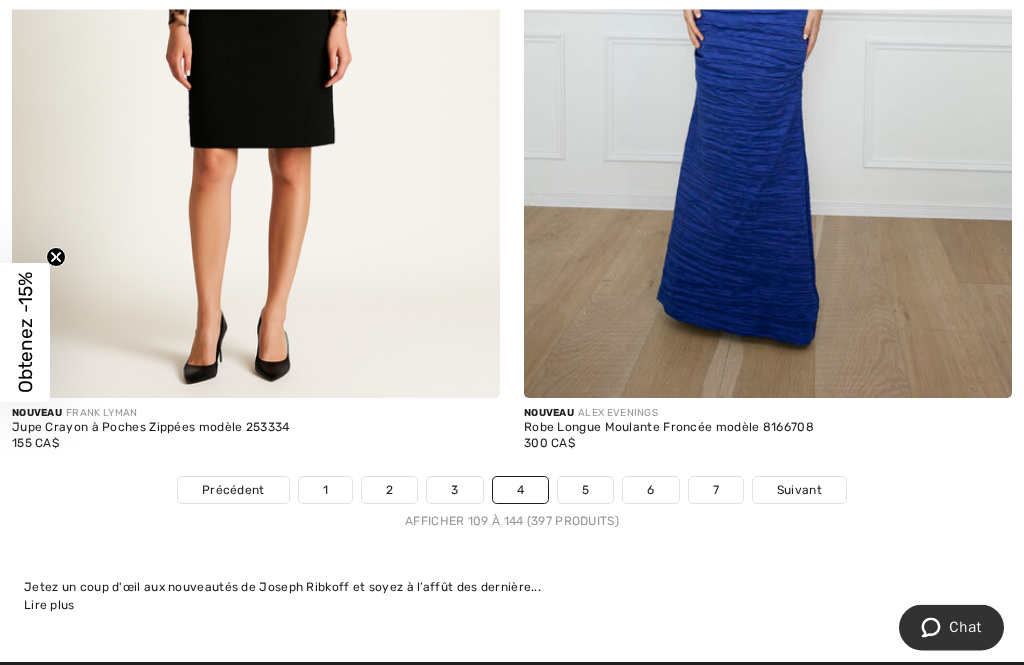 scroll, scrollTop: 15169, scrollLeft: 0, axis: vertical 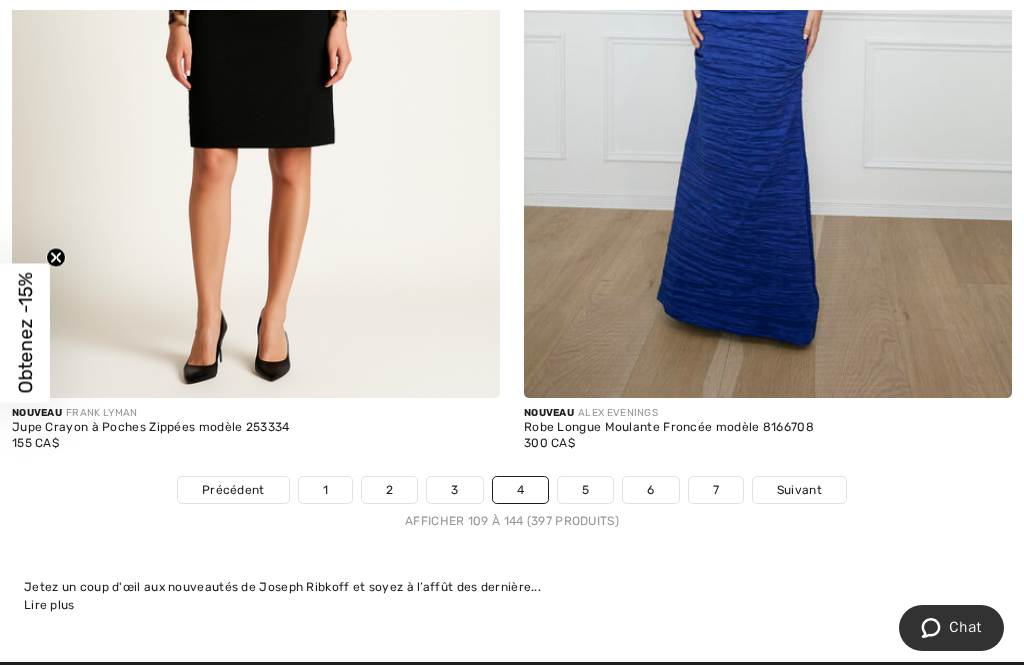 click on "Suivant" at bounding box center [799, 490] 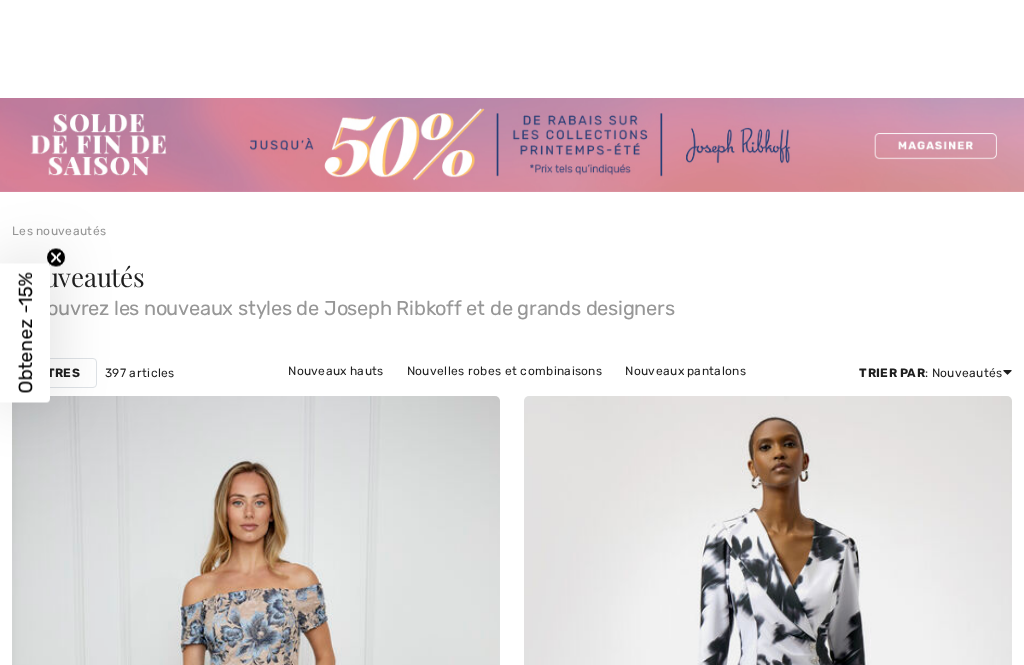 scroll, scrollTop: 454, scrollLeft: 0, axis: vertical 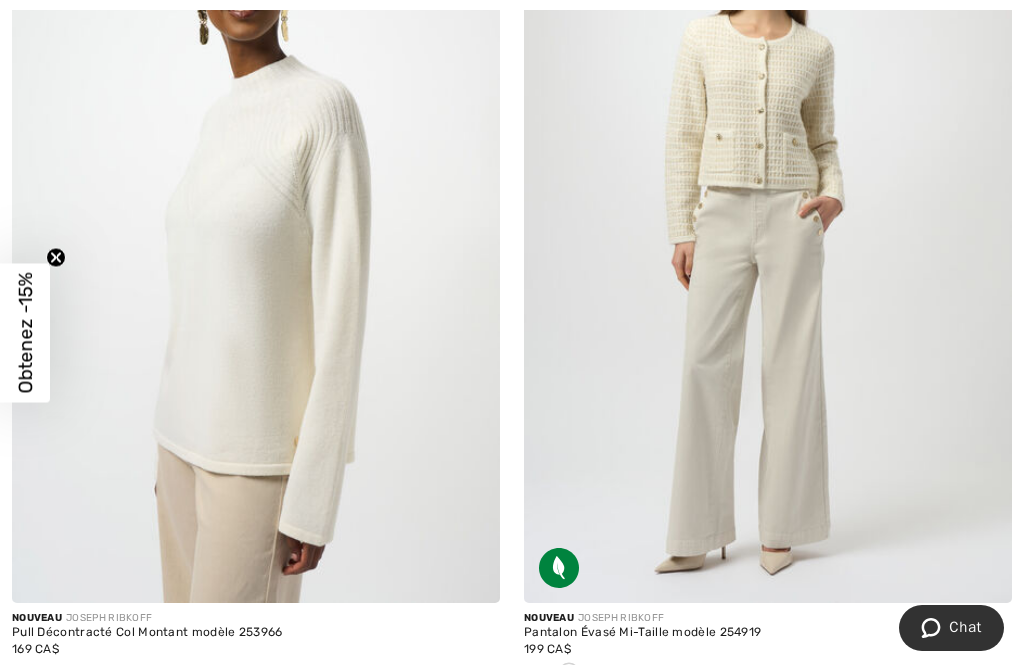click at bounding box center [539, 674] 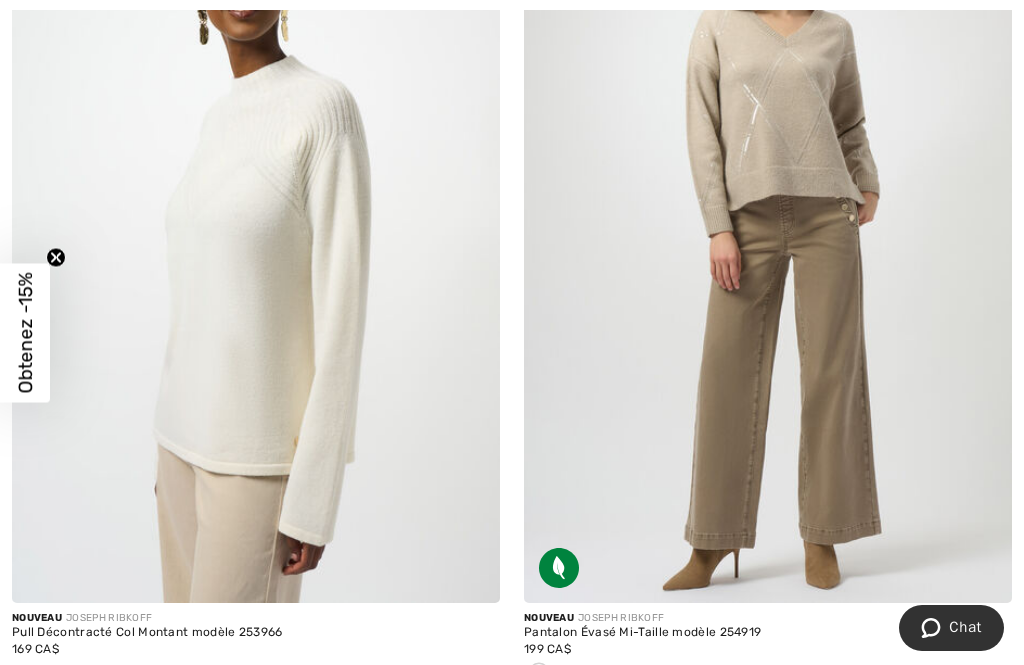 click at bounding box center [768, 237] 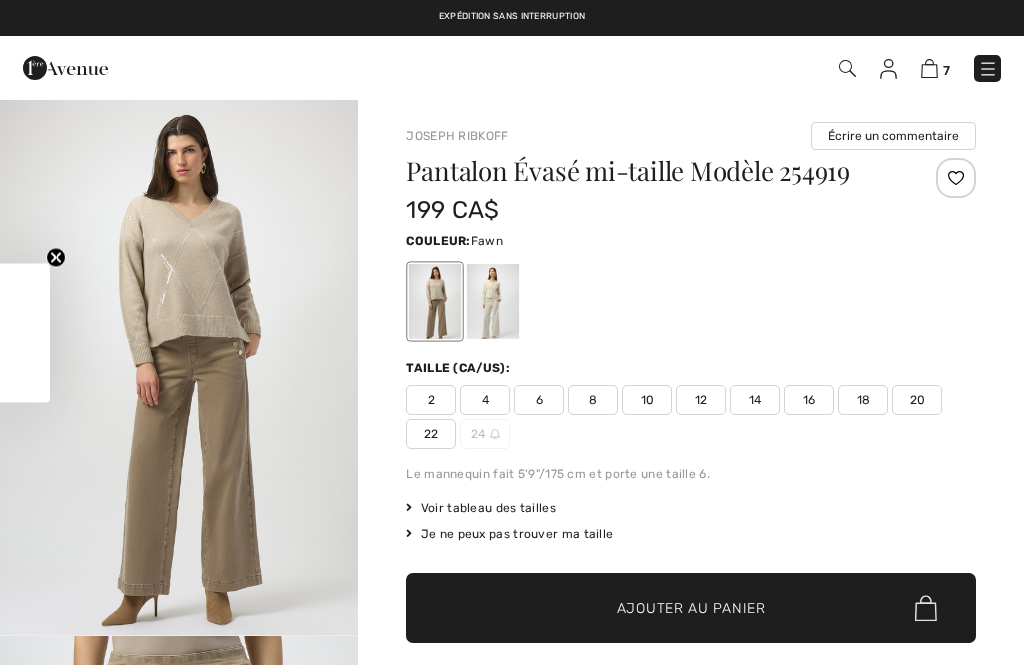 click on "10" at bounding box center (647, 400) 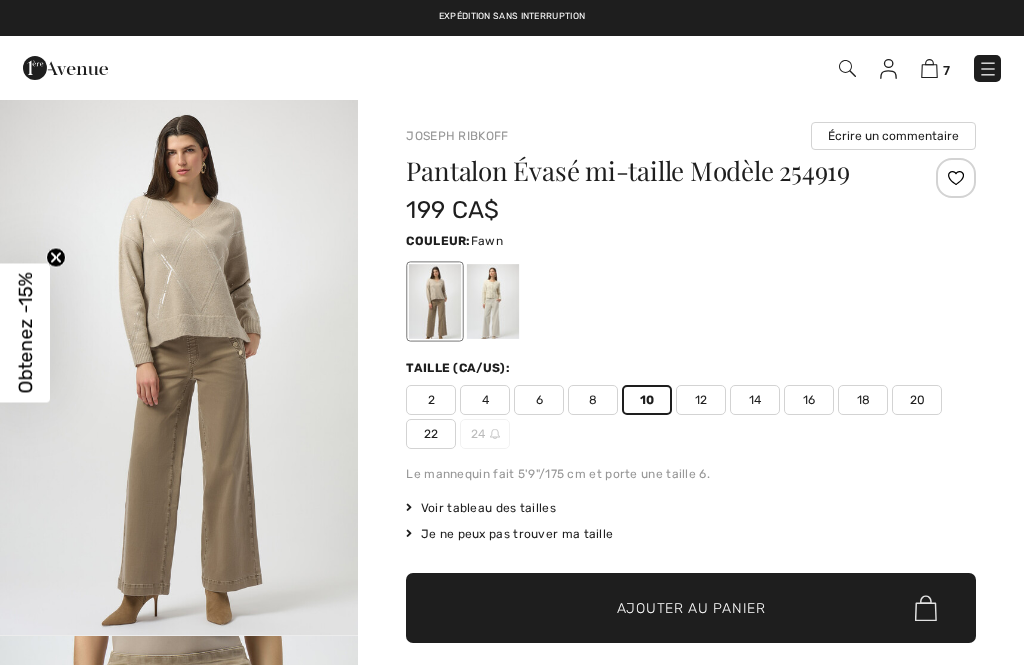 scroll, scrollTop: 0, scrollLeft: 0, axis: both 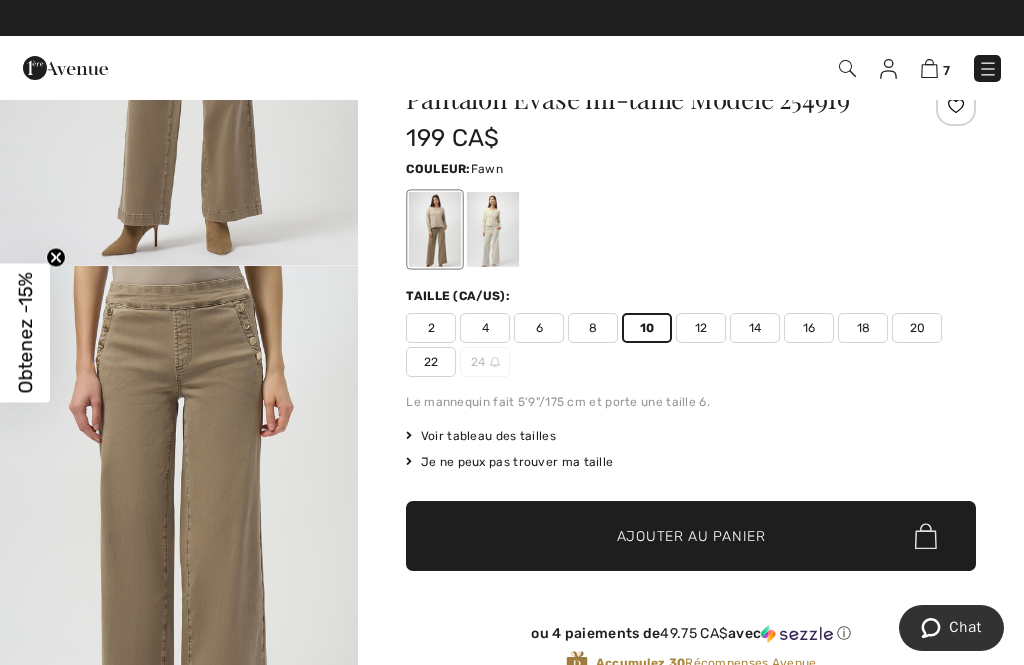 click on "Ajouter au panier" at bounding box center (691, 536) 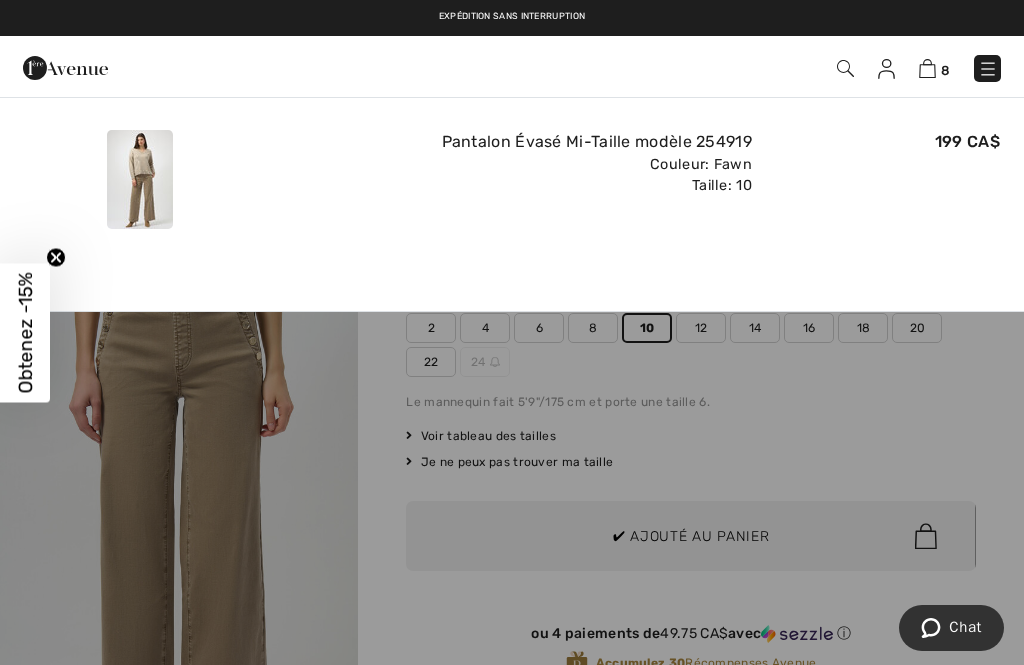 scroll, scrollTop: 0, scrollLeft: 0, axis: both 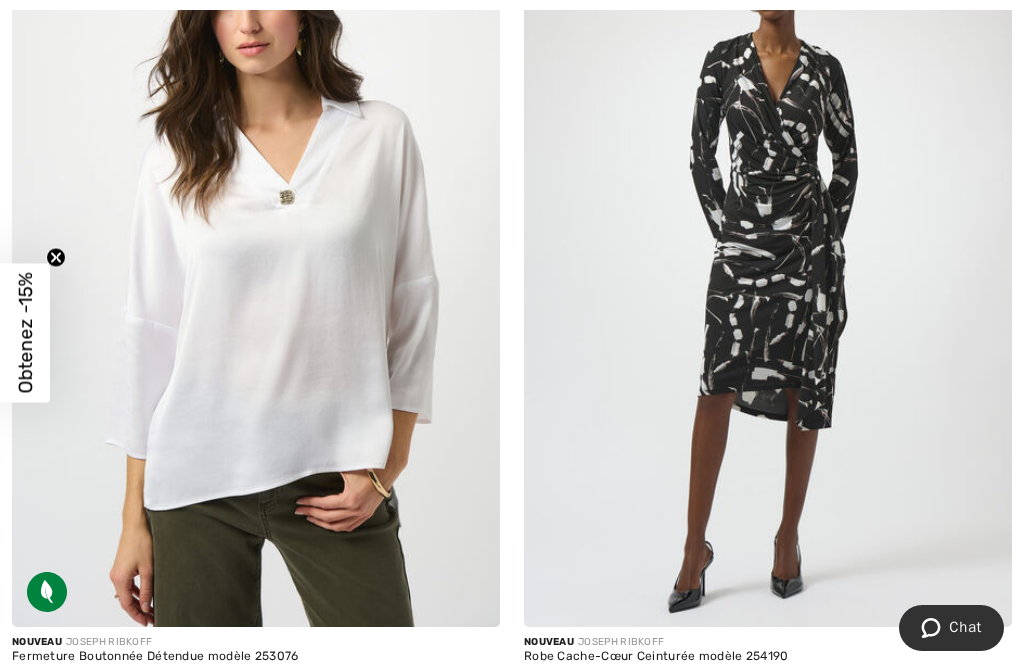 click at bounding box center [147, 698] 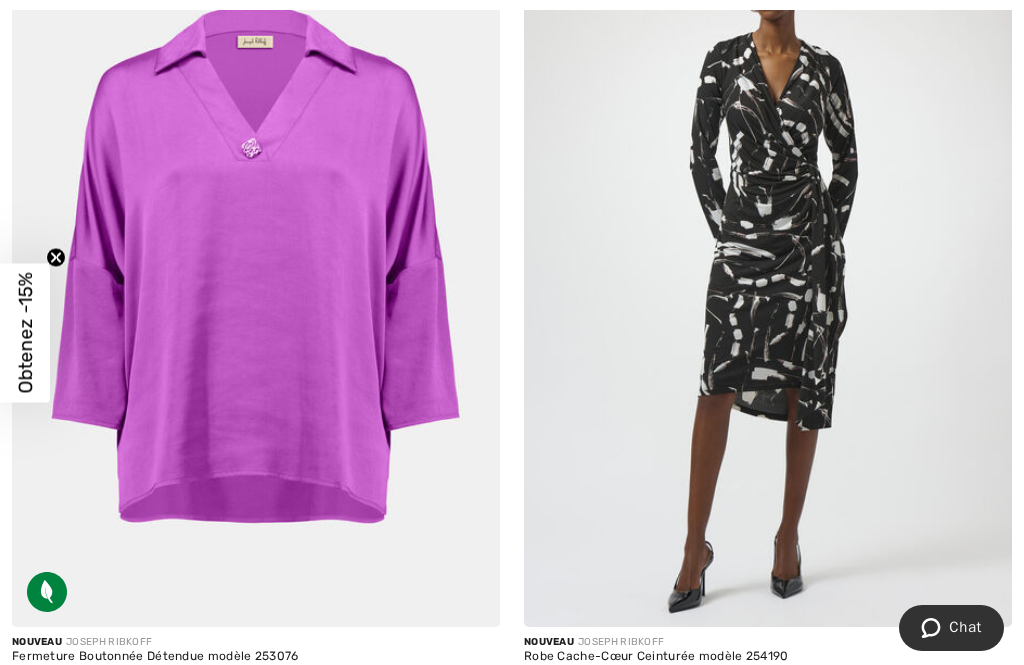 click at bounding box center (57, 698) 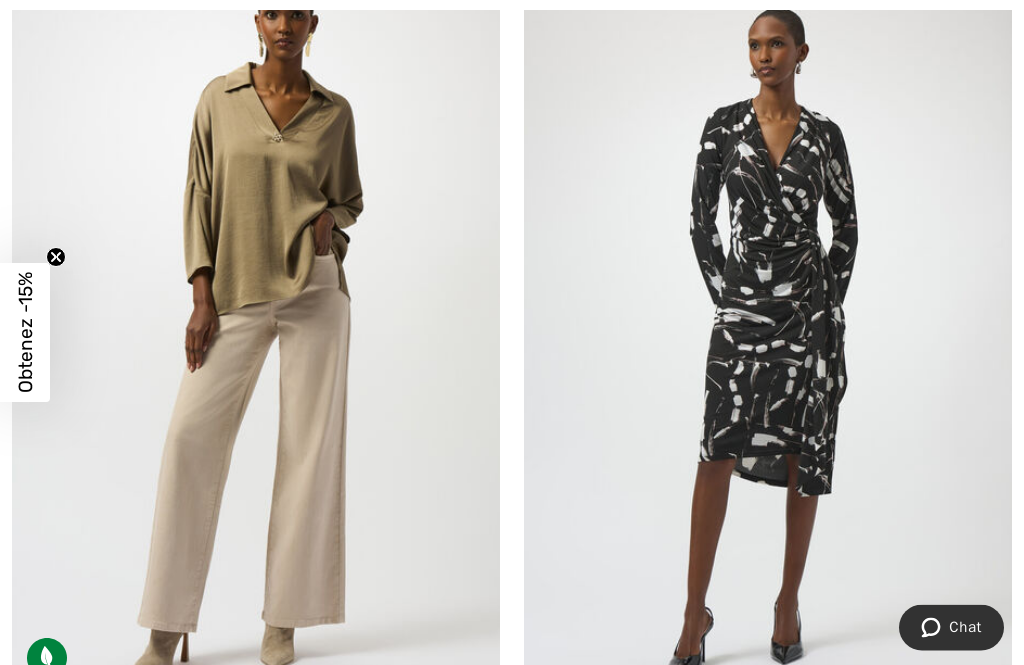 scroll, scrollTop: 6373, scrollLeft: 0, axis: vertical 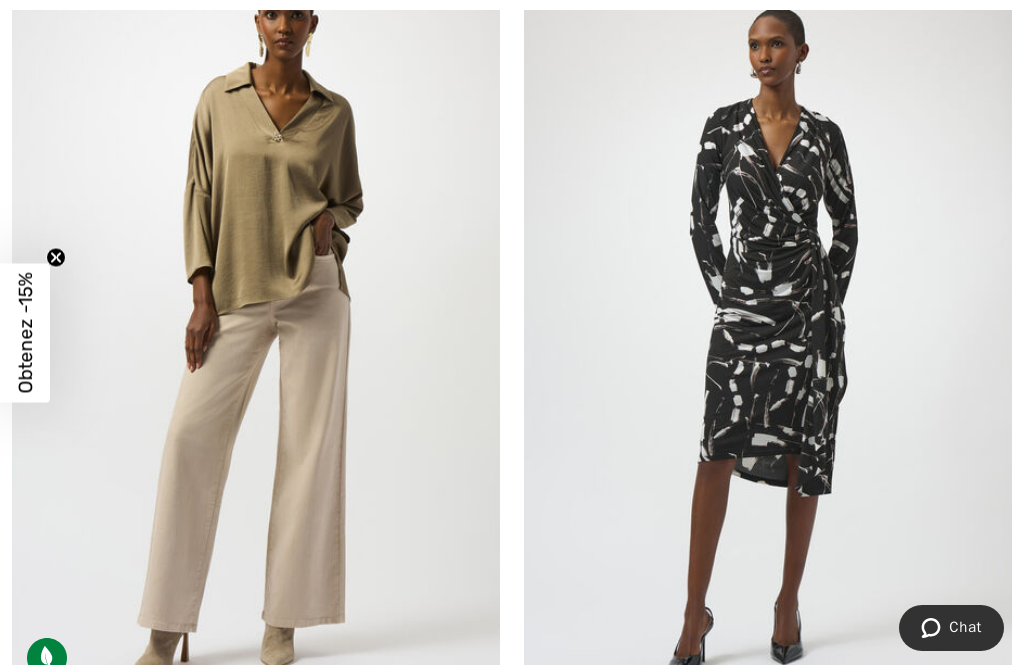 click at bounding box center (256, 327) 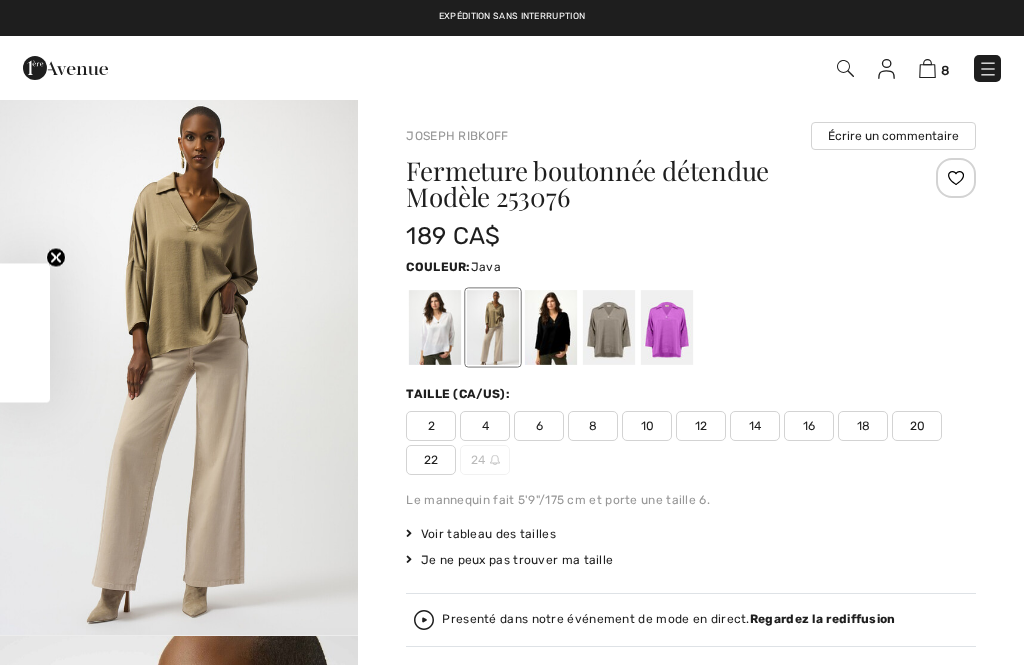 scroll, scrollTop: 0, scrollLeft: 0, axis: both 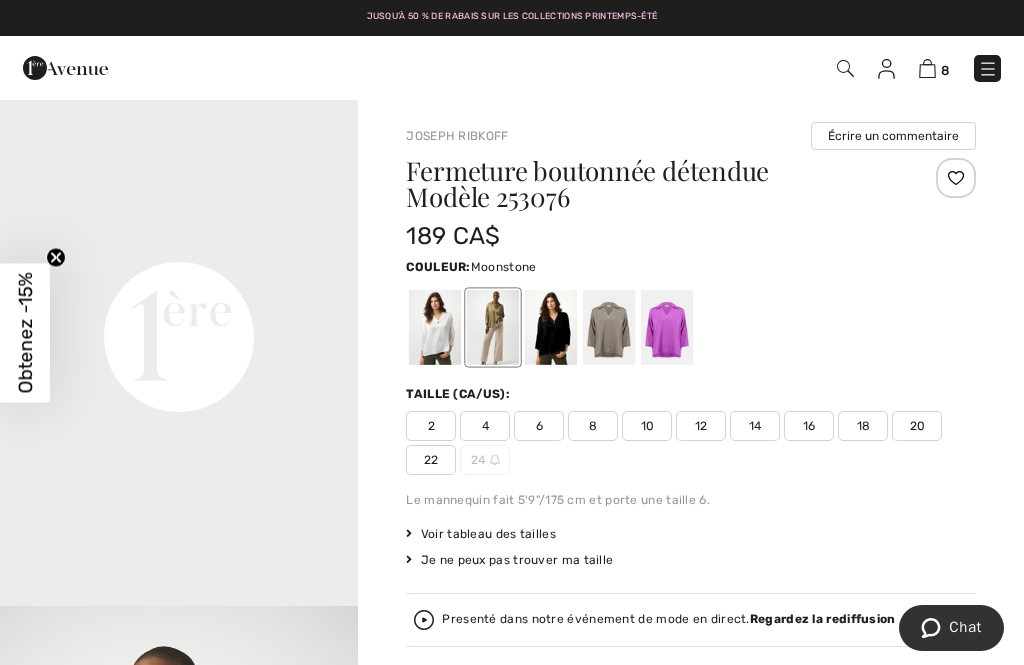 click at bounding box center [609, 327] 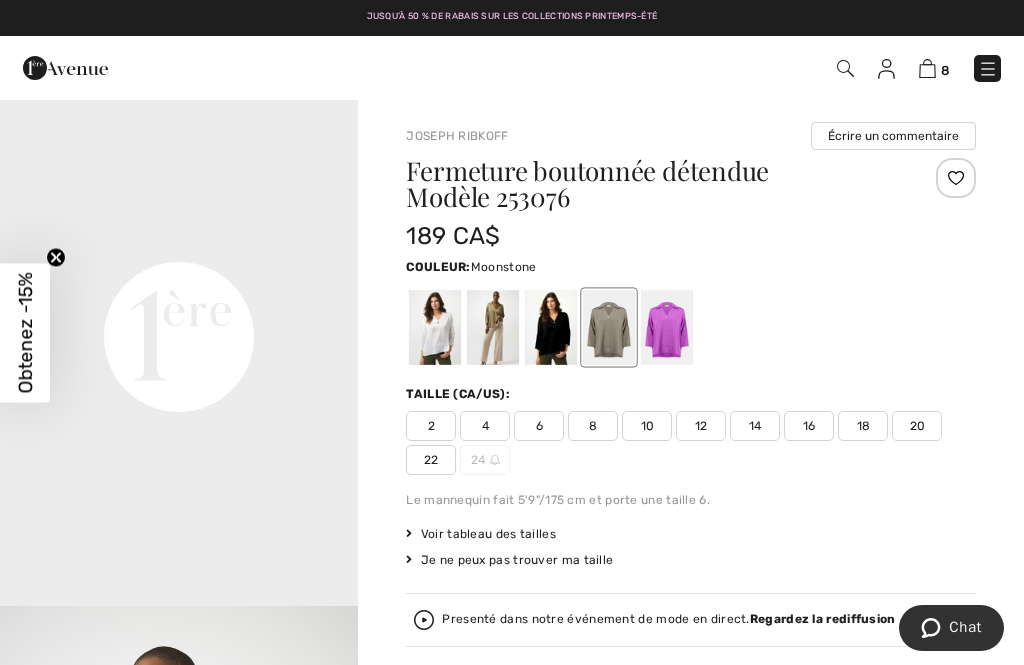 scroll, scrollTop: 0, scrollLeft: 0, axis: both 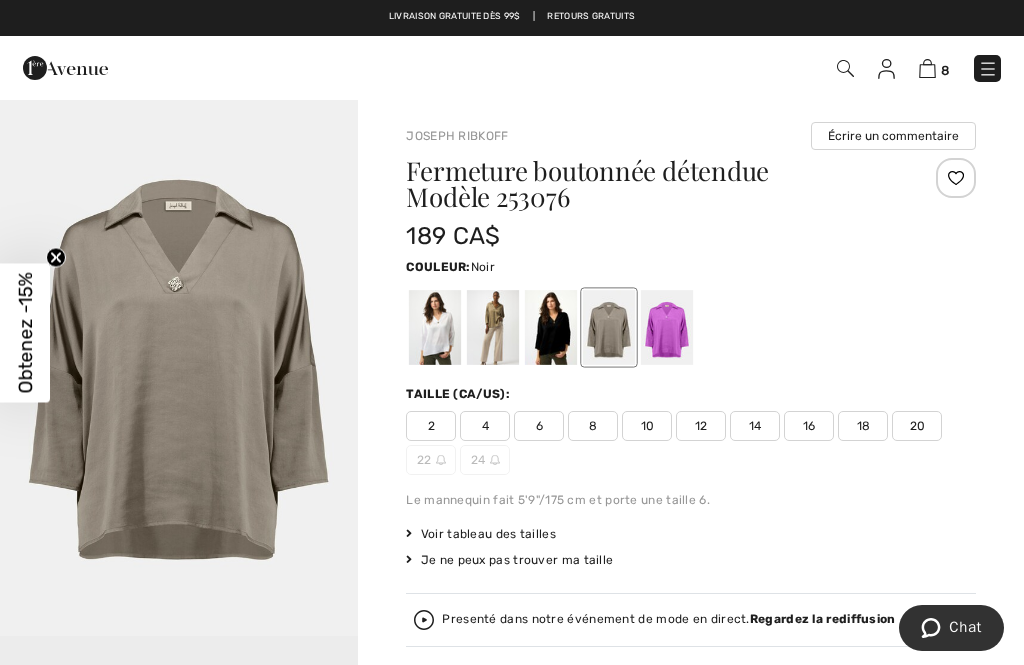 click at bounding box center (551, 327) 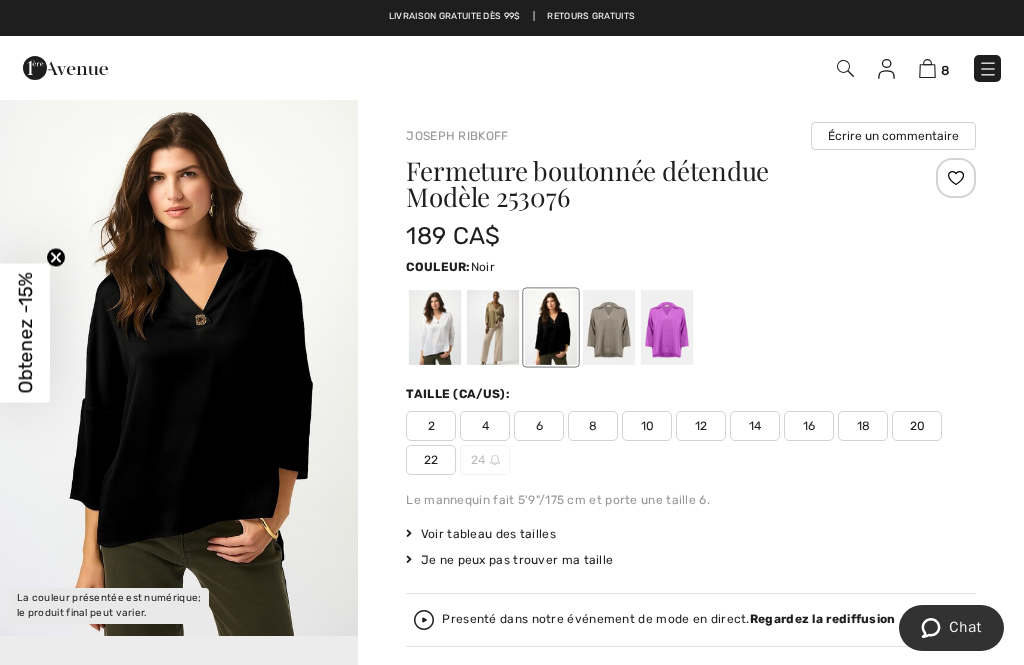 click at bounding box center (609, 327) 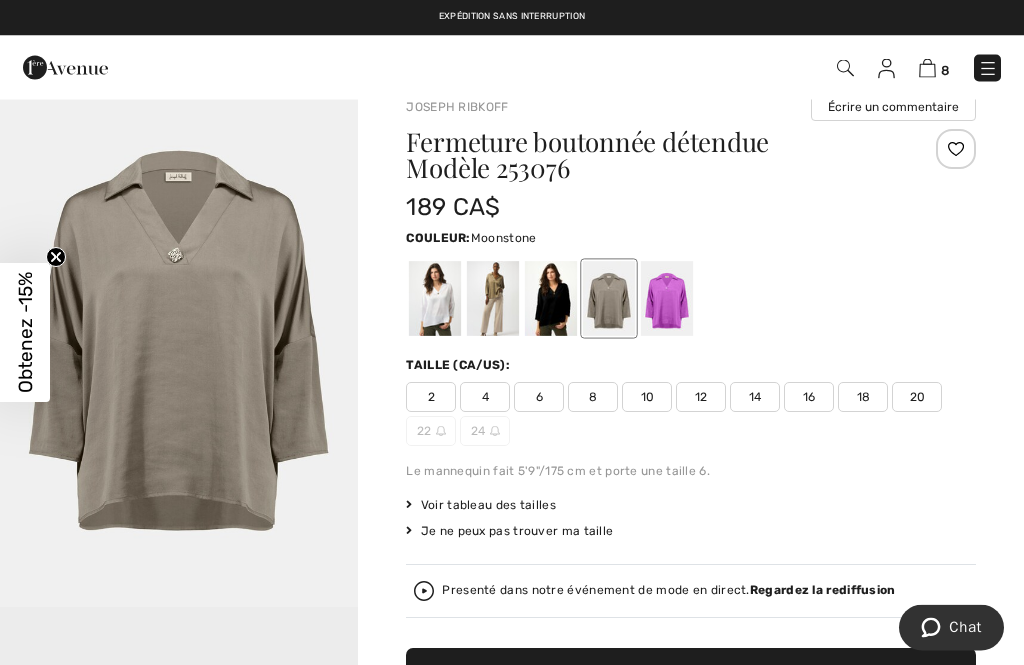 scroll, scrollTop: 0, scrollLeft: 0, axis: both 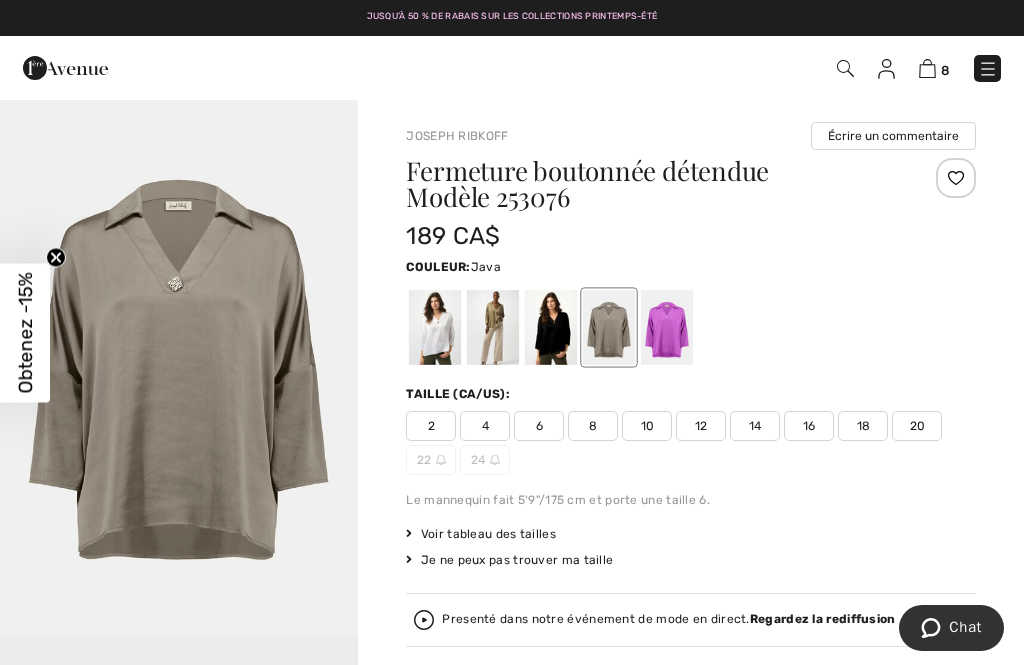 click at bounding box center [493, 327] 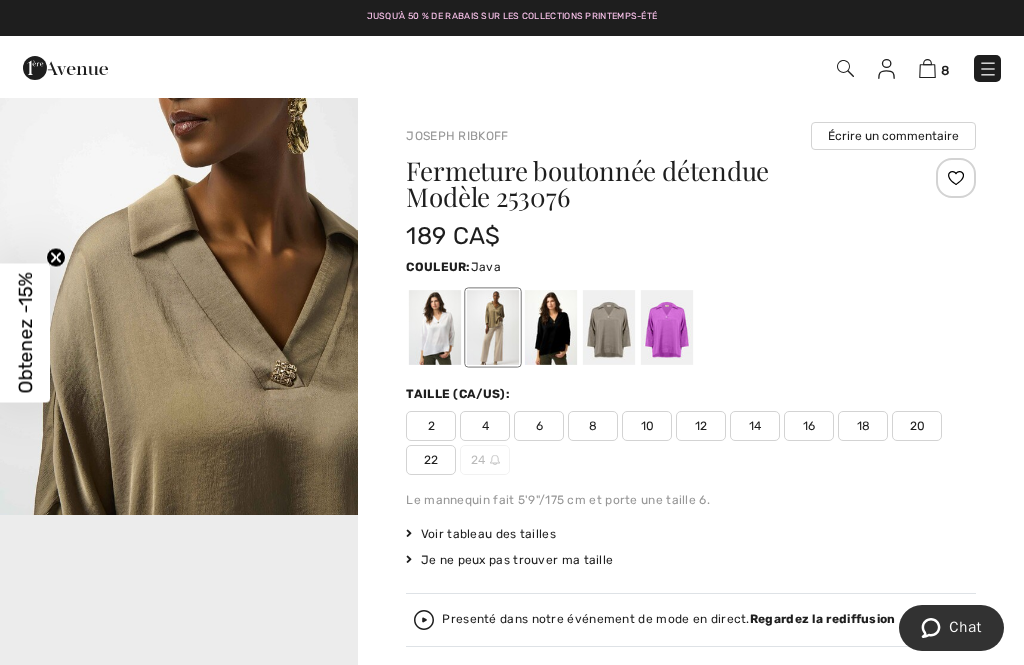 scroll, scrollTop: 659, scrollLeft: 0, axis: vertical 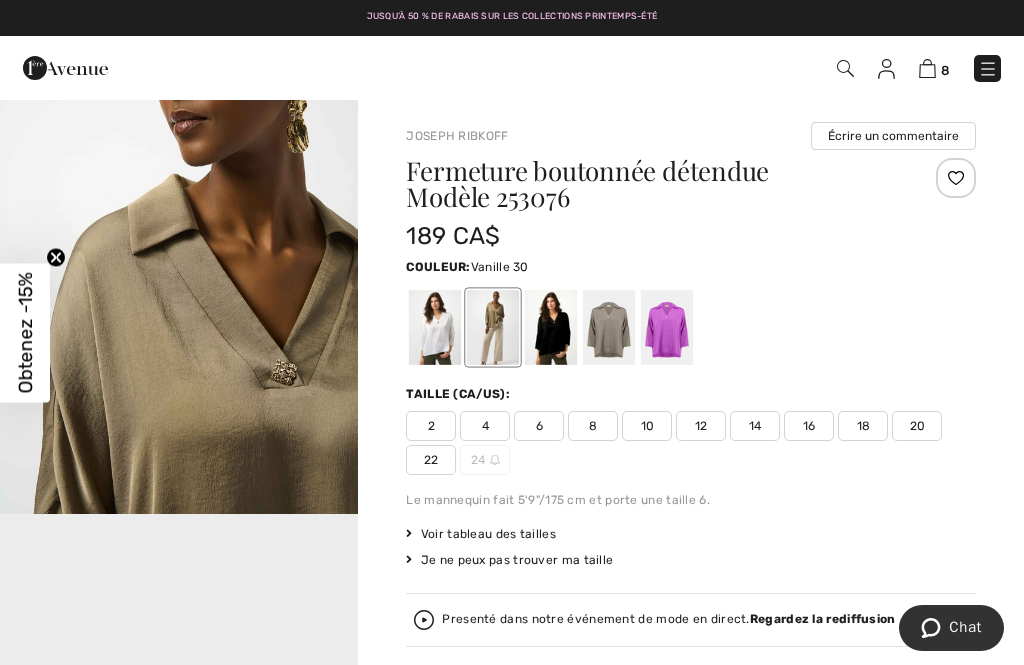 click at bounding box center (435, 327) 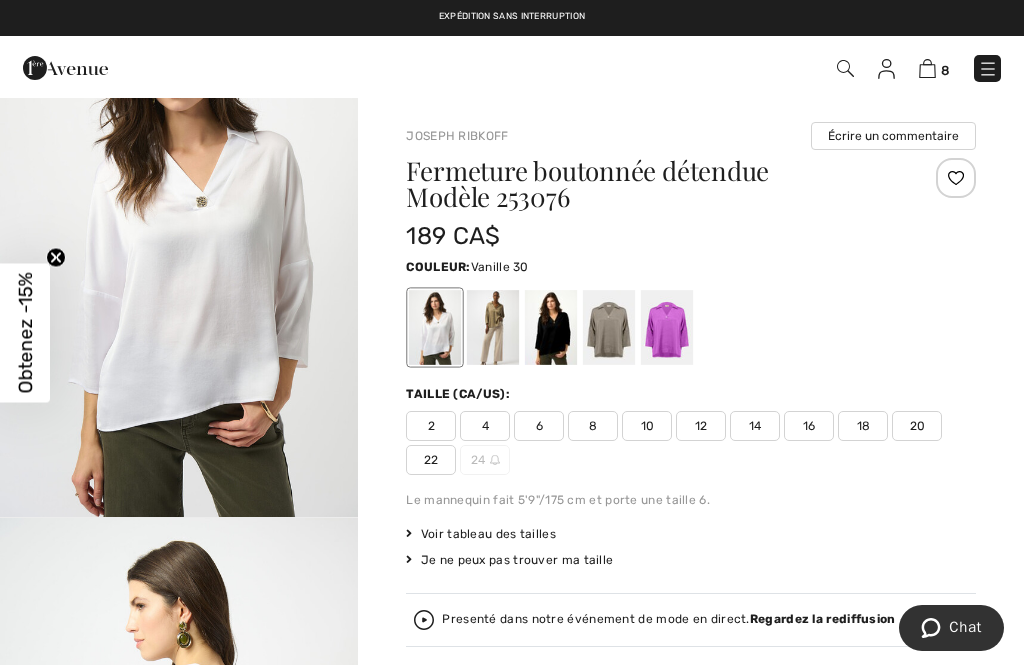 scroll, scrollTop: 117, scrollLeft: 0, axis: vertical 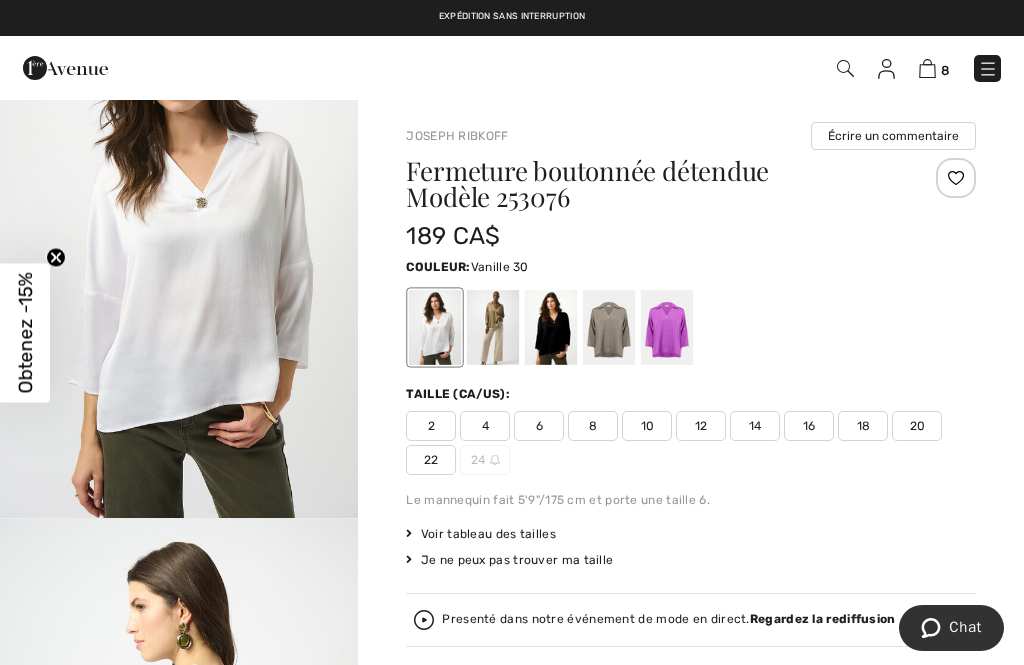 click at bounding box center (493, 327) 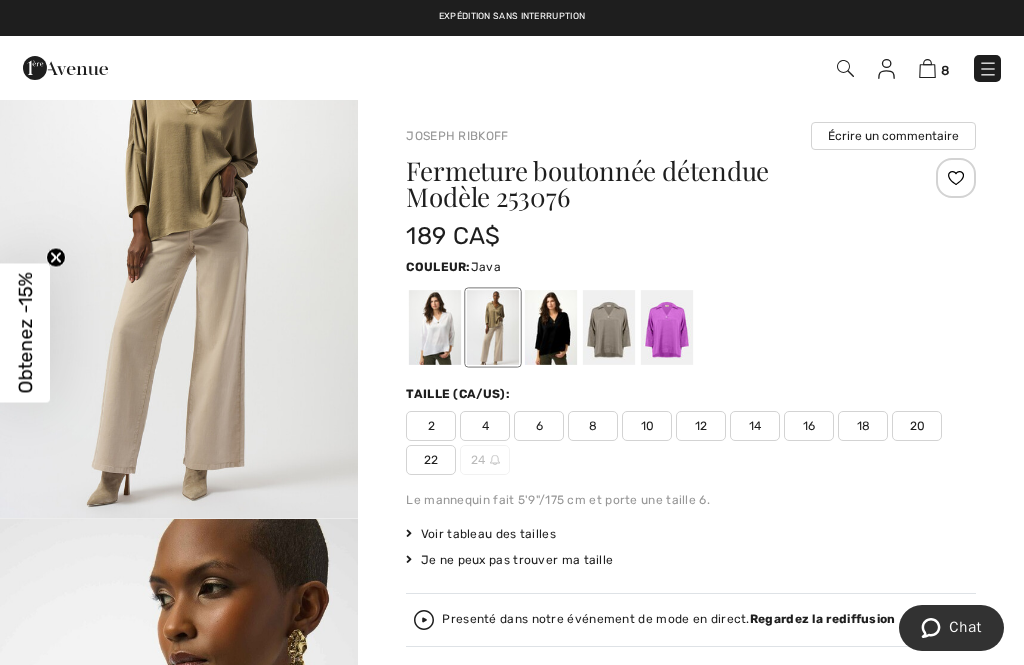 scroll, scrollTop: 0, scrollLeft: 0, axis: both 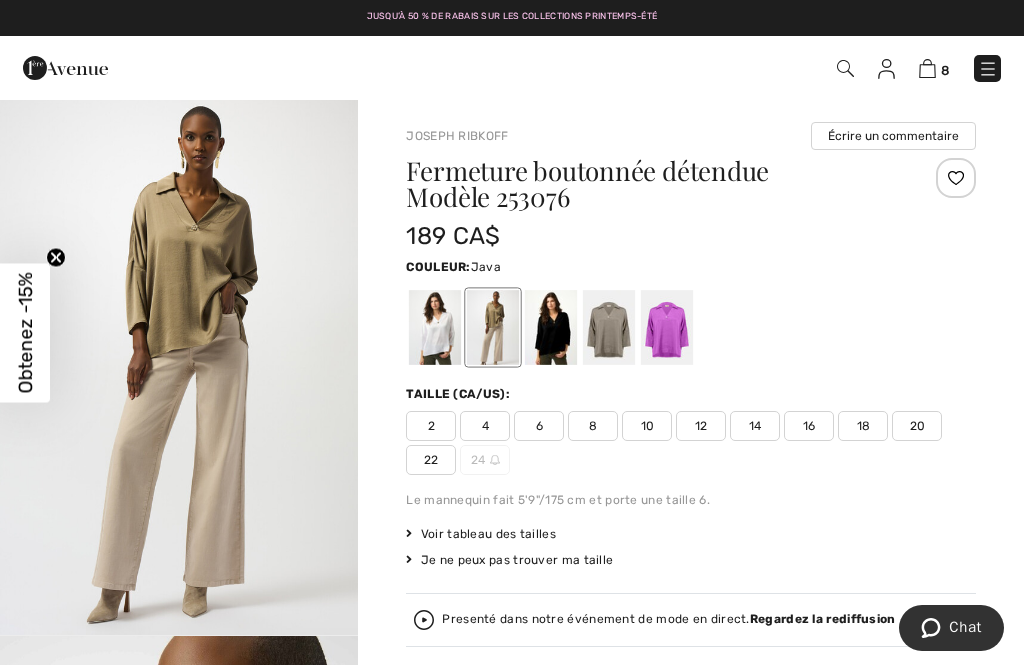 click on "12" at bounding box center [701, 426] 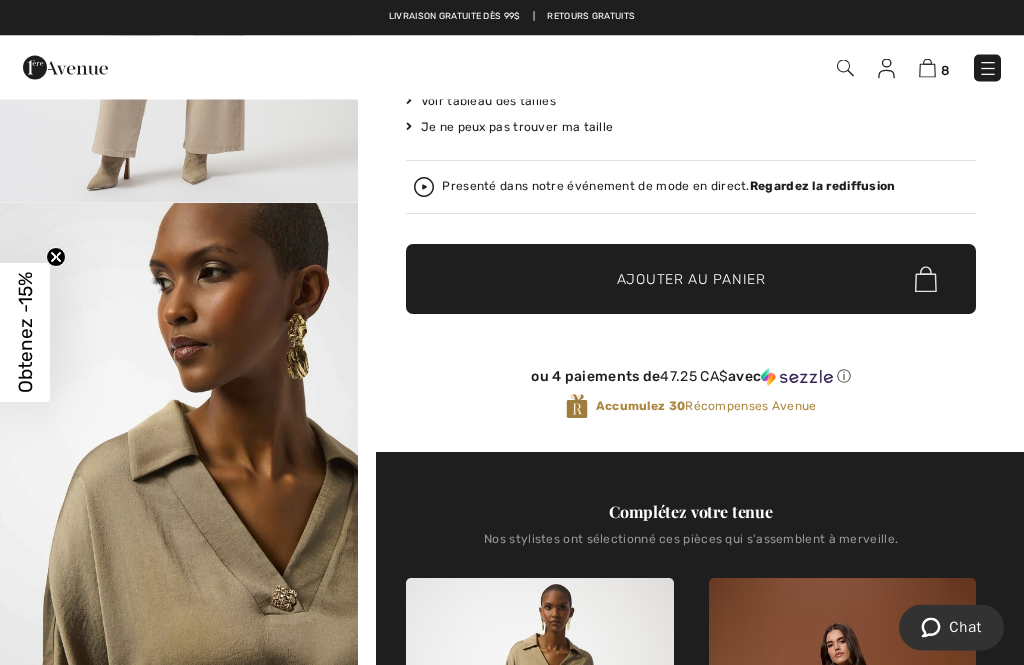 scroll, scrollTop: 432, scrollLeft: 0, axis: vertical 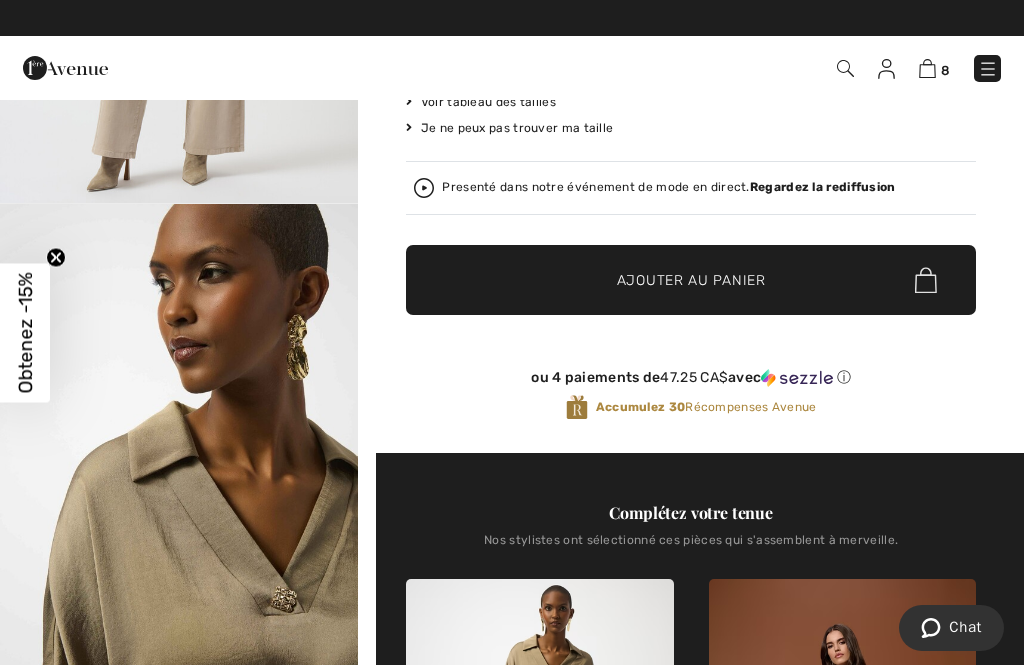 click on "Ajouter au panier" at bounding box center (691, 280) 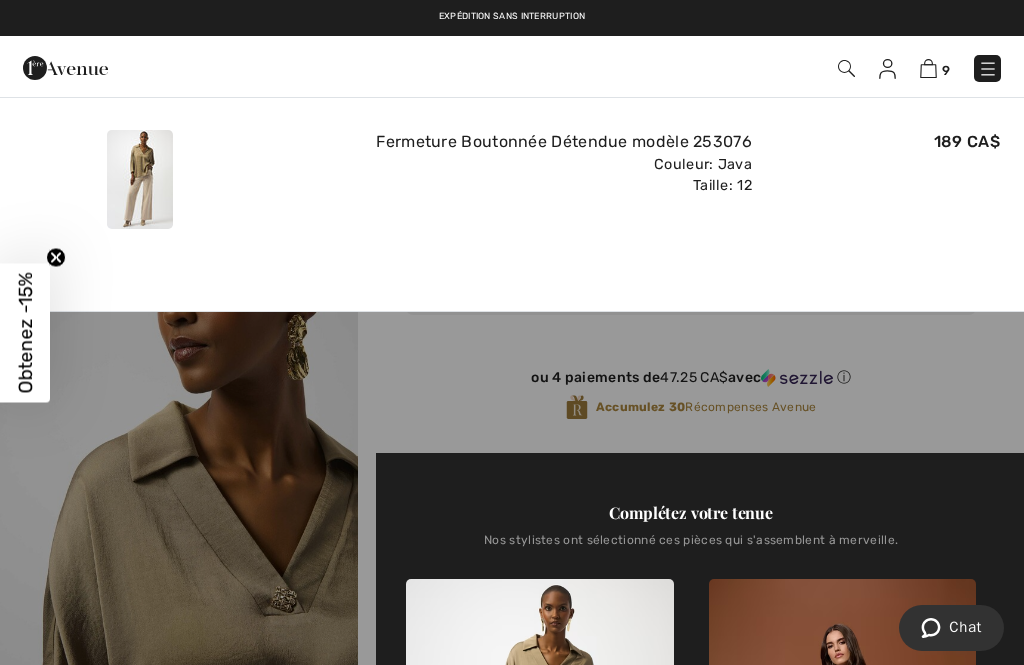 scroll, scrollTop: 0, scrollLeft: 0, axis: both 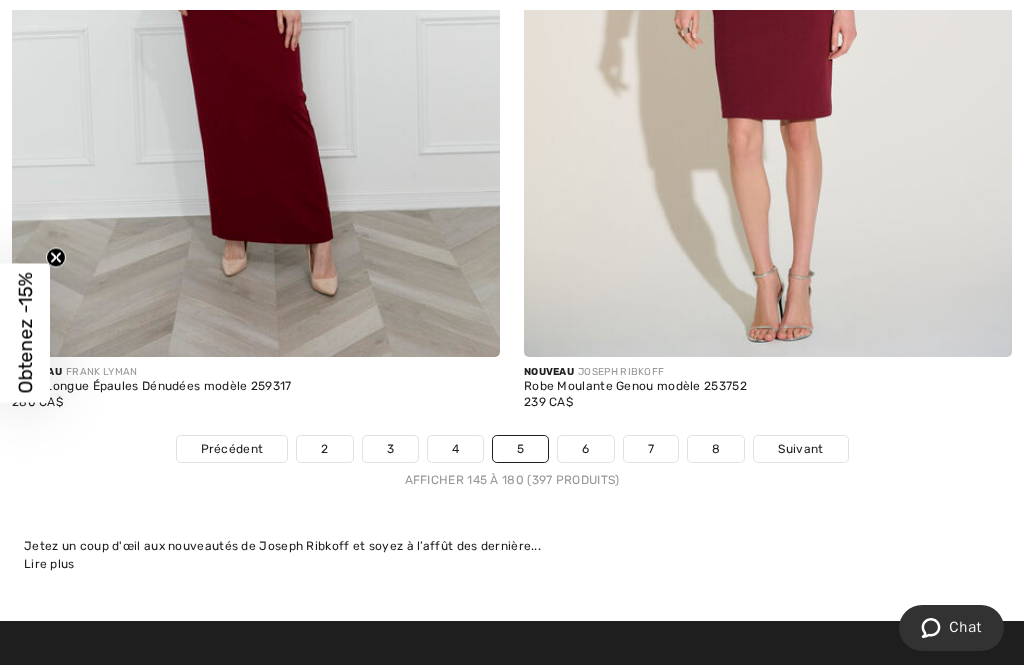 click on "Suivant" at bounding box center (800, 449) 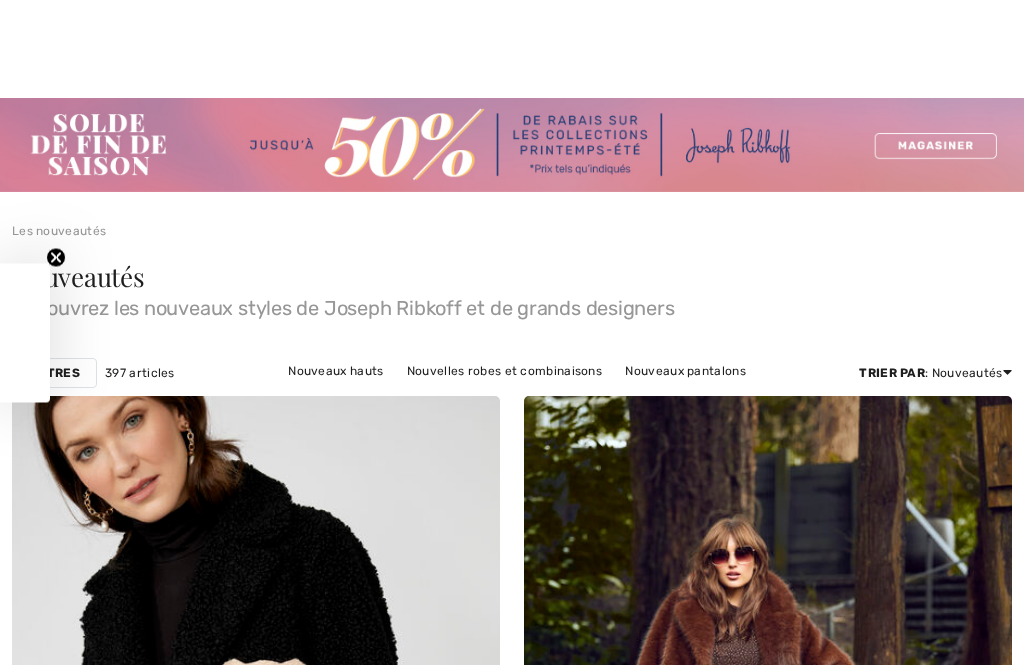 scroll, scrollTop: 454, scrollLeft: 0, axis: vertical 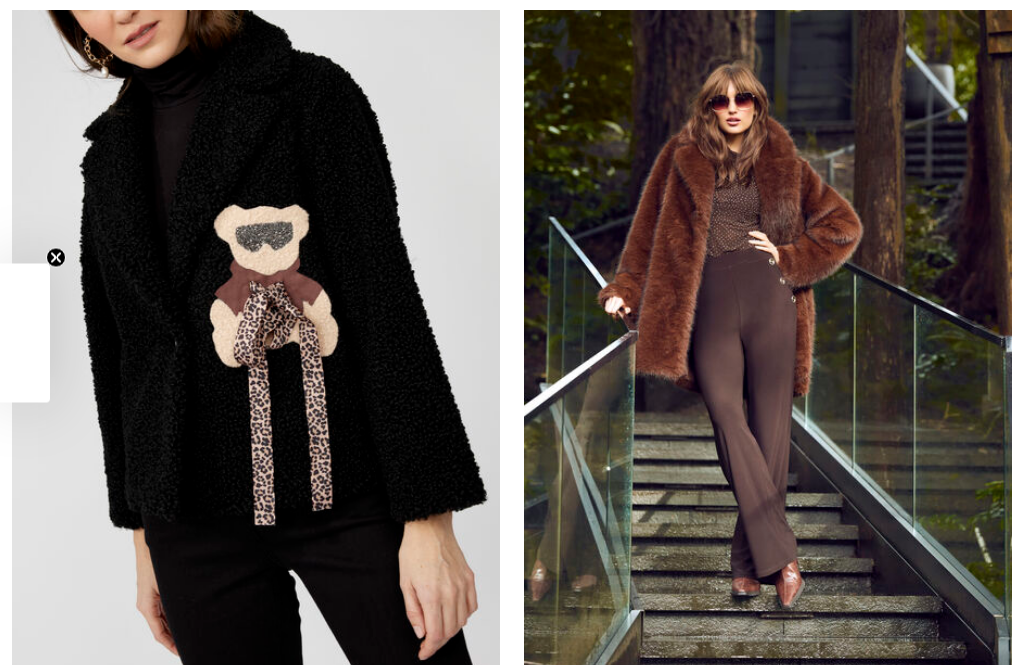 checkbox on "true" 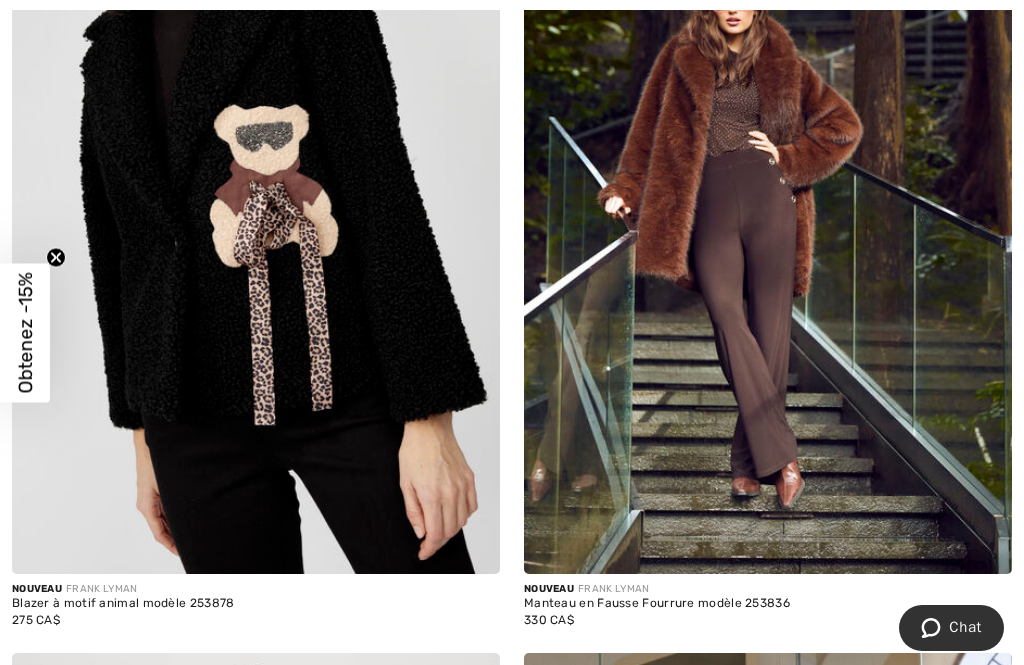 scroll, scrollTop: 554, scrollLeft: 0, axis: vertical 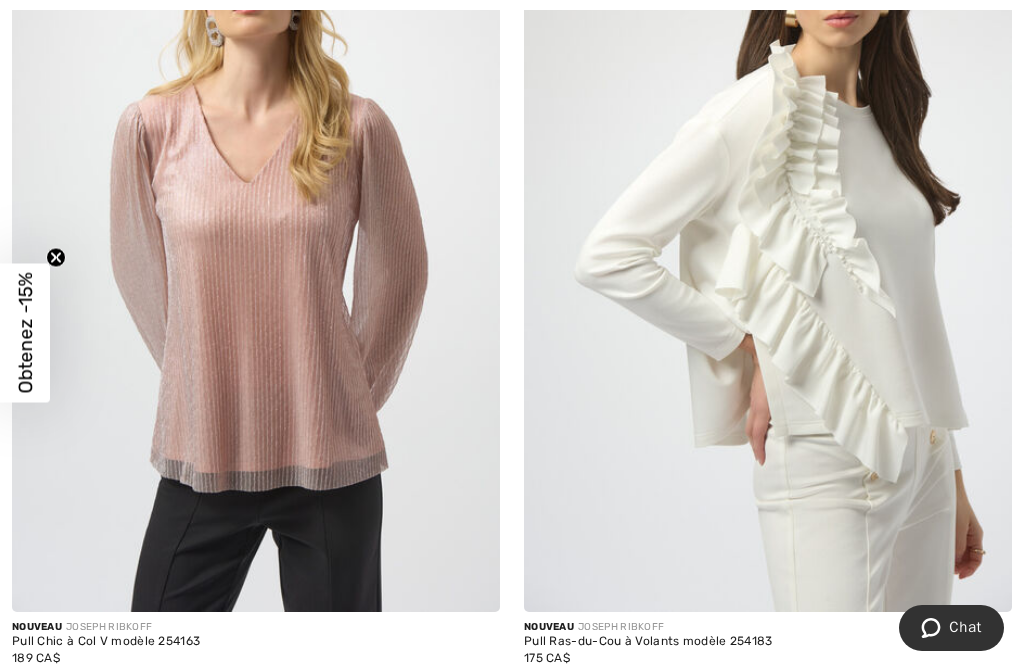 click at bounding box center [569, 683] 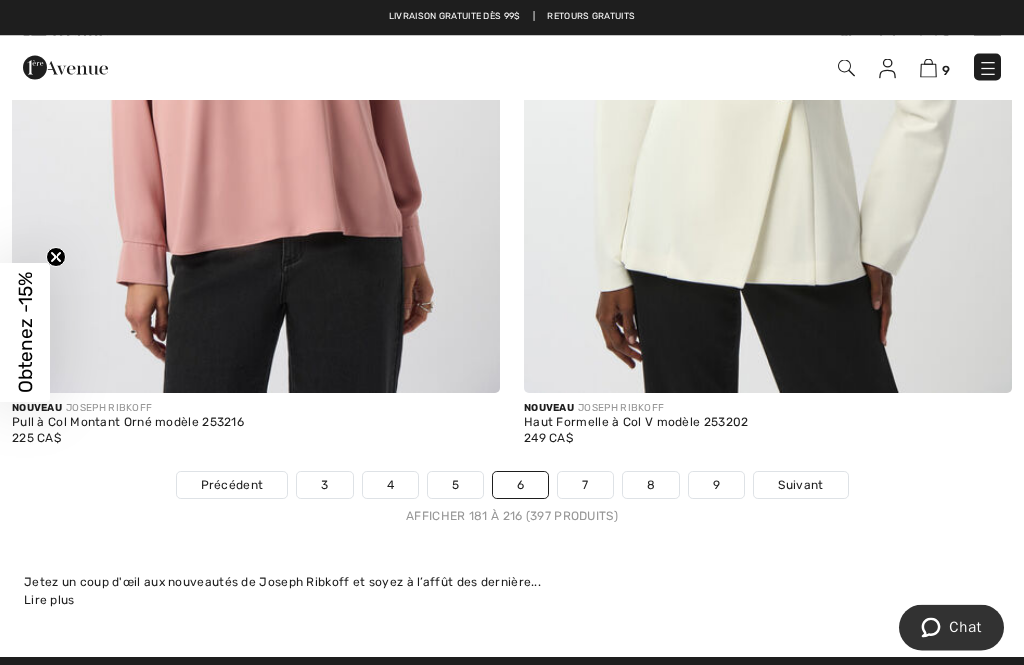scroll, scrollTop: 15108, scrollLeft: 0, axis: vertical 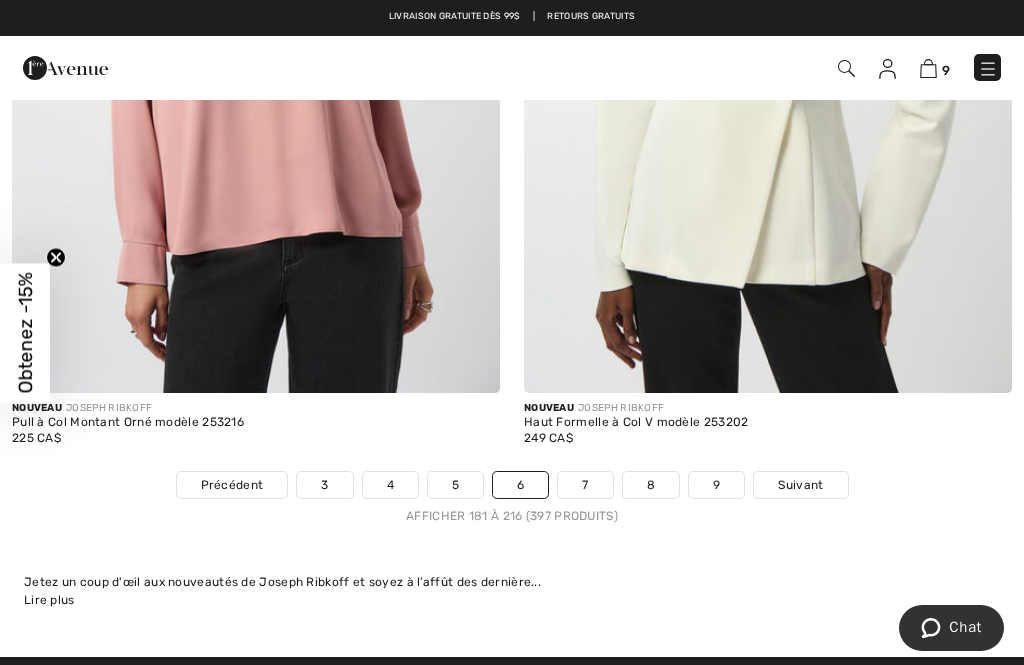 click on "Suivant" at bounding box center [800, 485] 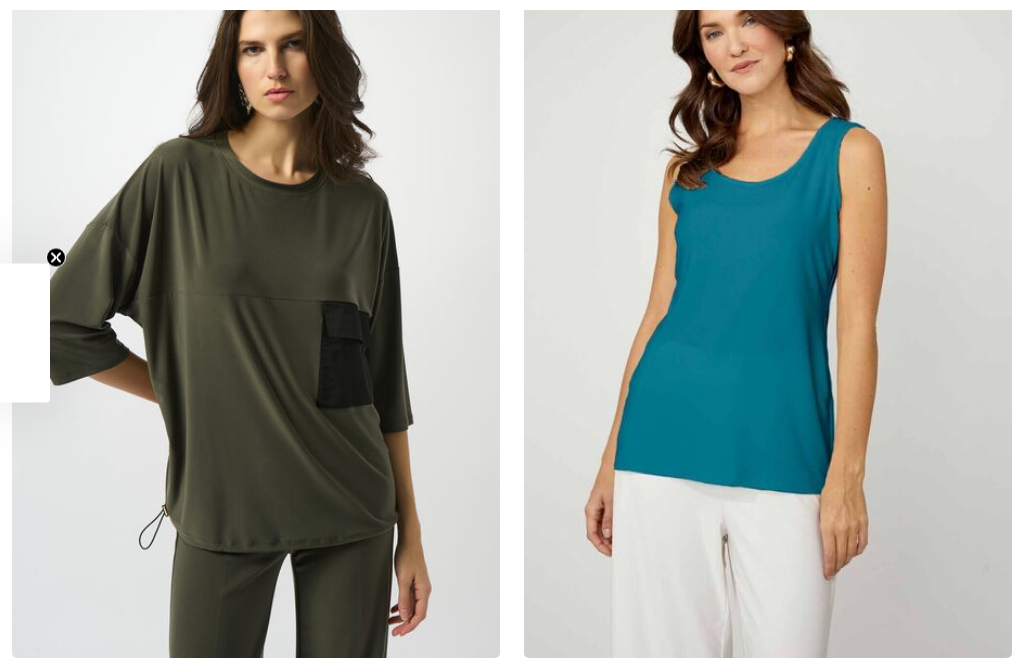 checkbox on "true" 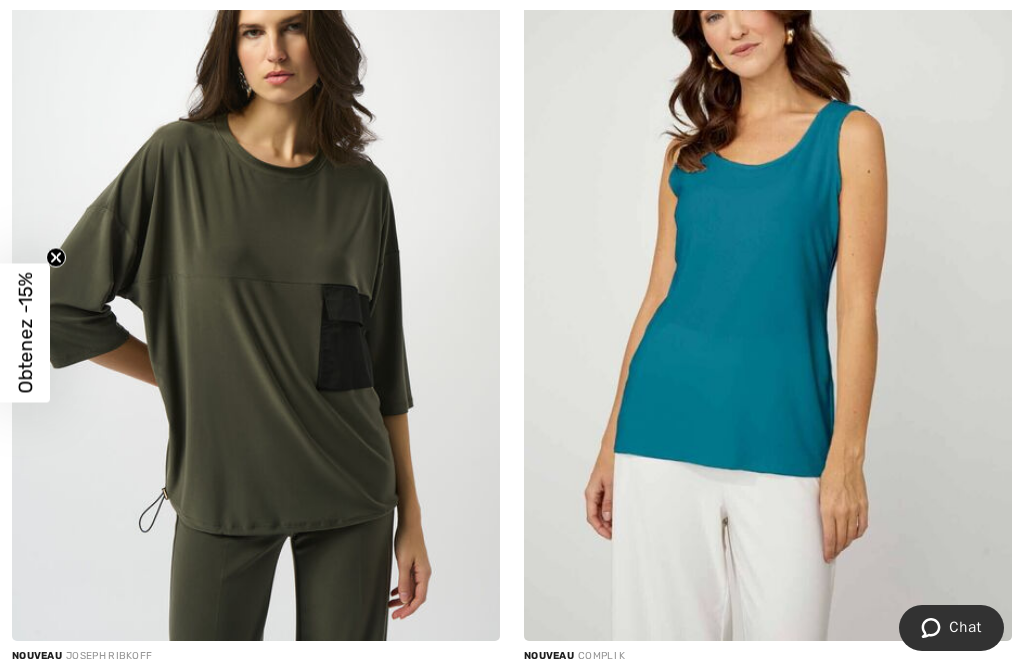 scroll, scrollTop: 0, scrollLeft: 0, axis: both 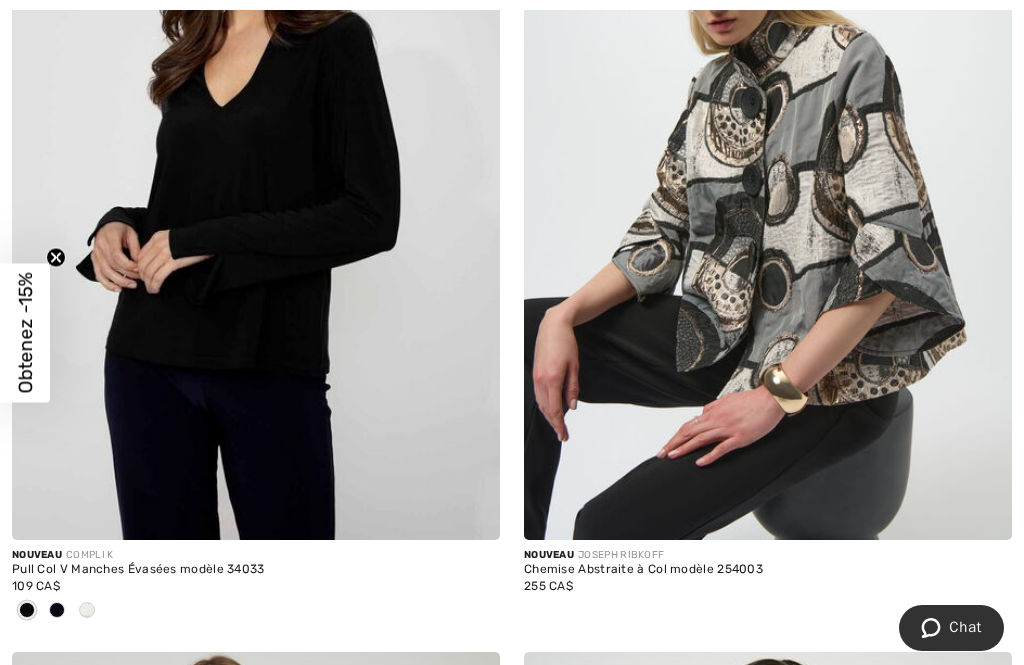 click at bounding box center (87, 610) 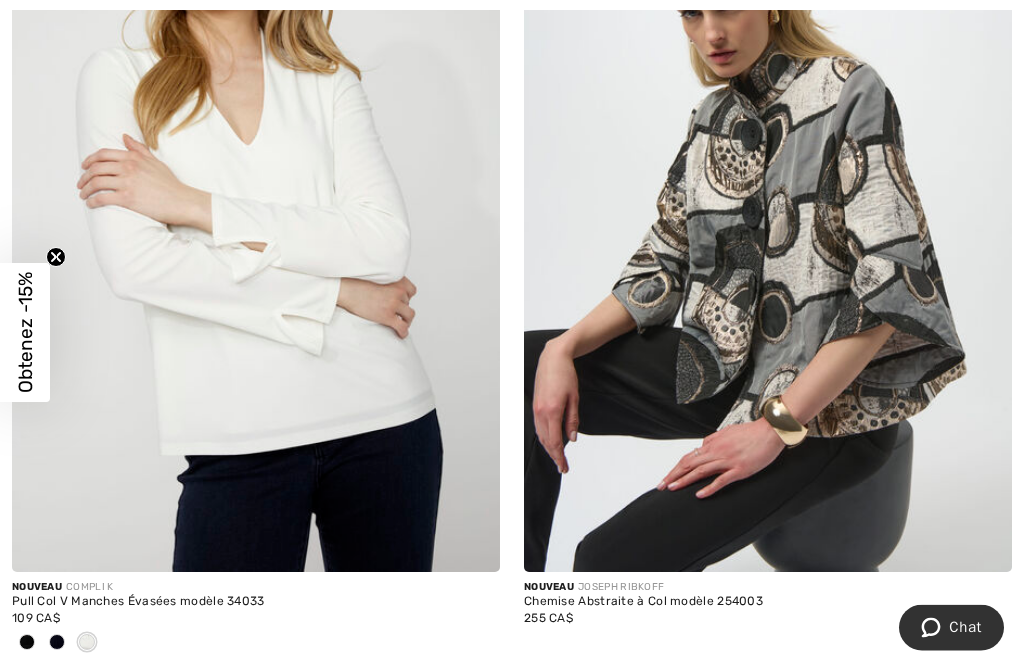 scroll, scrollTop: 2210, scrollLeft: 0, axis: vertical 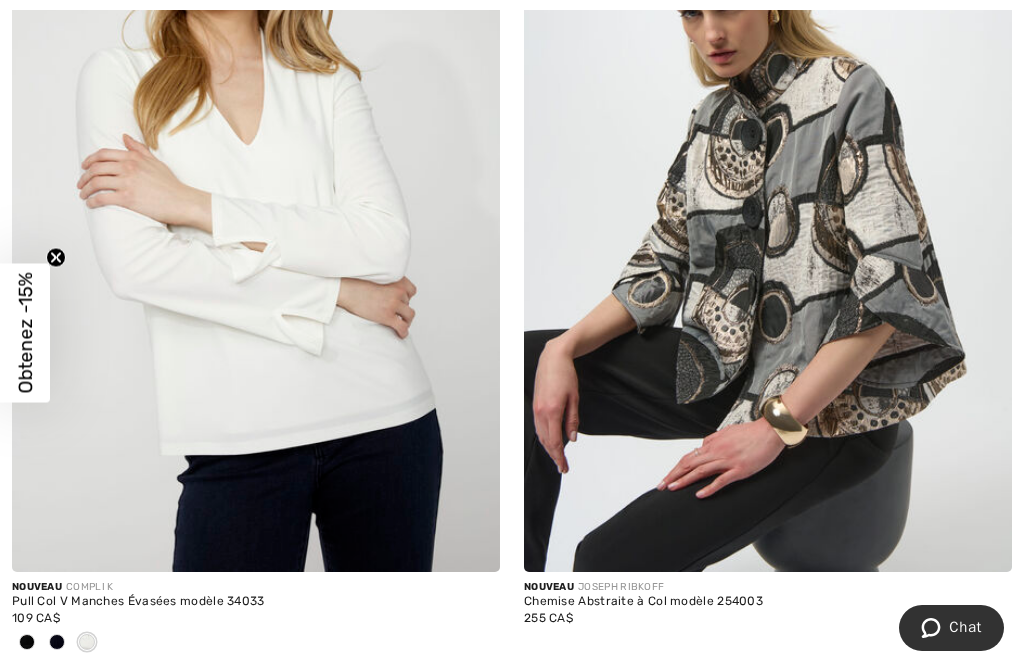 click at bounding box center [256, 206] 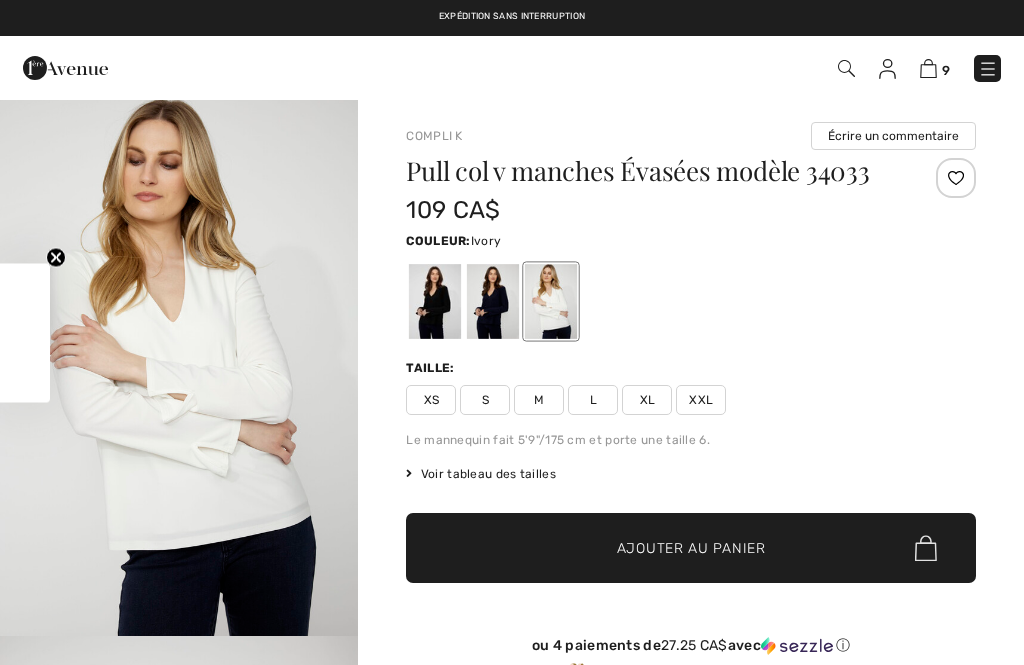 scroll, scrollTop: 0, scrollLeft: 0, axis: both 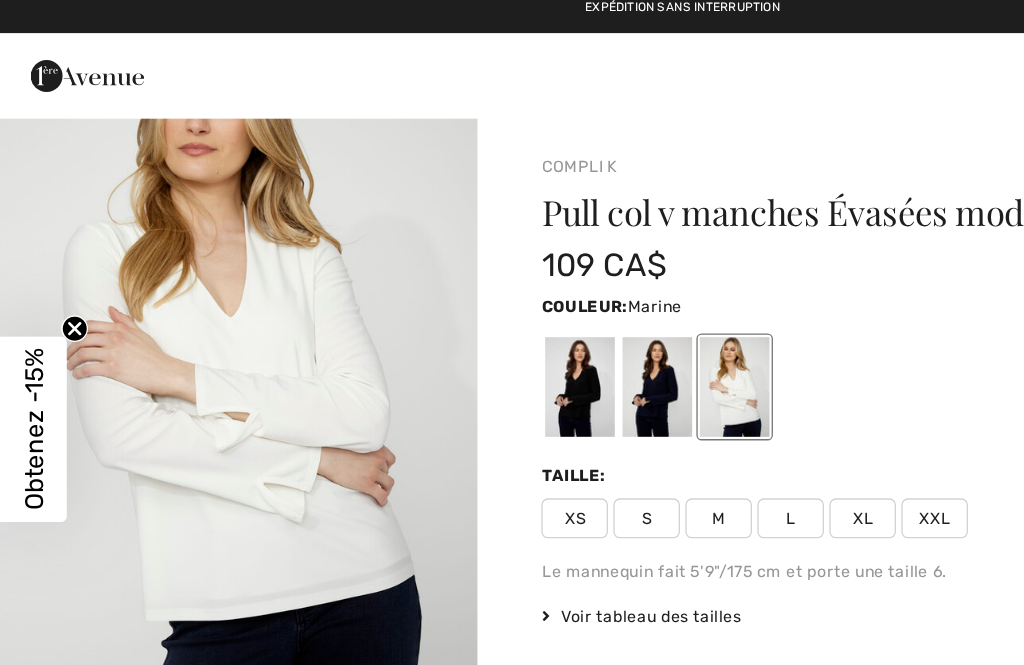 click at bounding box center [493, 301] 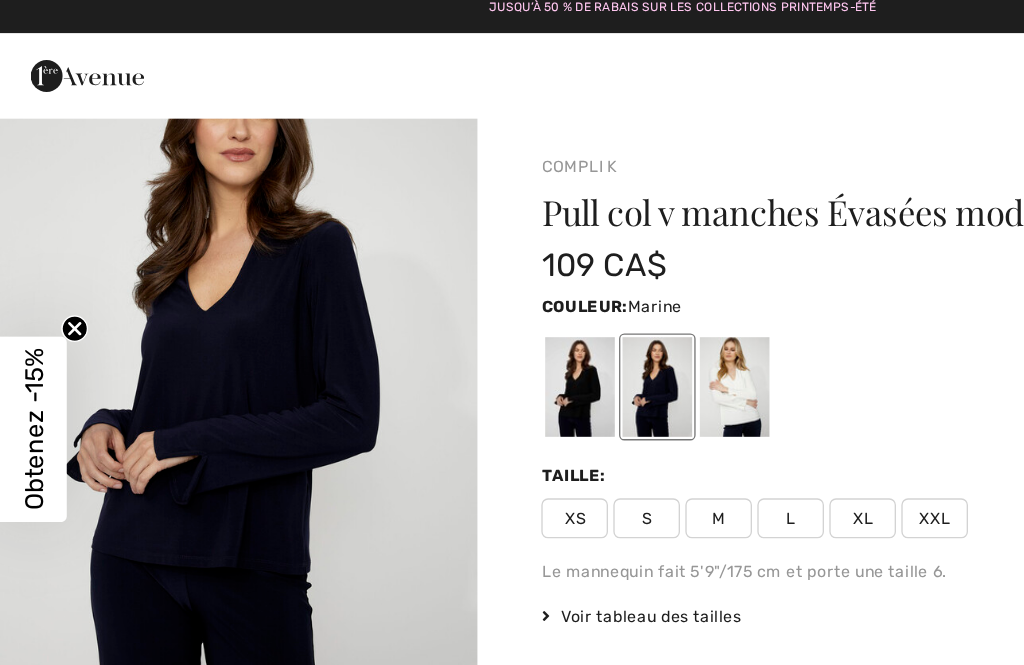 scroll, scrollTop: 0, scrollLeft: 0, axis: both 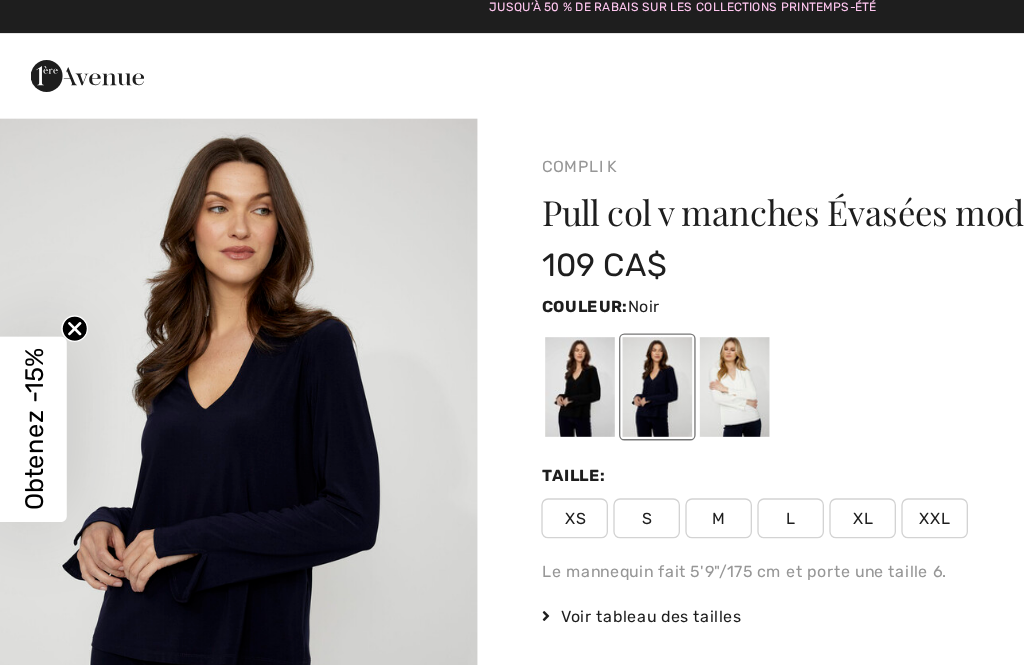 click at bounding box center [435, 301] 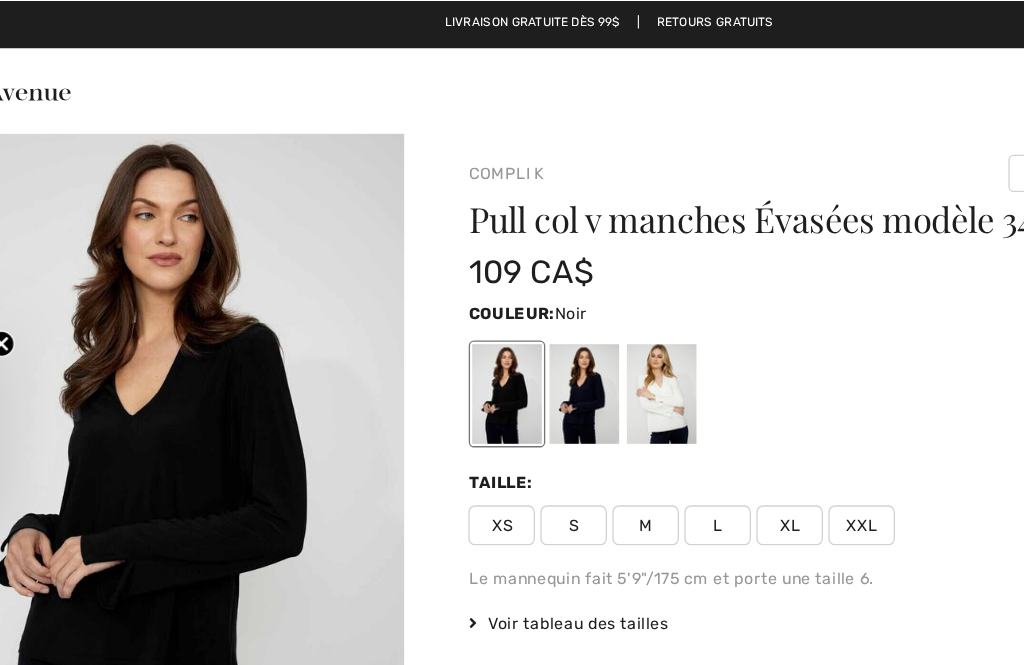 scroll, scrollTop: 6, scrollLeft: 0, axis: vertical 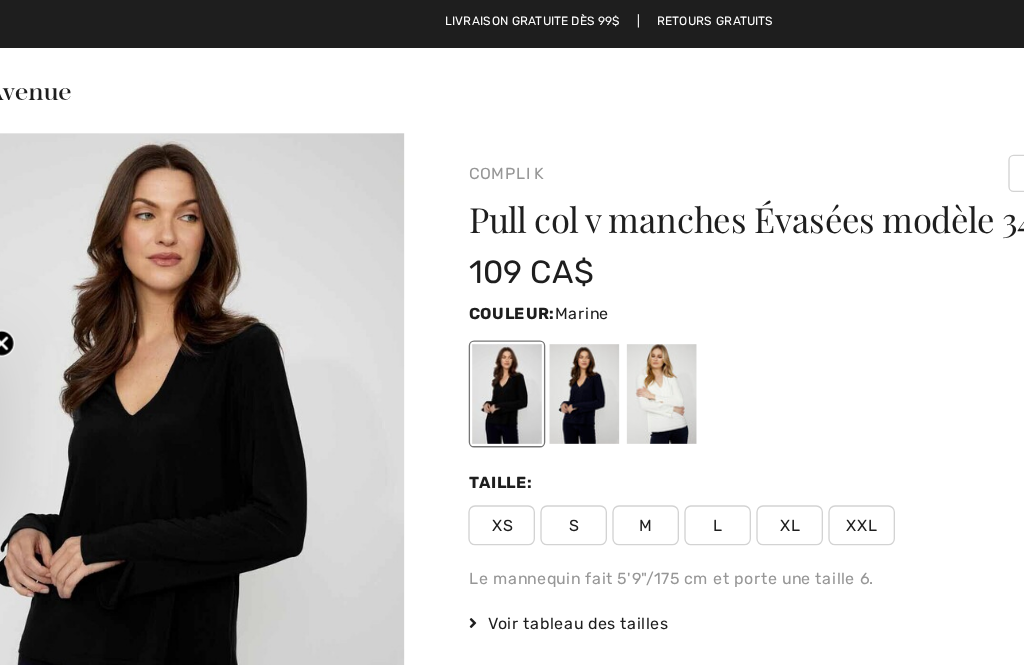 click at bounding box center (493, 295) 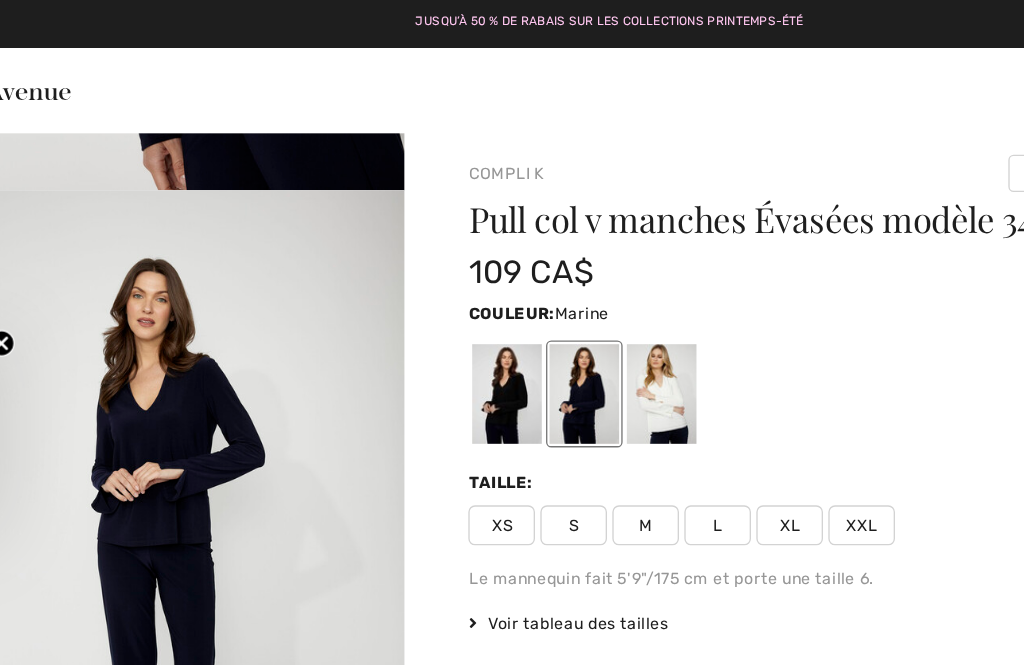 scroll, scrollTop: 1026, scrollLeft: 0, axis: vertical 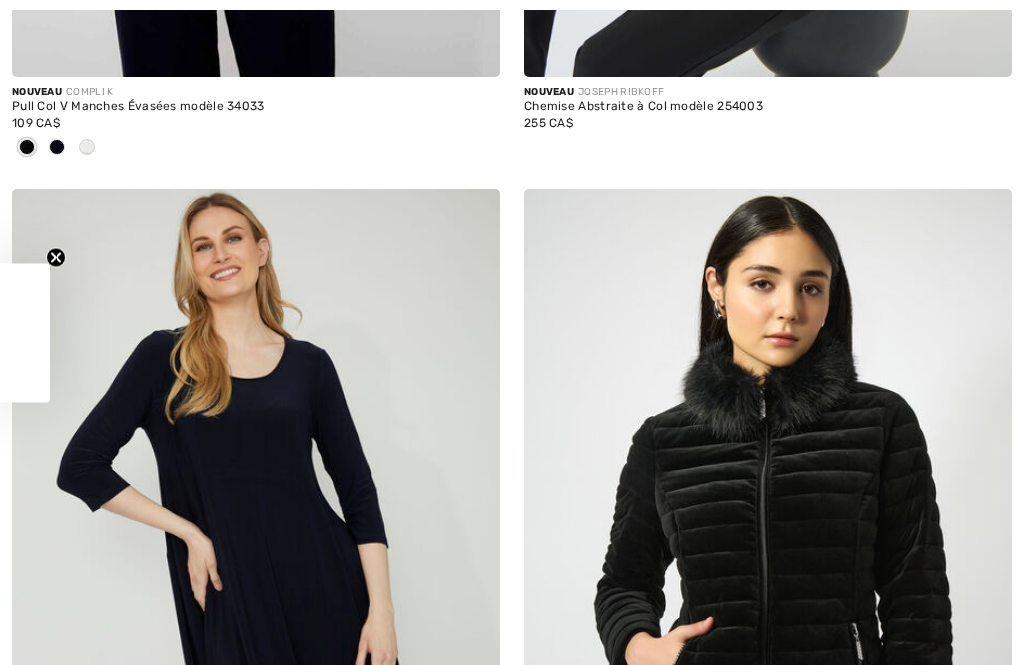 checkbox on "true" 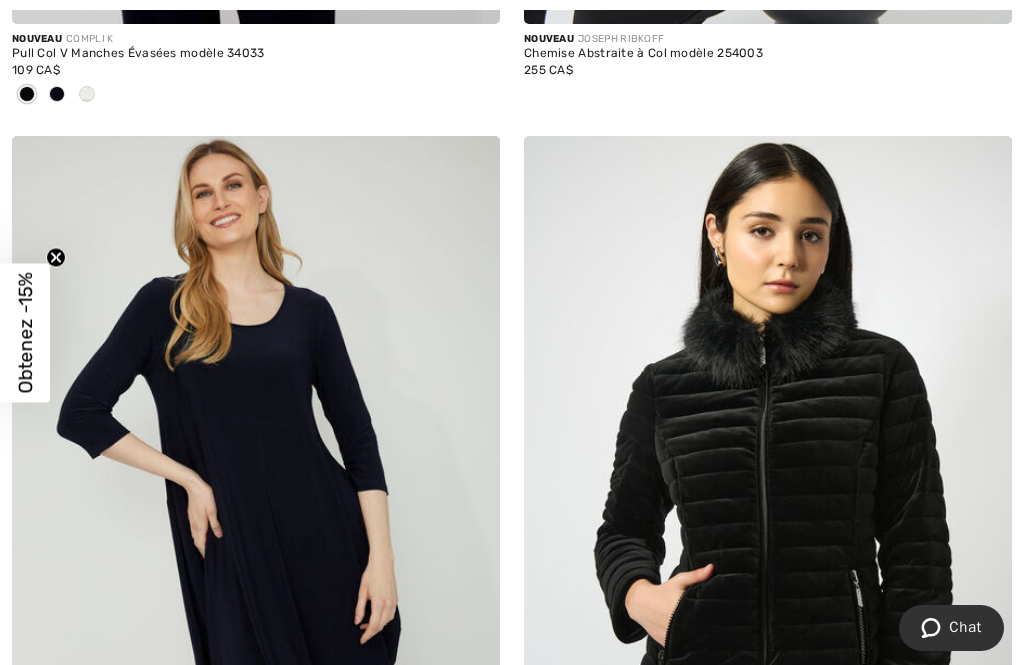scroll, scrollTop: 2907, scrollLeft: 0, axis: vertical 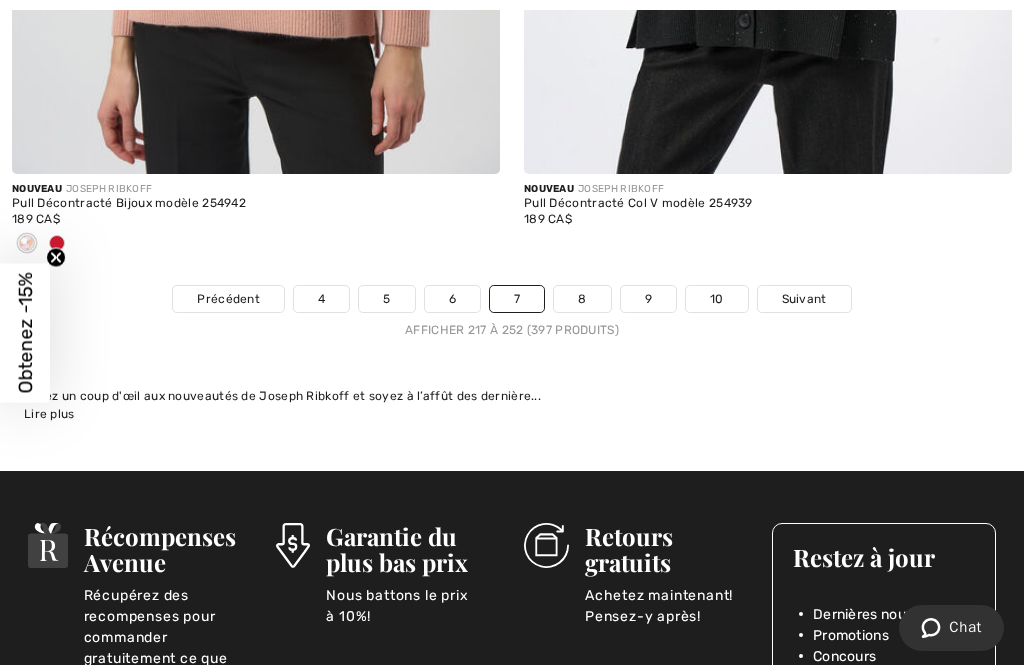 click on "Suivant" at bounding box center [804, 299] 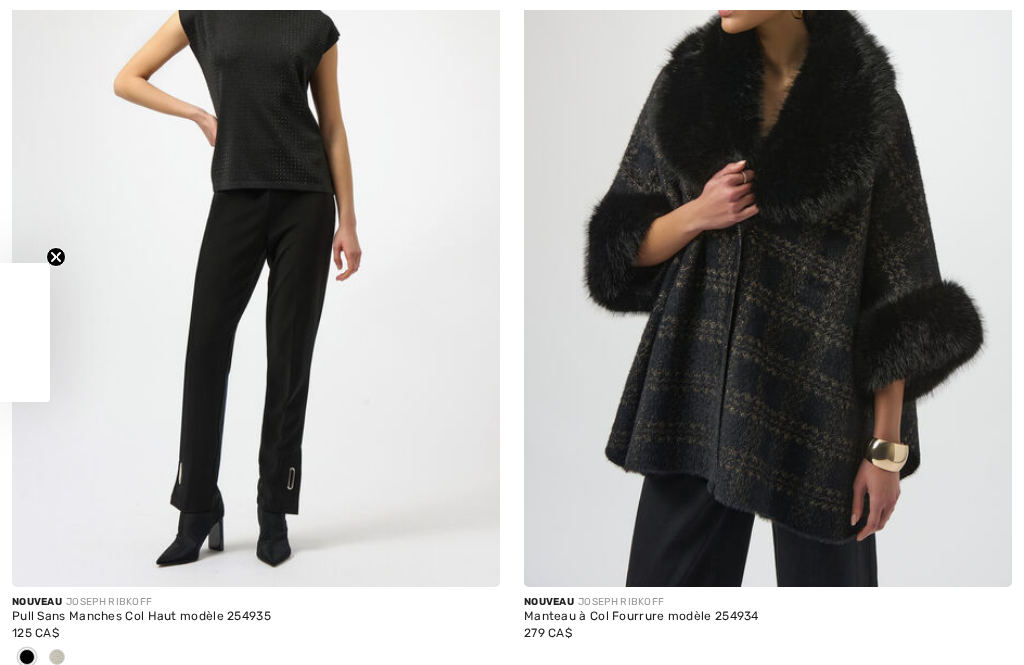 checkbox on "true" 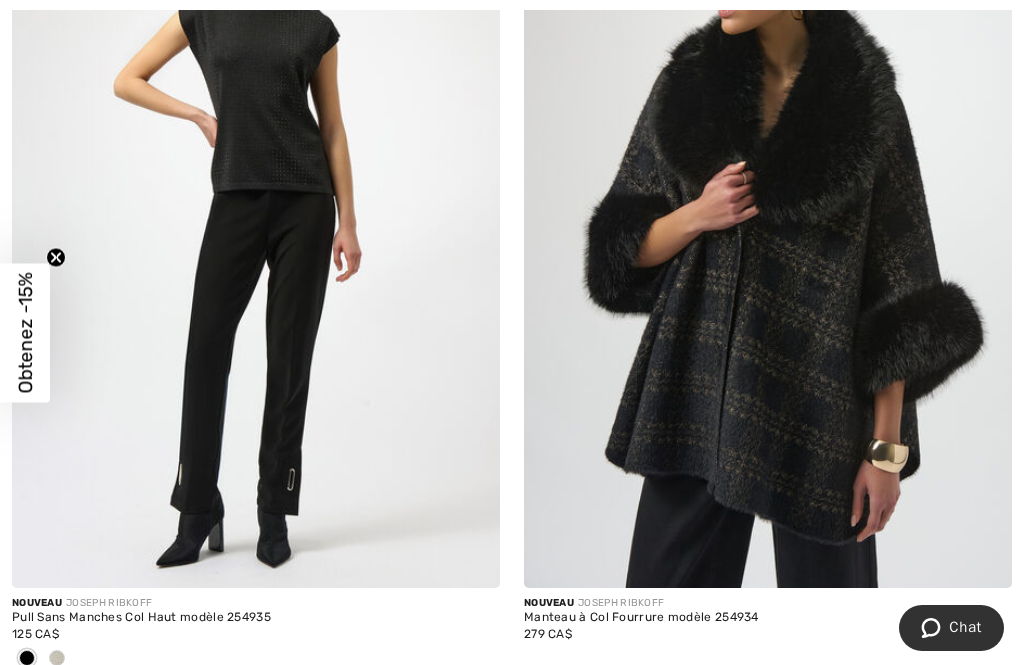 scroll, scrollTop: 0, scrollLeft: 0, axis: both 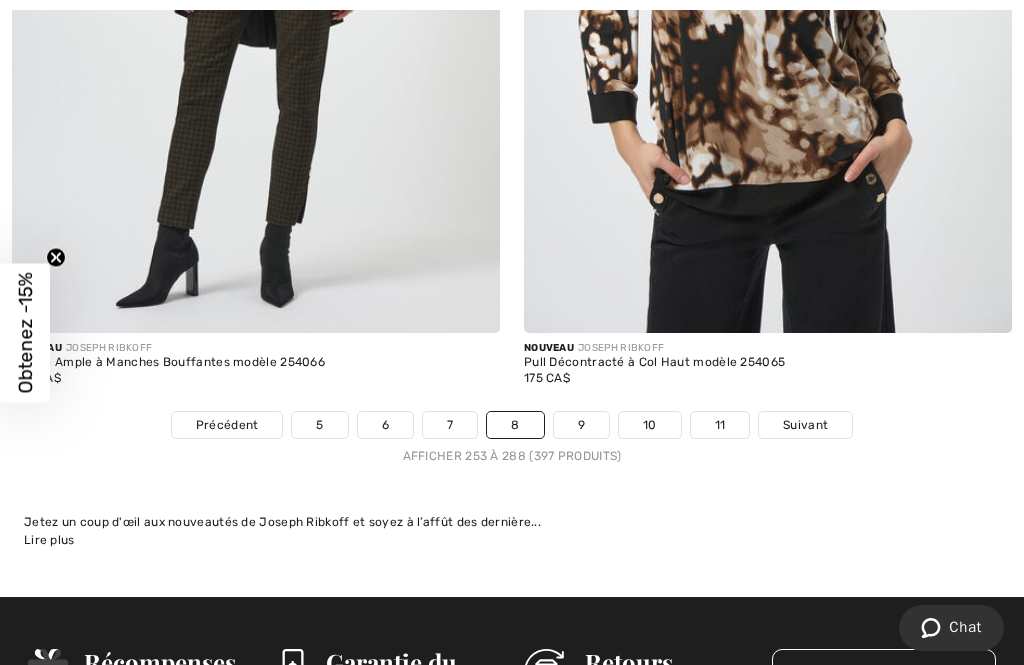 click on "Suivant" at bounding box center (805, 425) 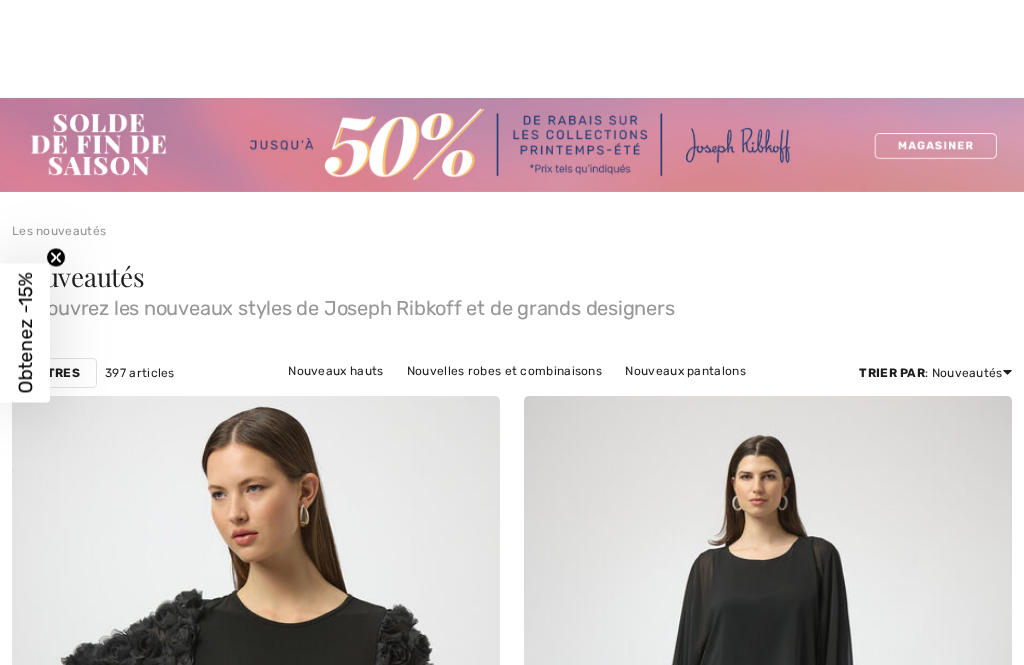 checkbox on "true" 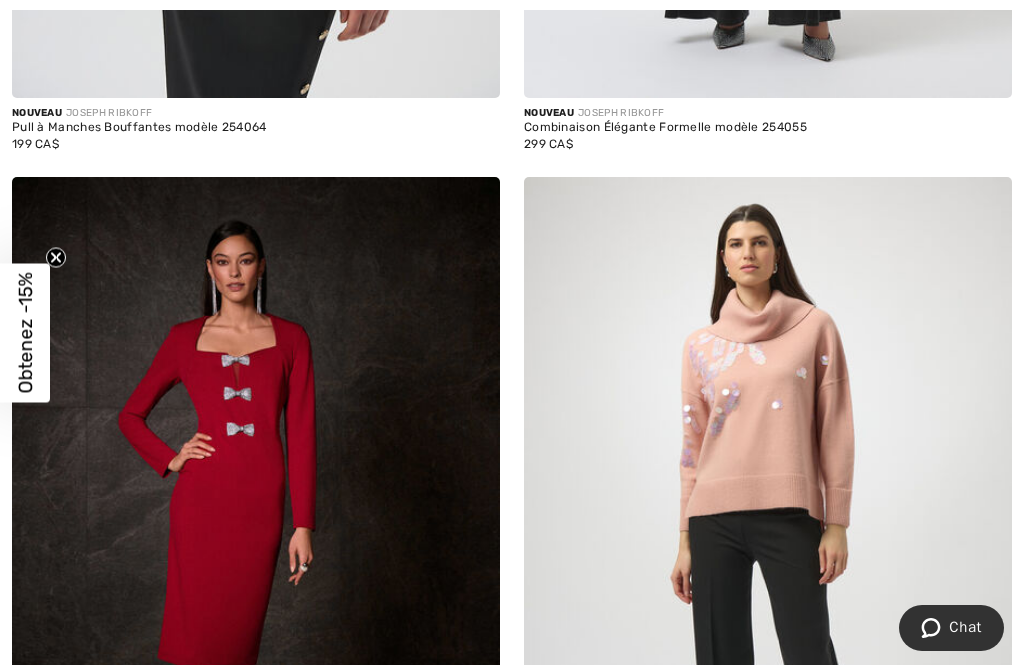 scroll, scrollTop: 1086, scrollLeft: 0, axis: vertical 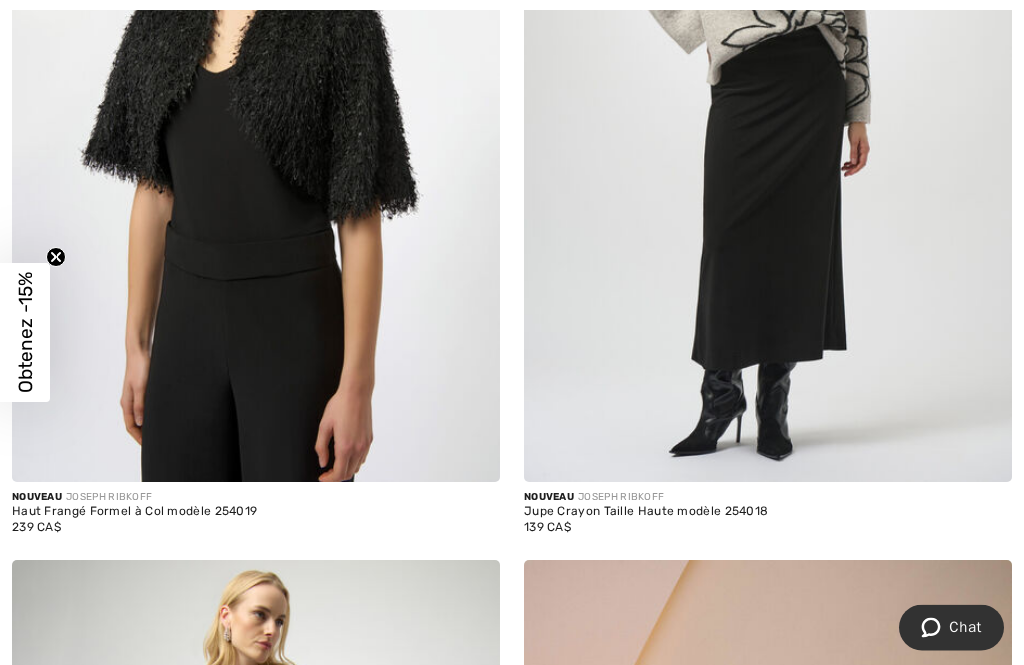 click at bounding box center (768, 117) 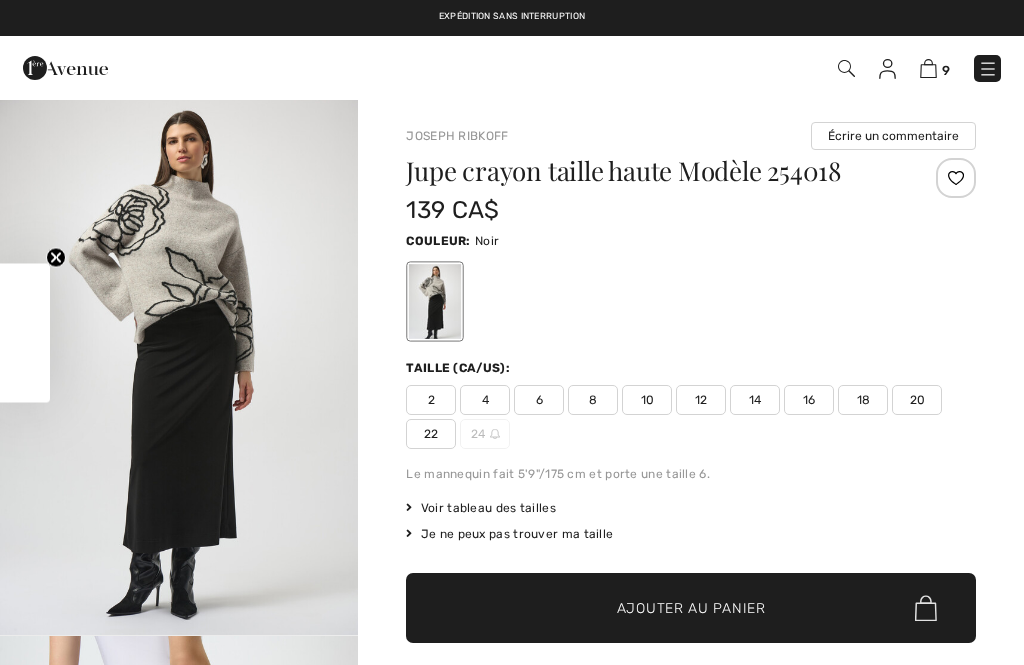 scroll, scrollTop: 0, scrollLeft: 0, axis: both 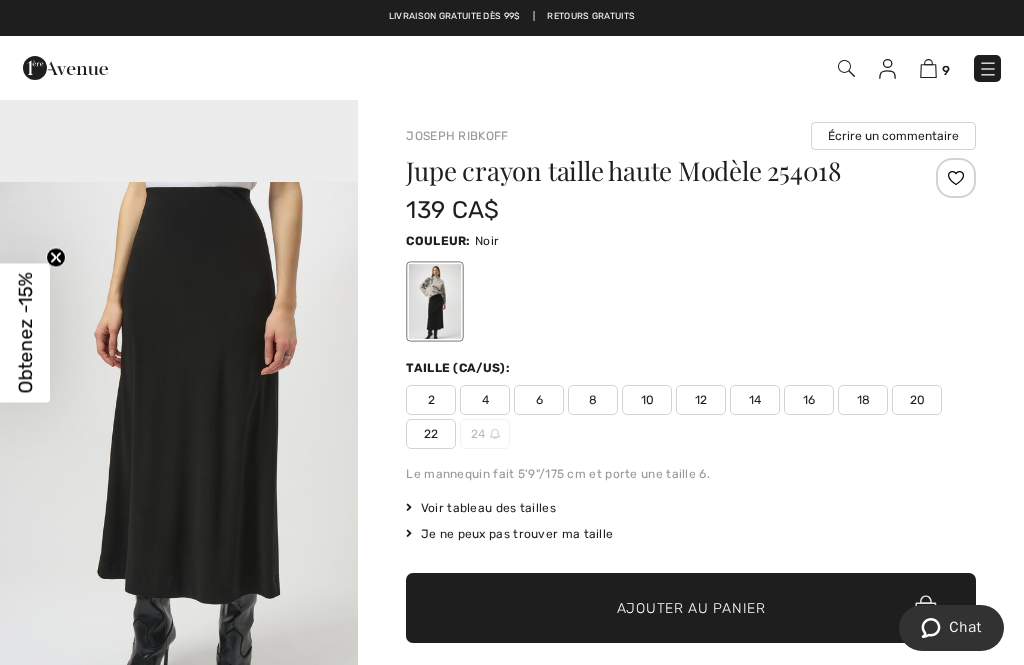 click on "10" at bounding box center [647, 400] 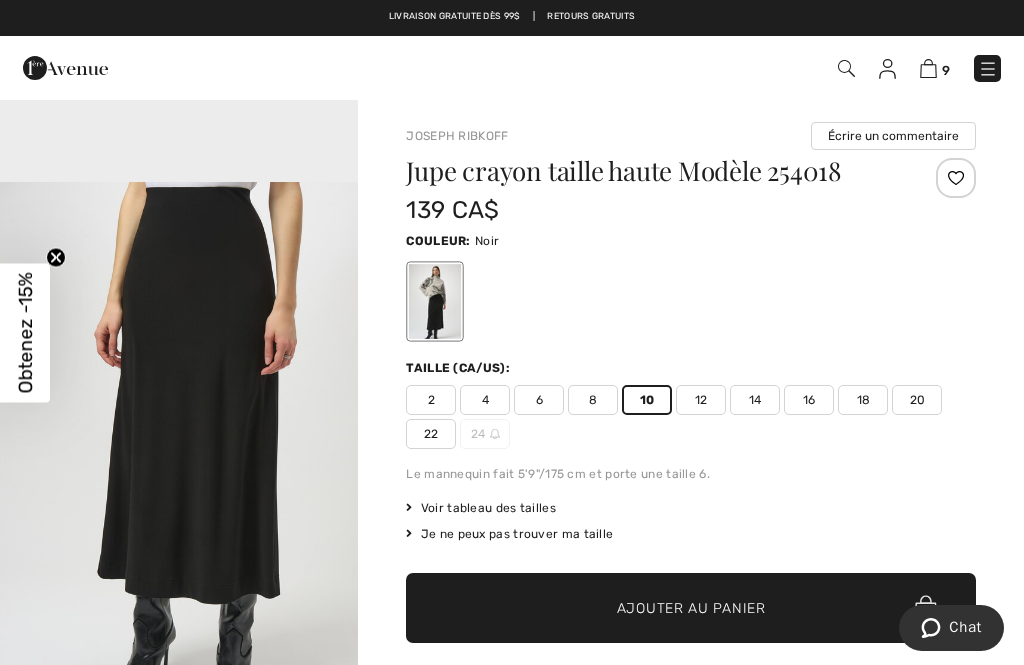 click on "Ajouter au panier" at bounding box center [691, 608] 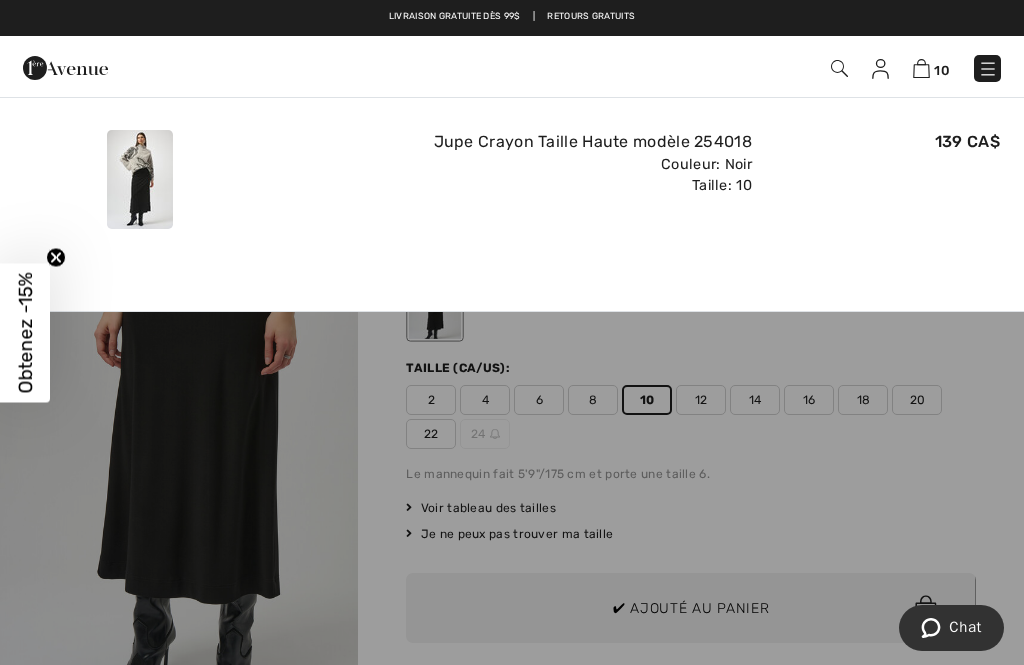 scroll, scrollTop: 0, scrollLeft: 0, axis: both 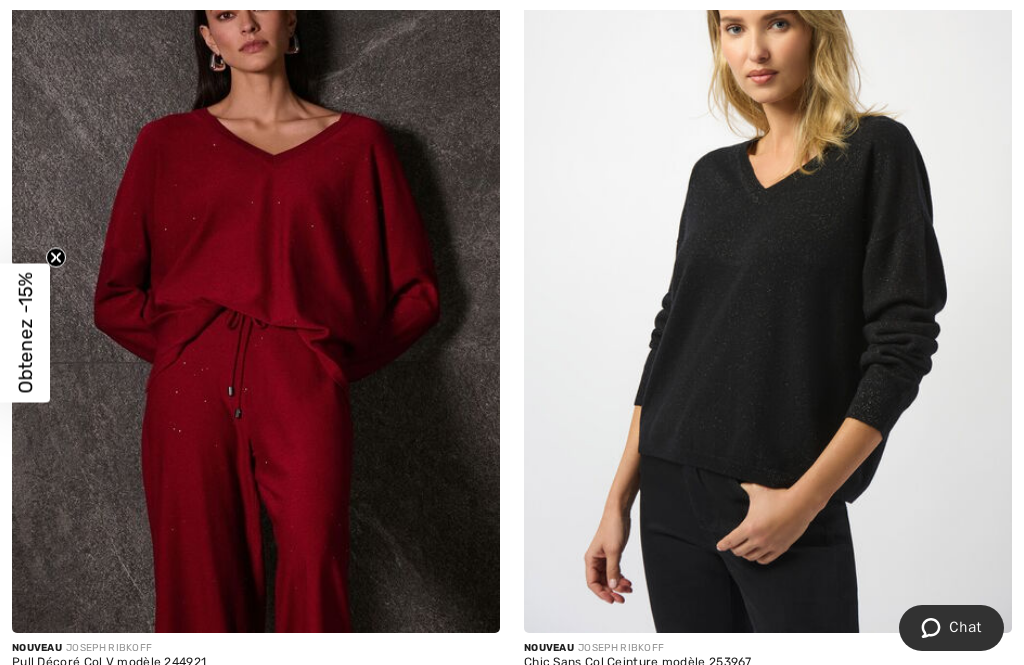 click at bounding box center [87, 703] 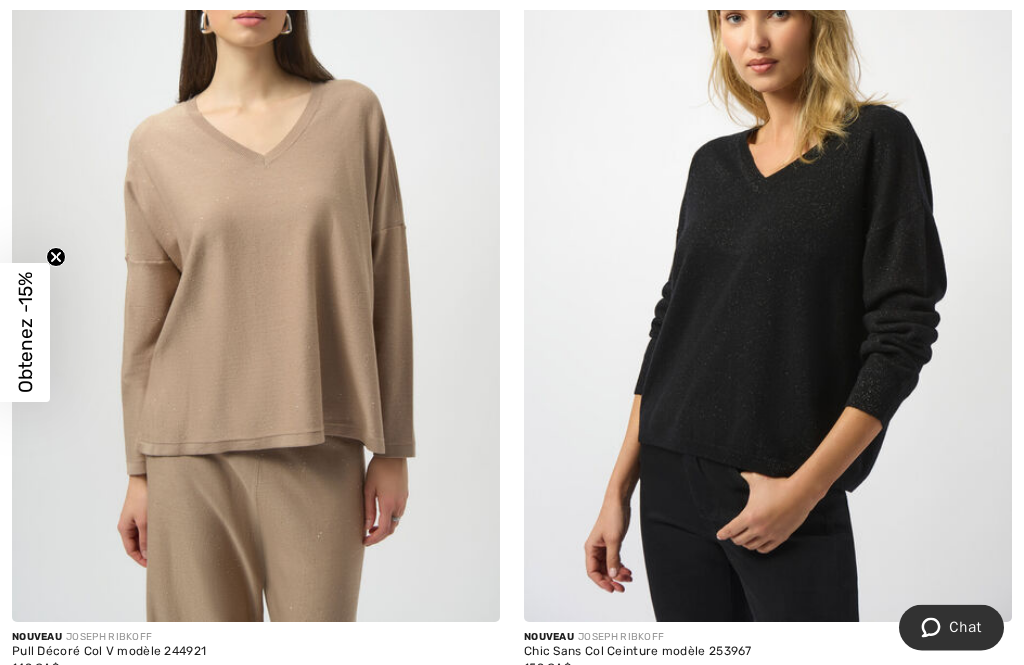 scroll, scrollTop: 8066, scrollLeft: 0, axis: vertical 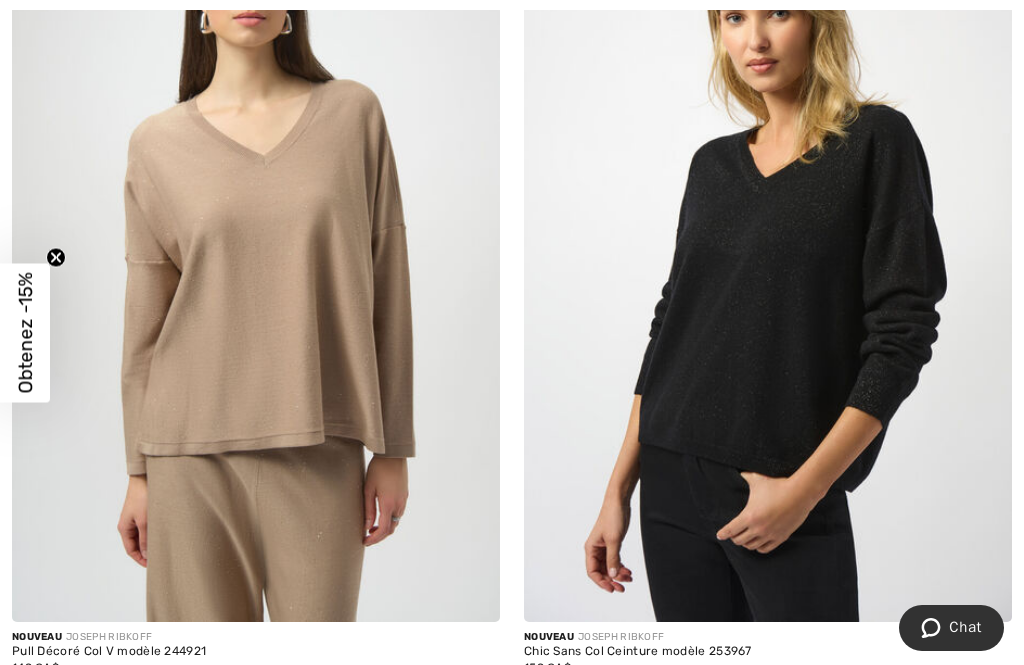 click at bounding box center (569, 693) 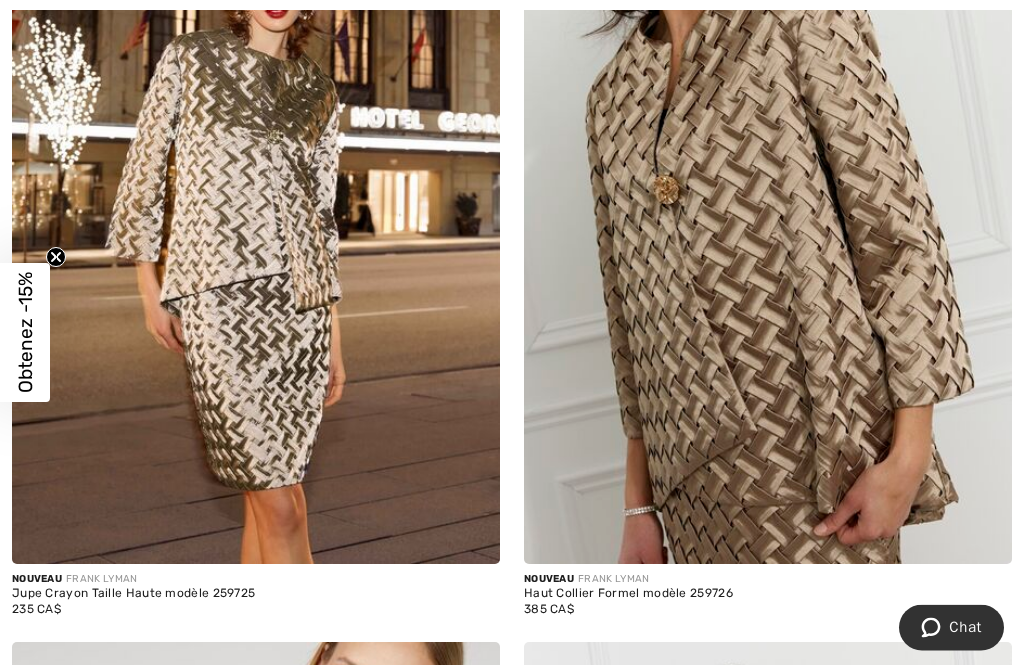 scroll, scrollTop: 11694, scrollLeft: 0, axis: vertical 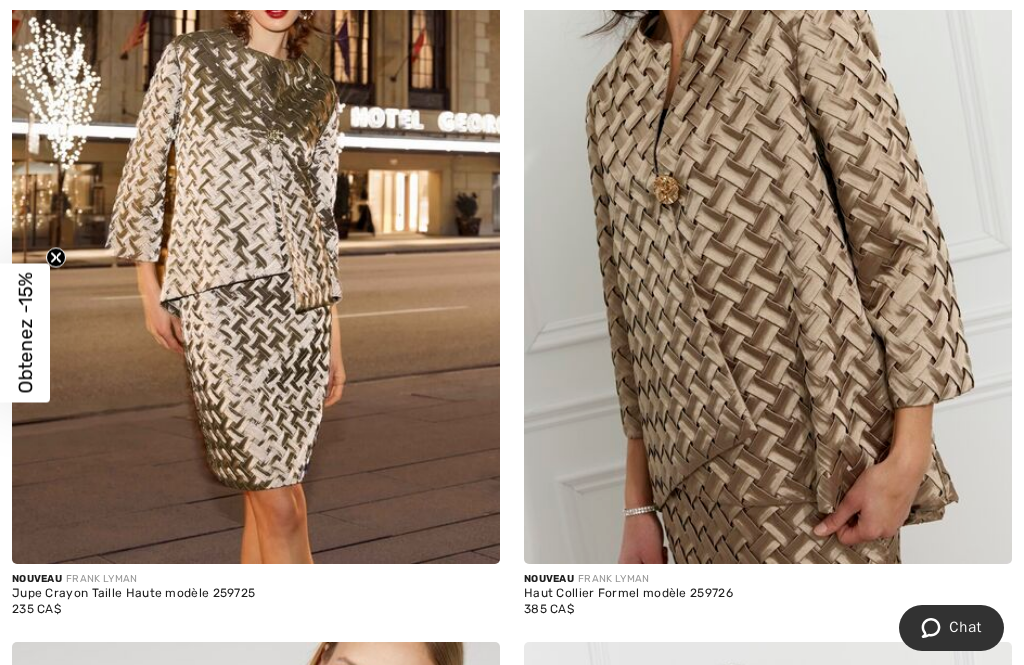 click at bounding box center (256, 198) 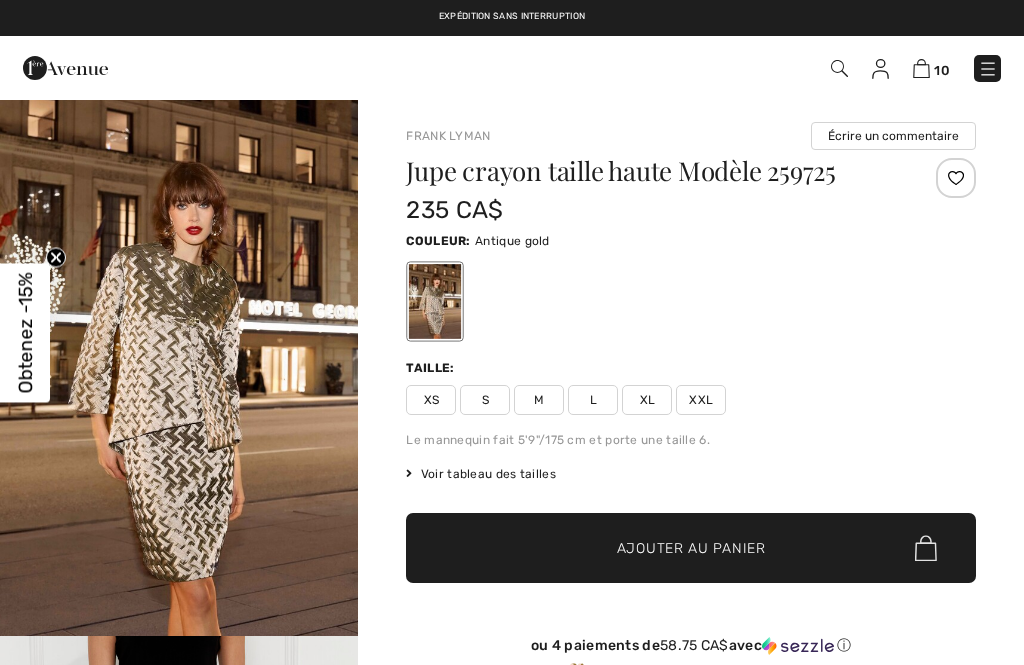 scroll, scrollTop: 0, scrollLeft: 0, axis: both 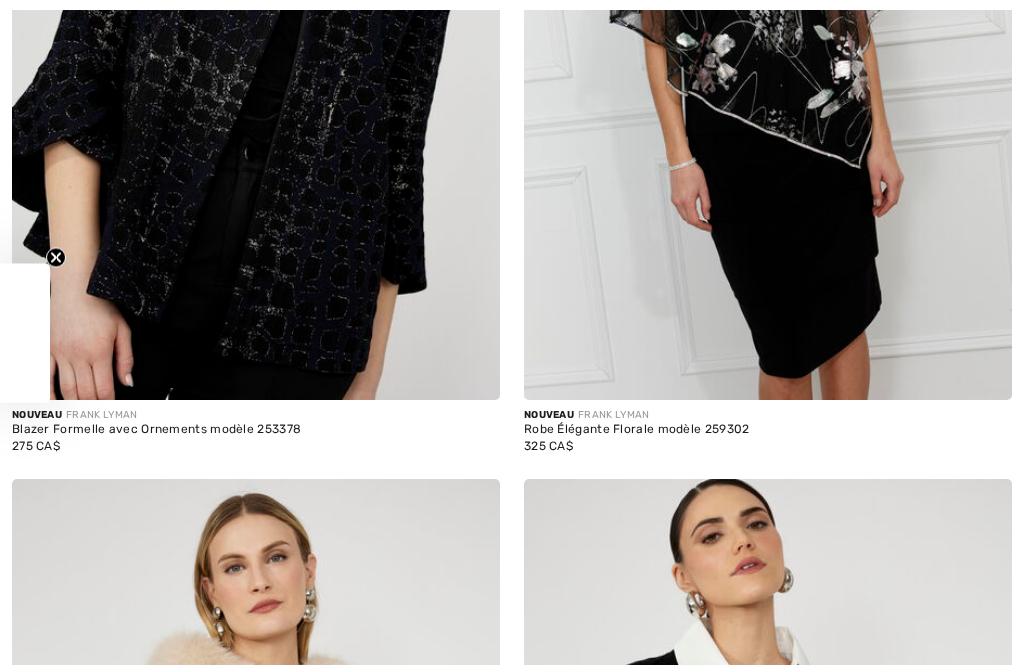 checkbox on "true" 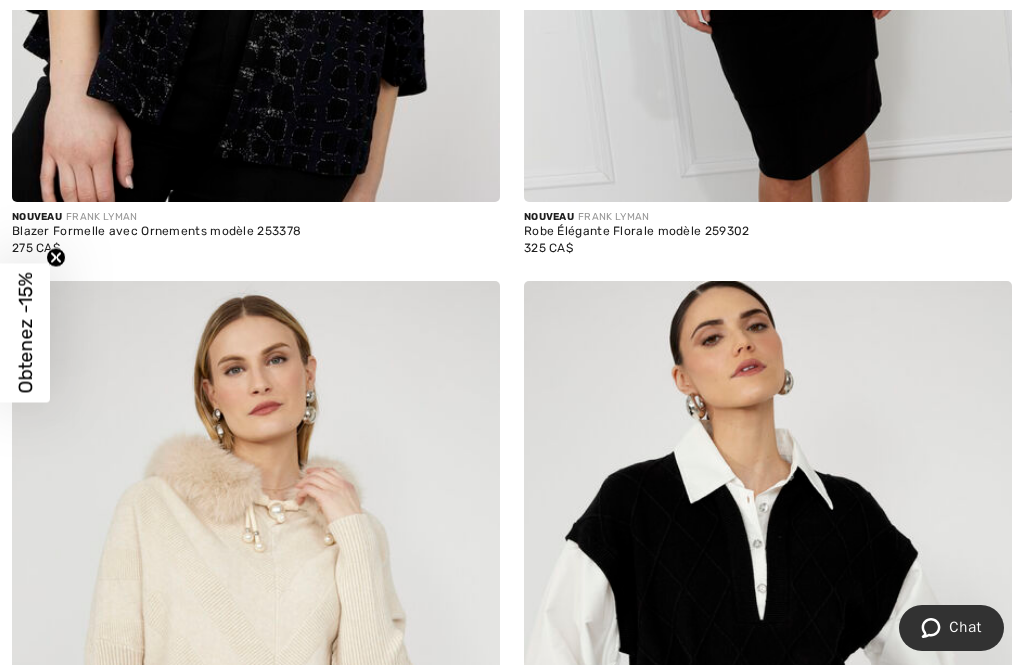 scroll, scrollTop: 11696, scrollLeft: 0, axis: vertical 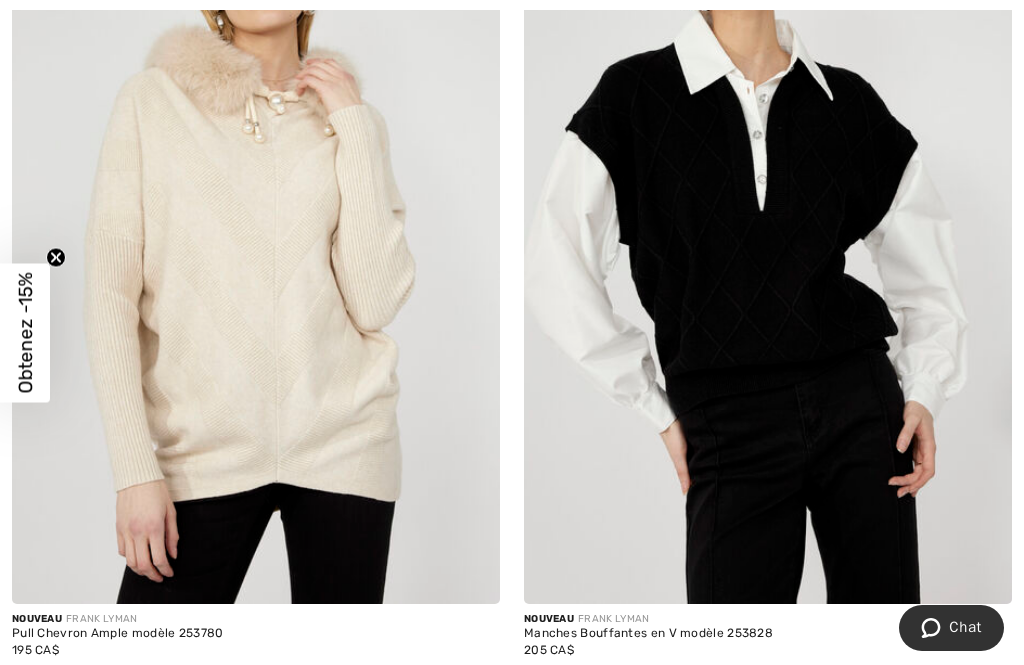 click at bounding box center [256, 238] 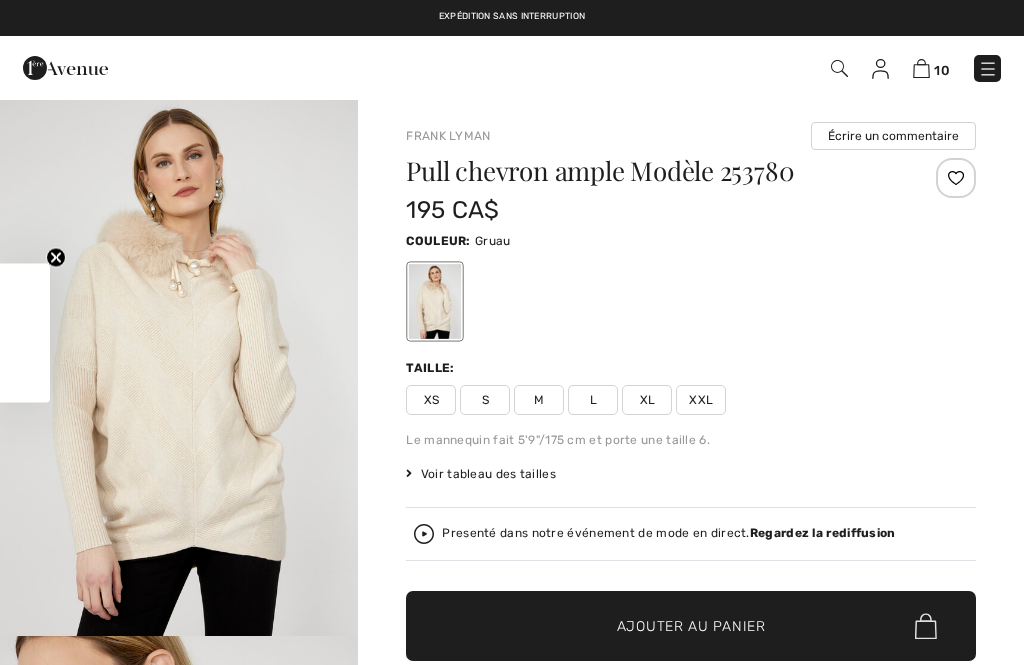 scroll, scrollTop: 0, scrollLeft: 0, axis: both 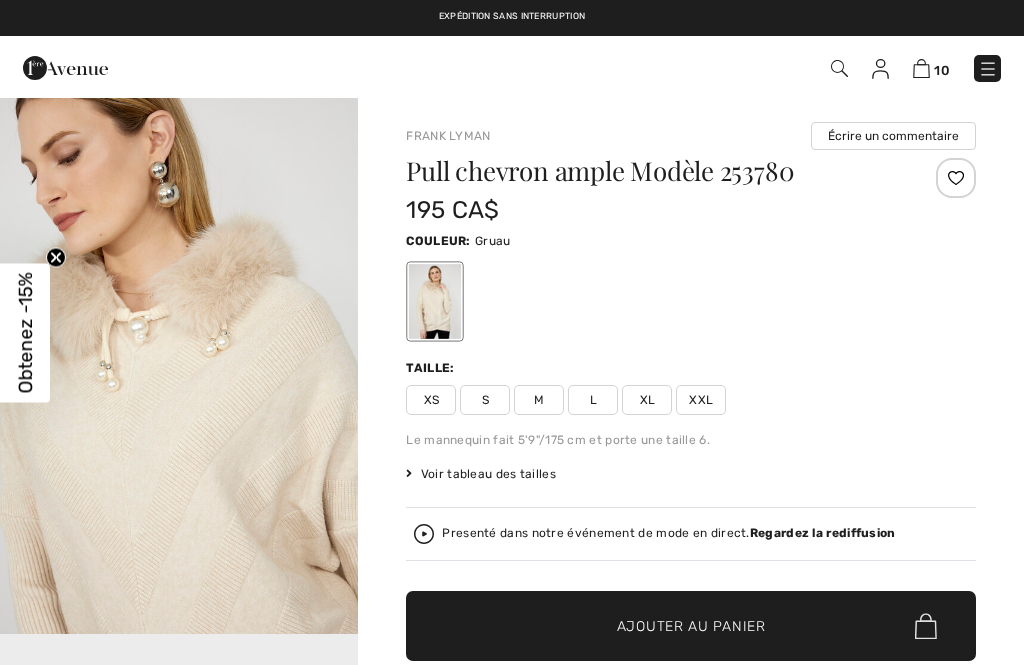 checkbox on "true" 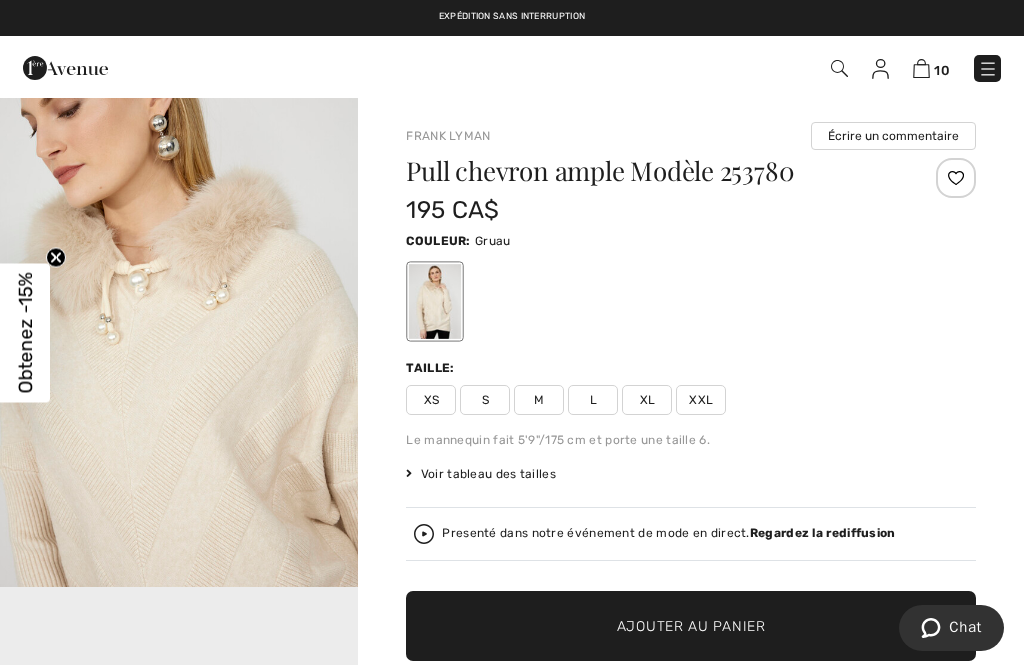 scroll, scrollTop: 0, scrollLeft: 0, axis: both 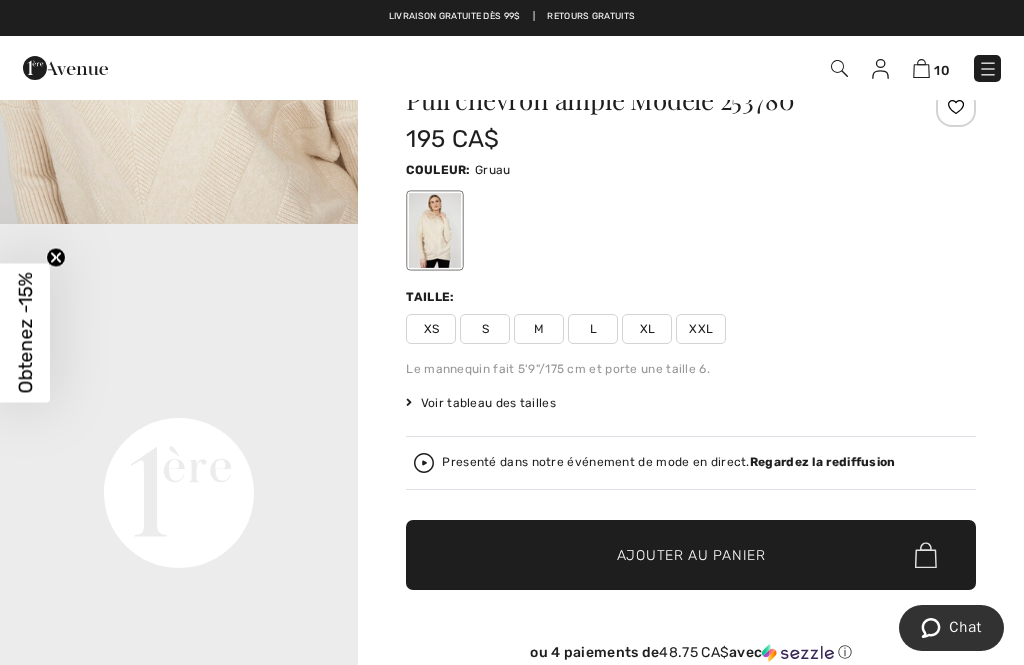 click on "L" at bounding box center [593, 329] 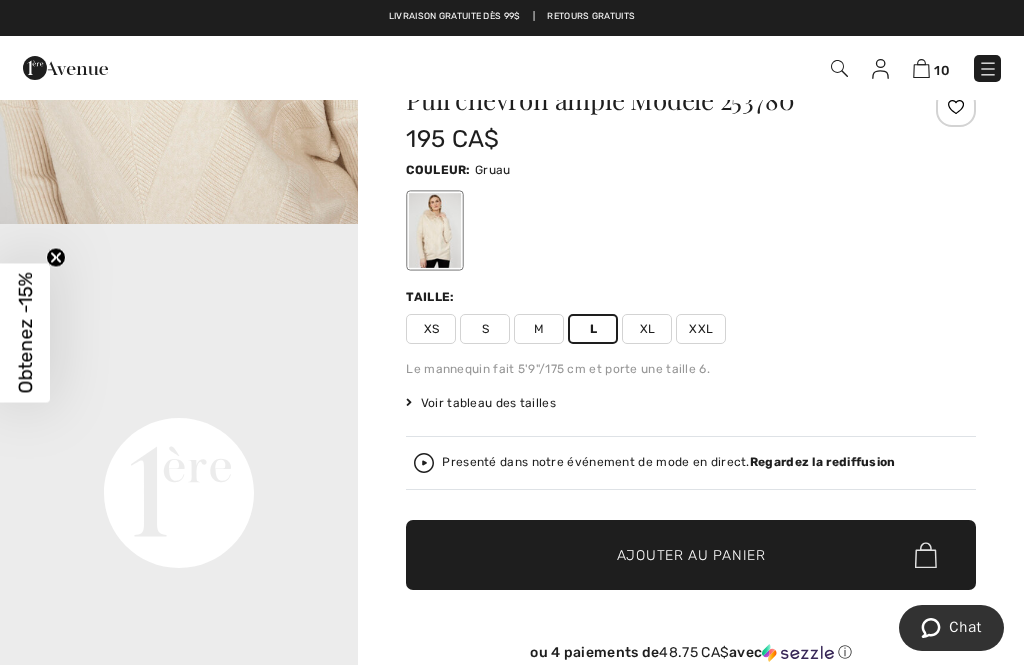click on "Ajouter au panier" at bounding box center (691, 555) 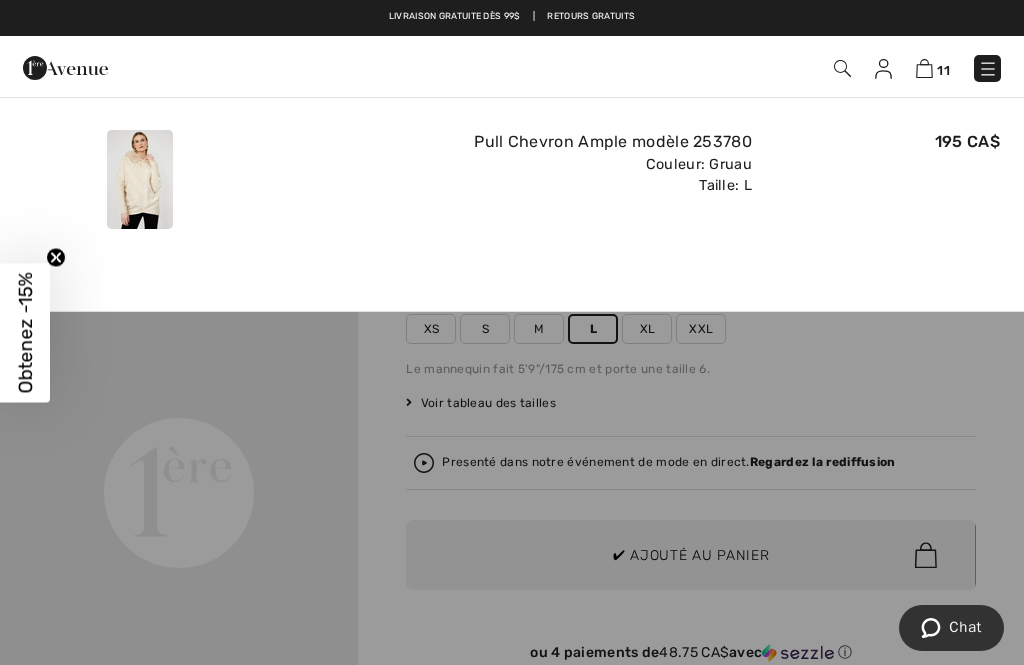 scroll, scrollTop: 0, scrollLeft: 0, axis: both 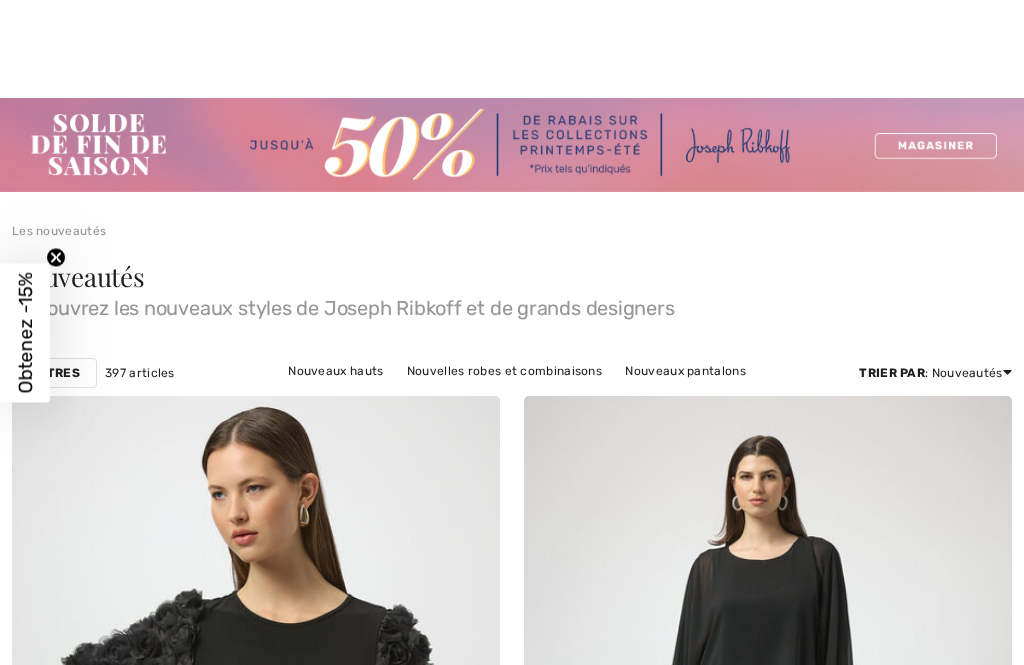 checkbox on "true" 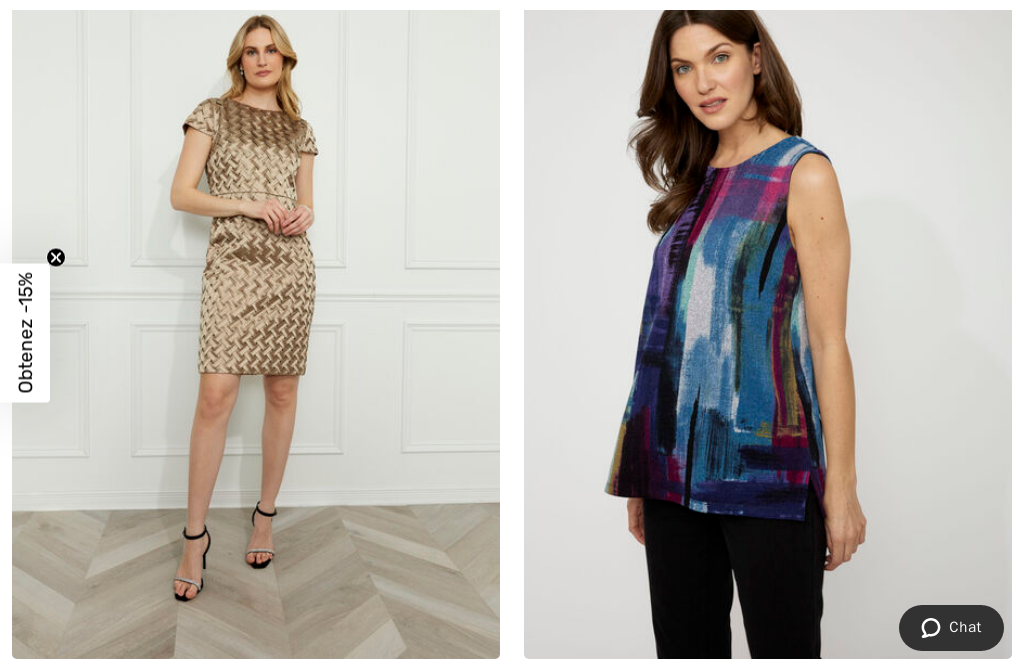 scroll, scrollTop: 13277, scrollLeft: 0, axis: vertical 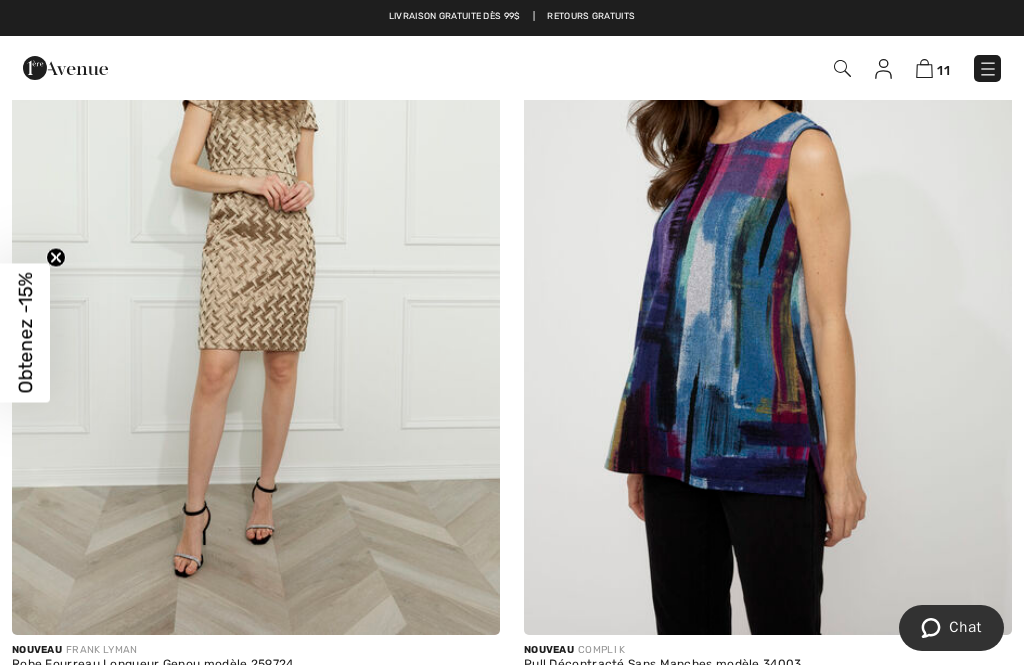 click at bounding box center [256, 269] 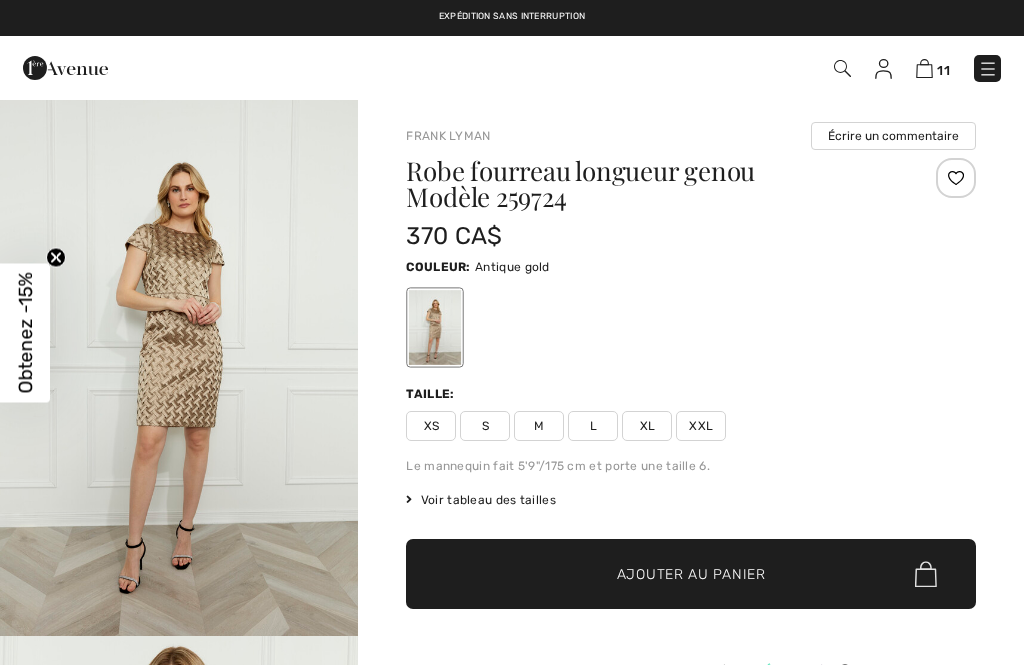 scroll, scrollTop: 0, scrollLeft: 0, axis: both 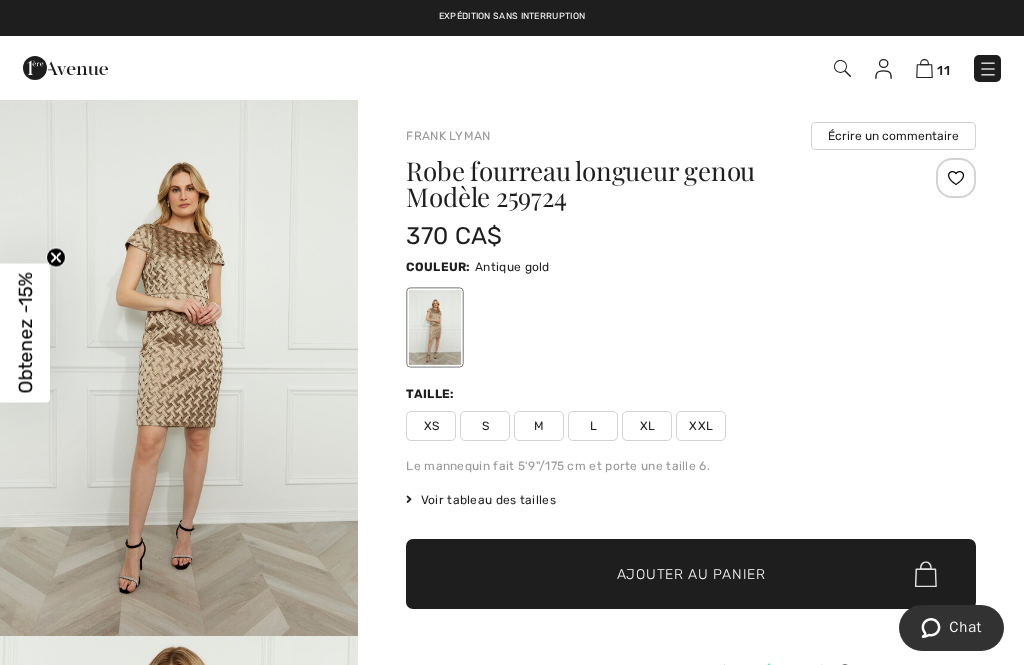 click on "L" at bounding box center (593, 426) 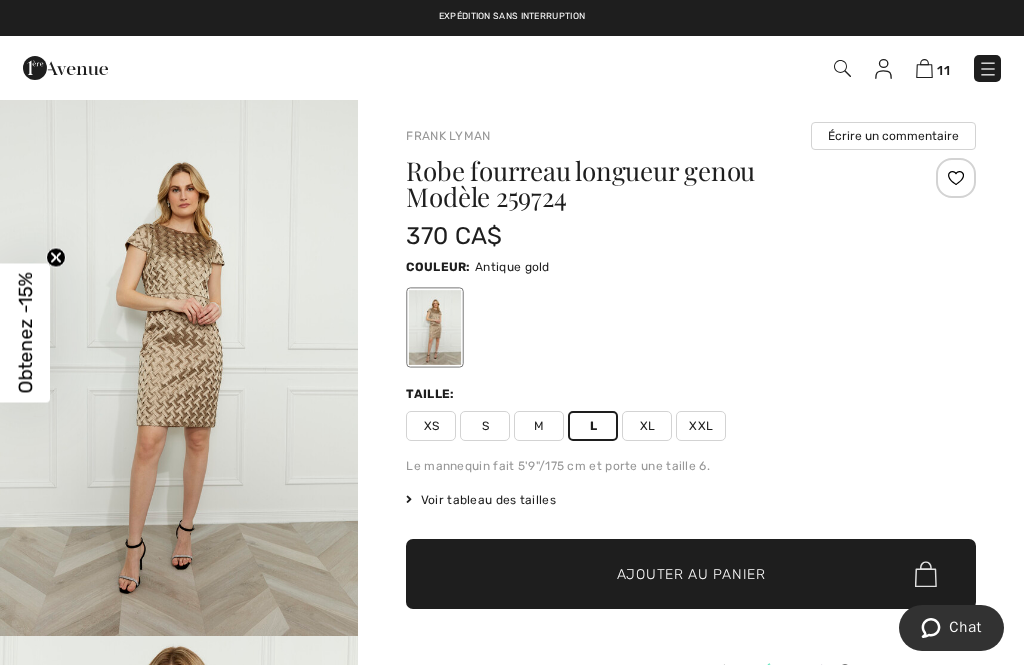 click on "Ajouter au panier" at bounding box center (691, 574) 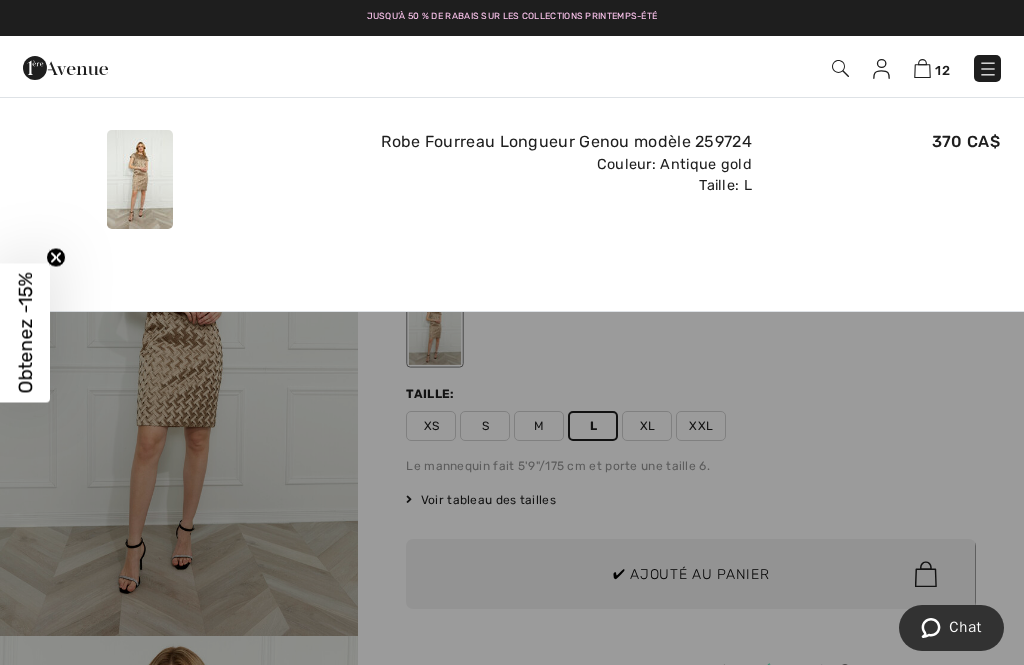 scroll, scrollTop: 0, scrollLeft: 0, axis: both 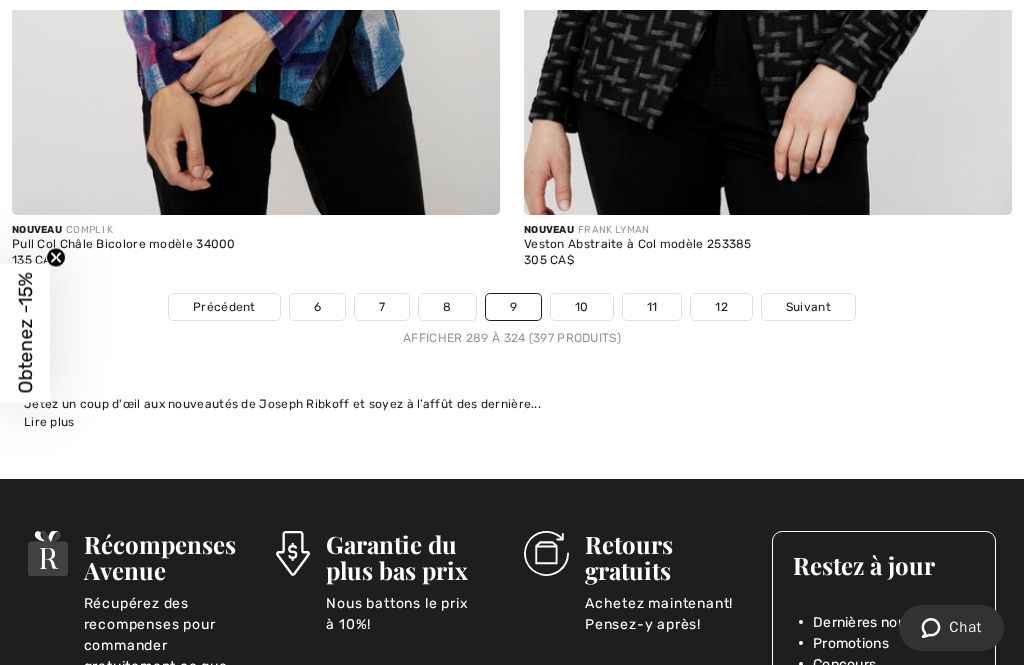 click on "Suivant" at bounding box center (808, 307) 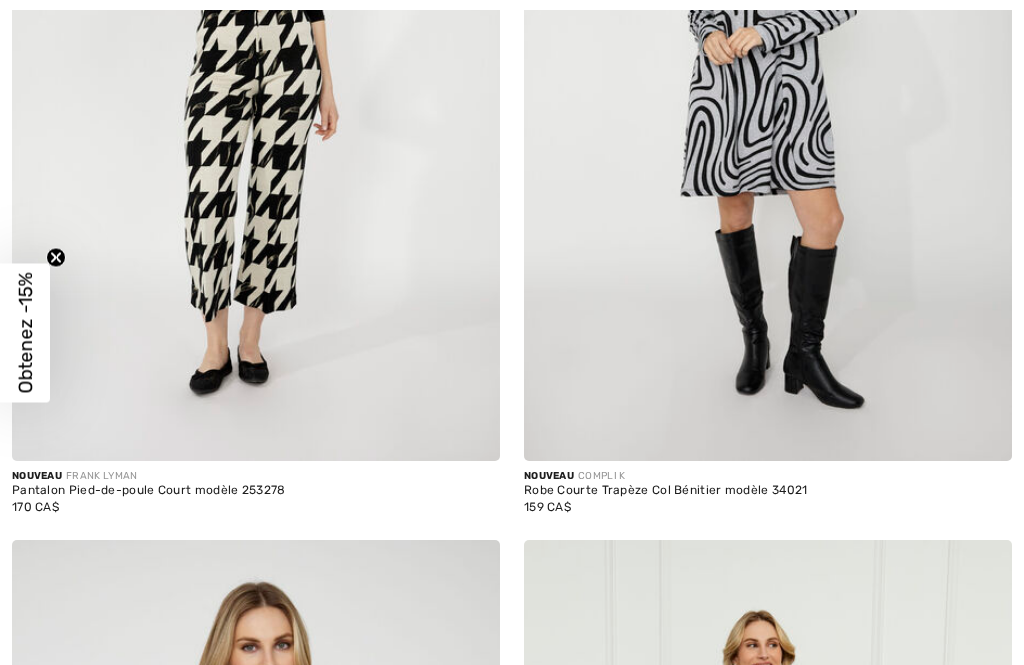scroll, scrollTop: 670, scrollLeft: 0, axis: vertical 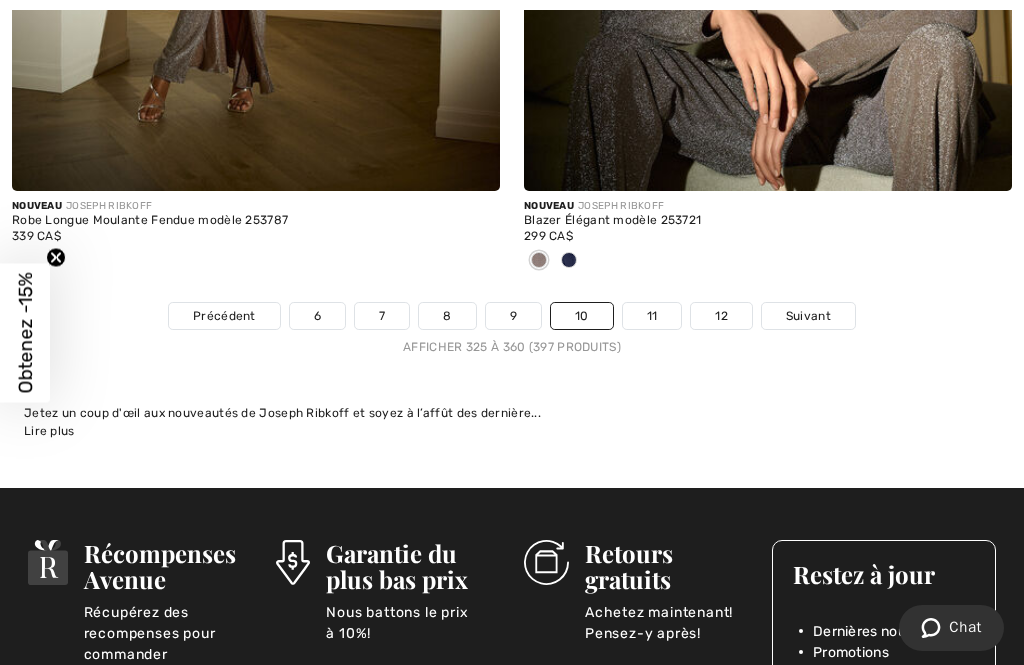 click on "Suivant" at bounding box center (808, 316) 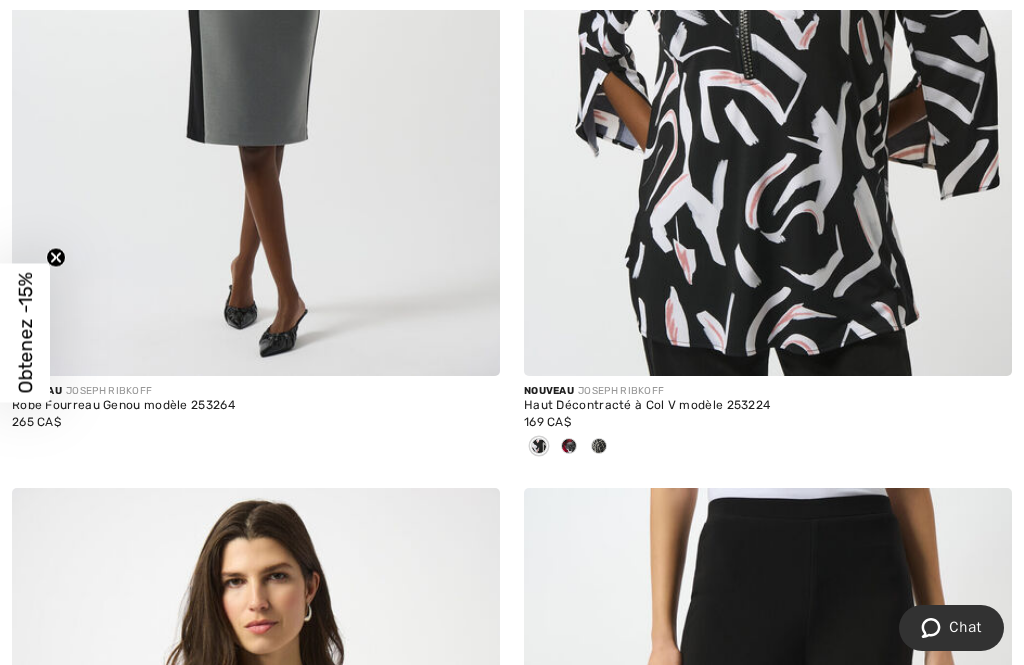 scroll, scrollTop: 1282, scrollLeft: 0, axis: vertical 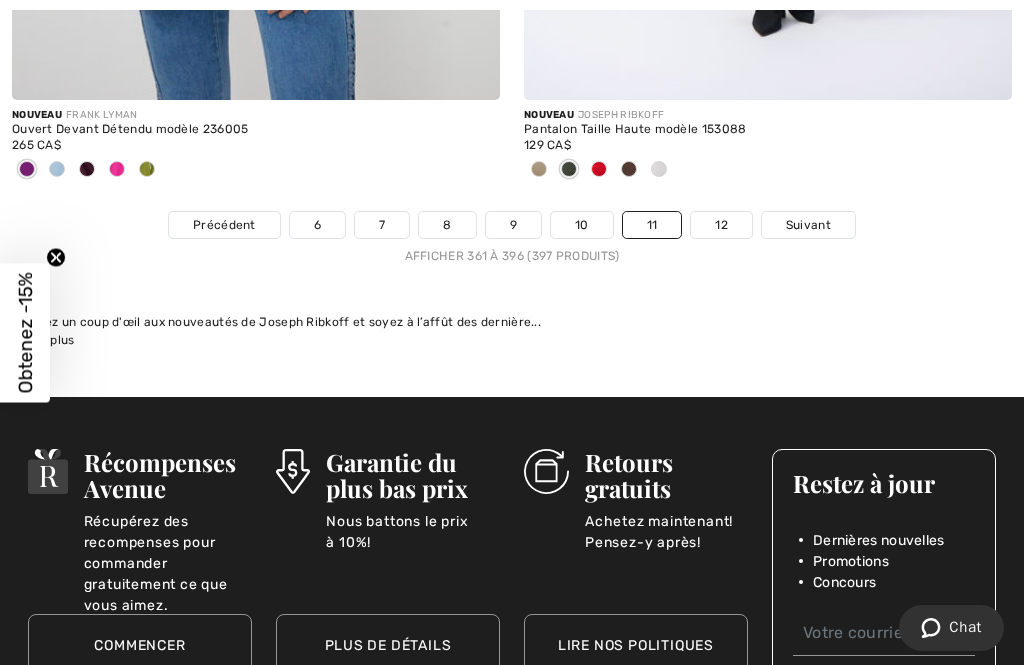 click on "Suivant" at bounding box center (808, 225) 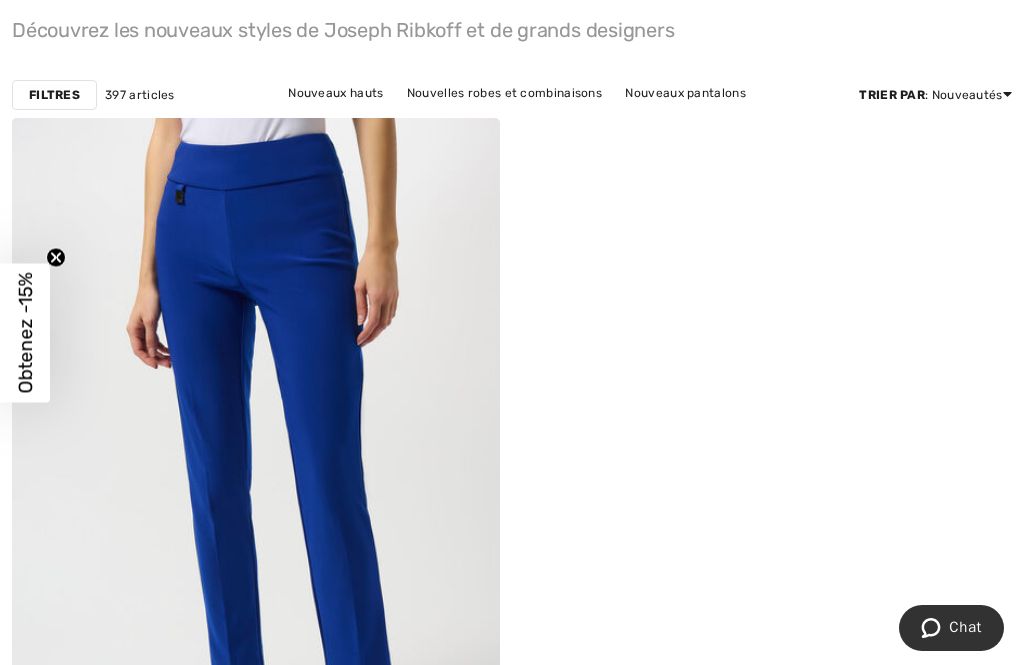 scroll, scrollTop: 608, scrollLeft: 0, axis: vertical 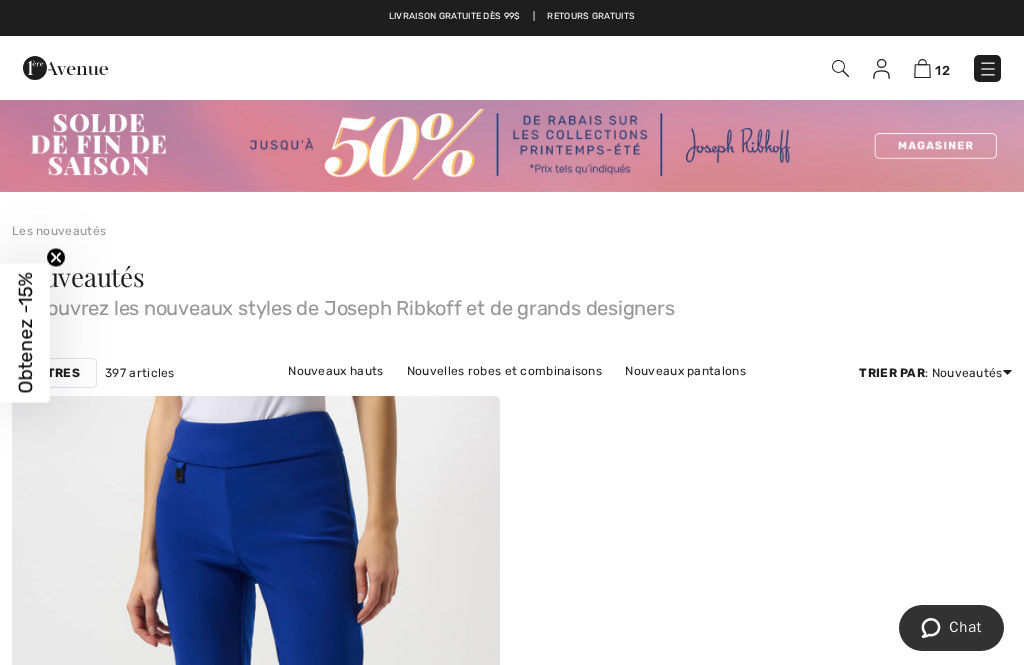 click at bounding box center (988, 69) 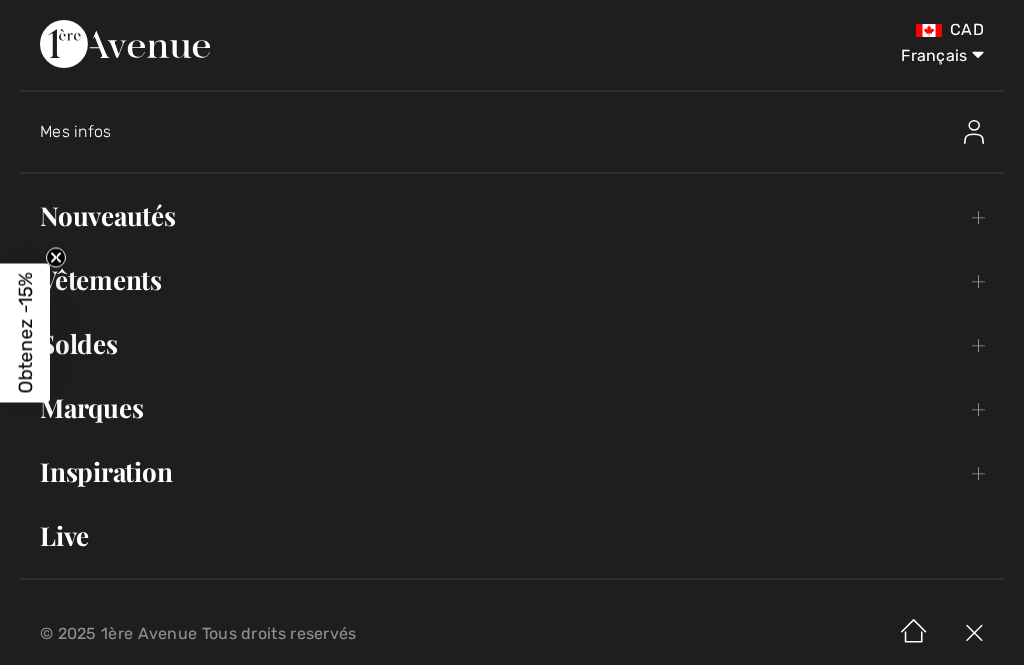 click on "Vêtements Toggle submenu" at bounding box center [512, 280] 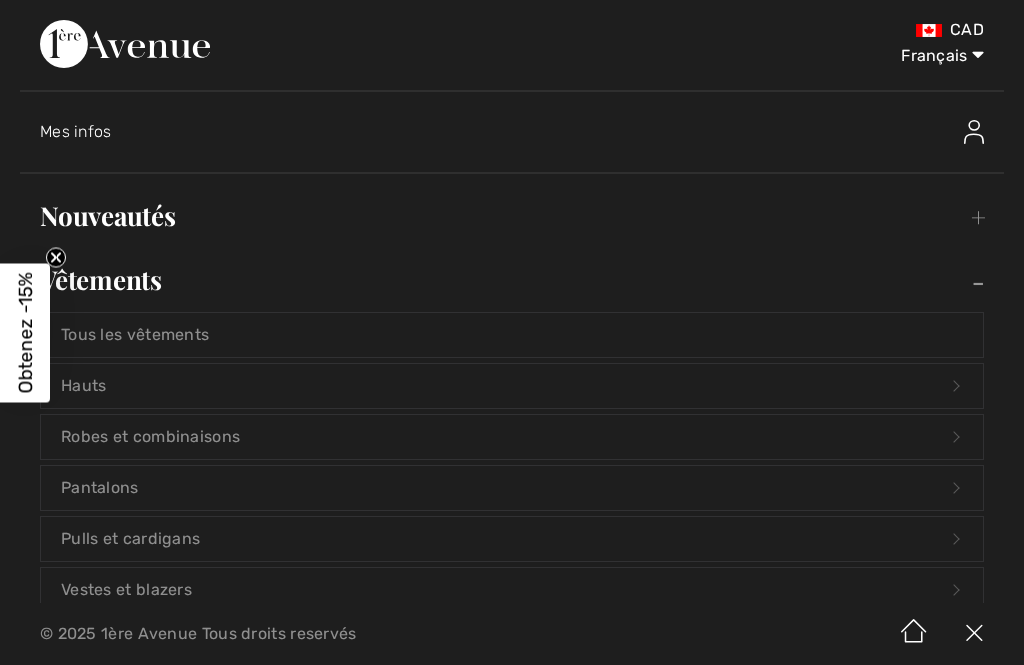 click on "Pulls et cardigans Open submenu" at bounding box center [512, 539] 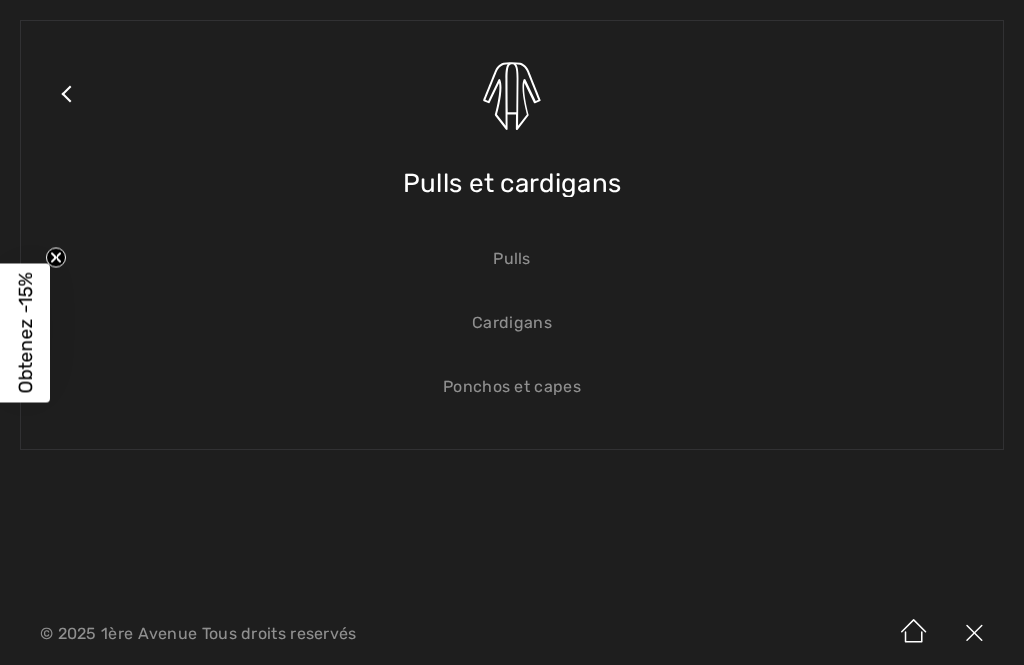 click on "Pulls" at bounding box center (512, 259) 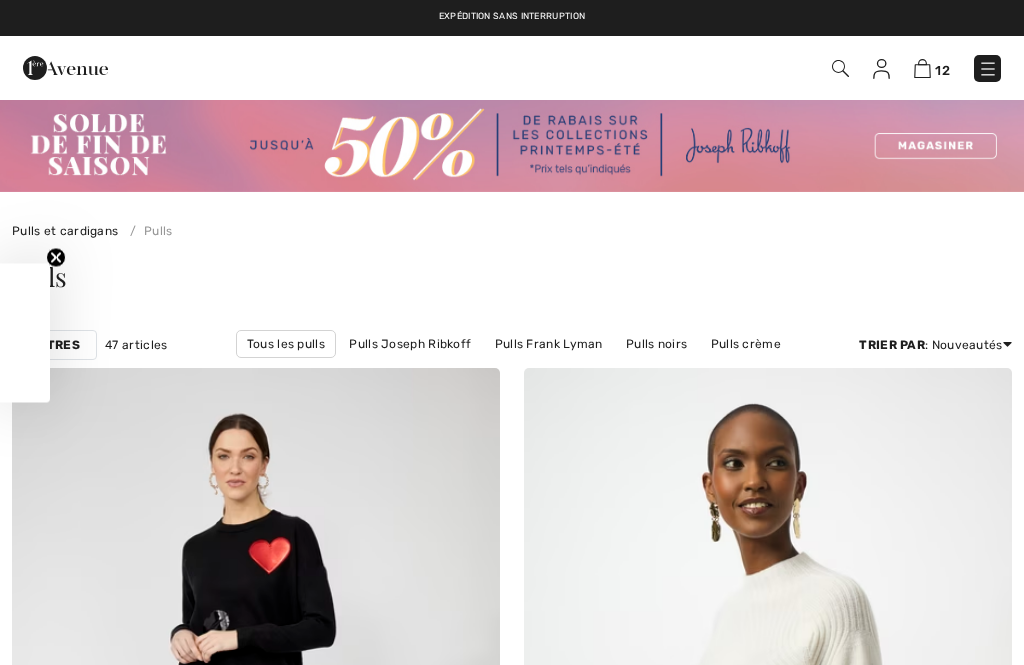 scroll, scrollTop: 0, scrollLeft: 0, axis: both 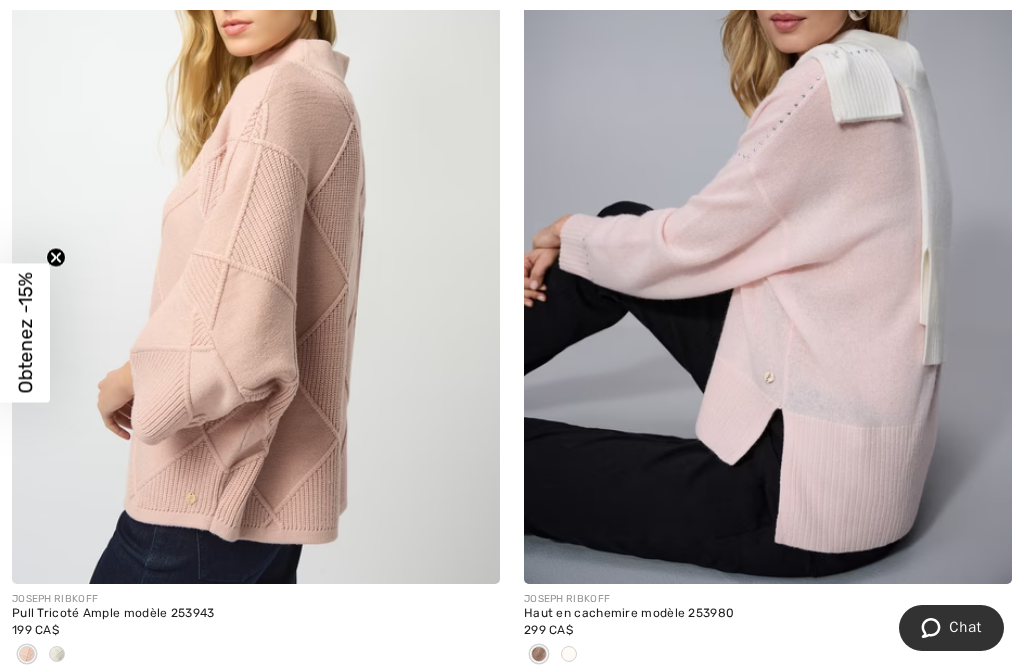 click at bounding box center (57, 655) 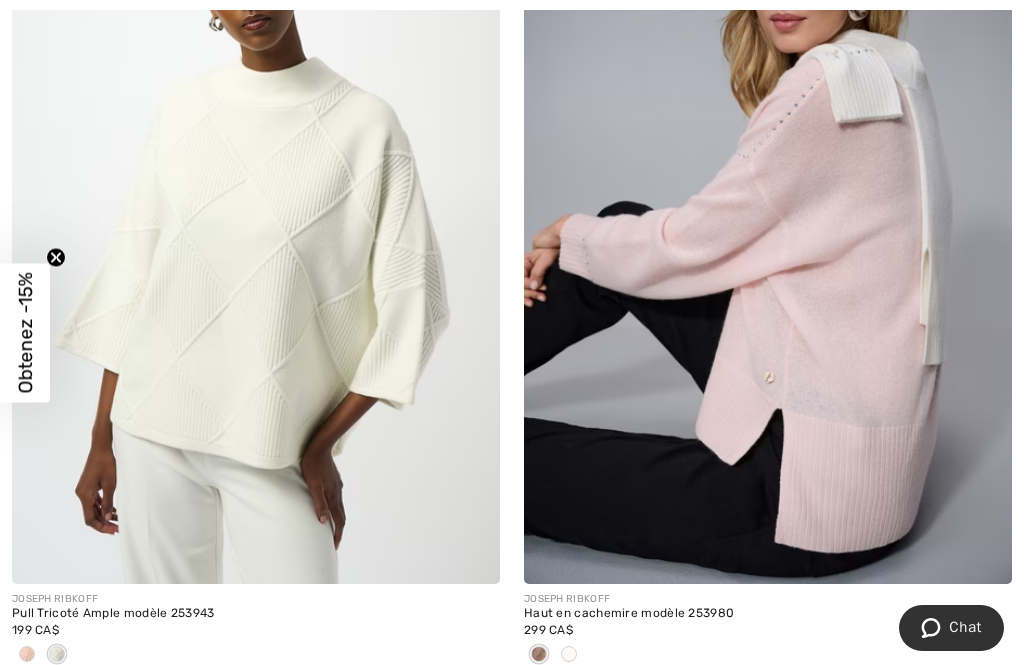 click at bounding box center [539, 654] 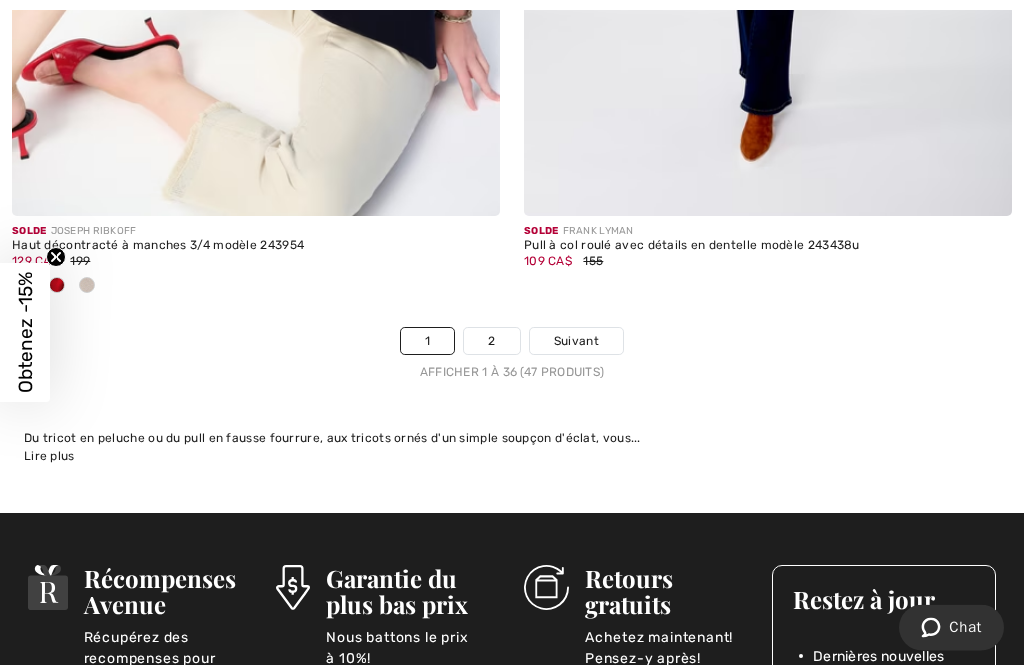 scroll, scrollTop: 15389, scrollLeft: 0, axis: vertical 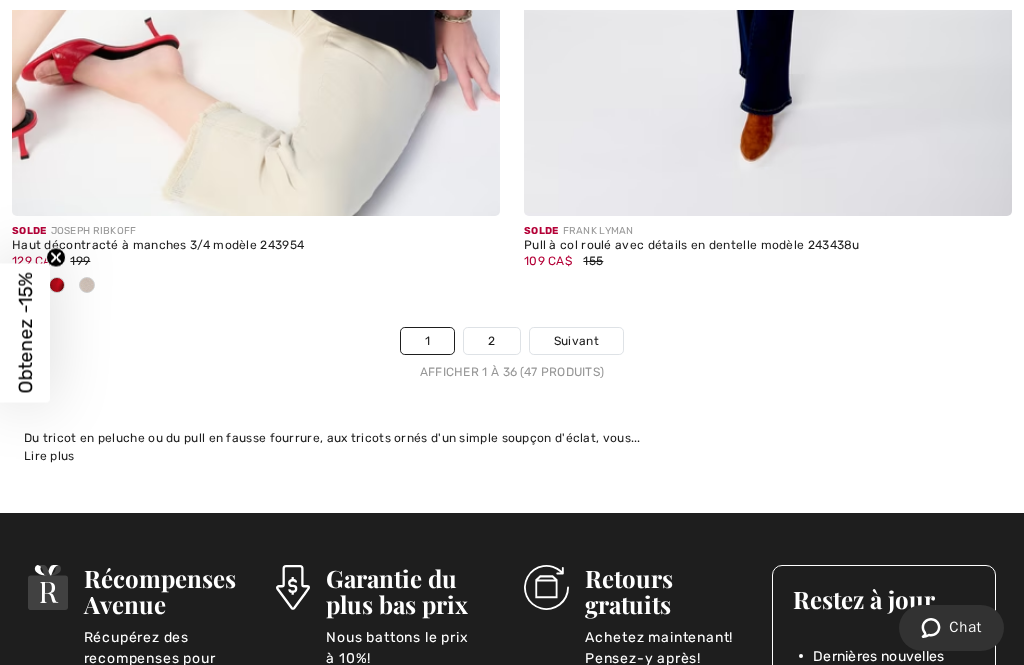click on "Suivant" at bounding box center [576, 341] 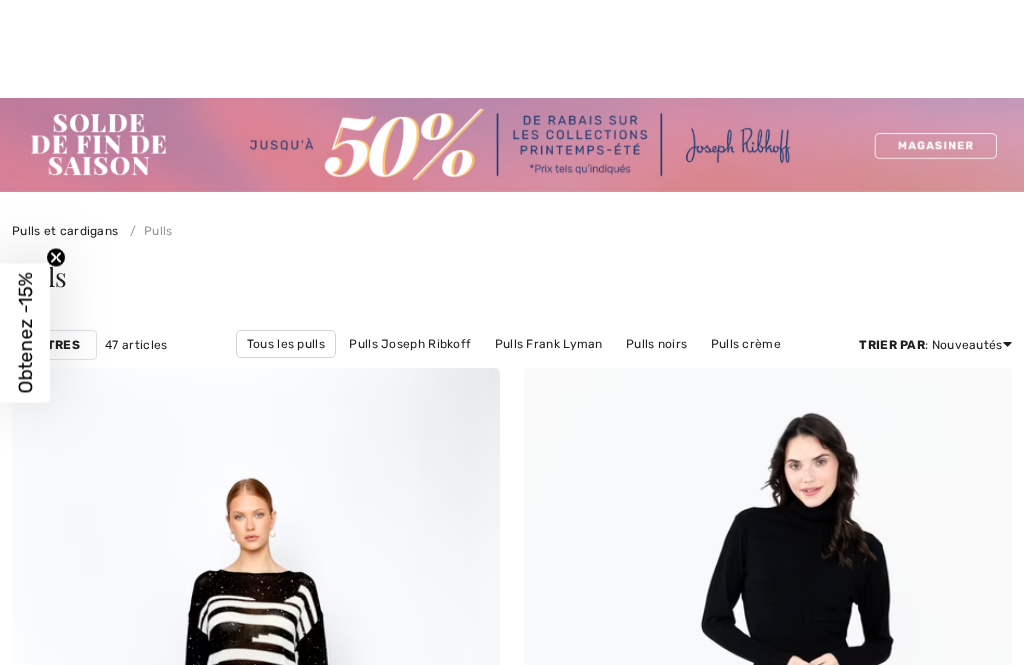 scroll, scrollTop: 478, scrollLeft: 0, axis: vertical 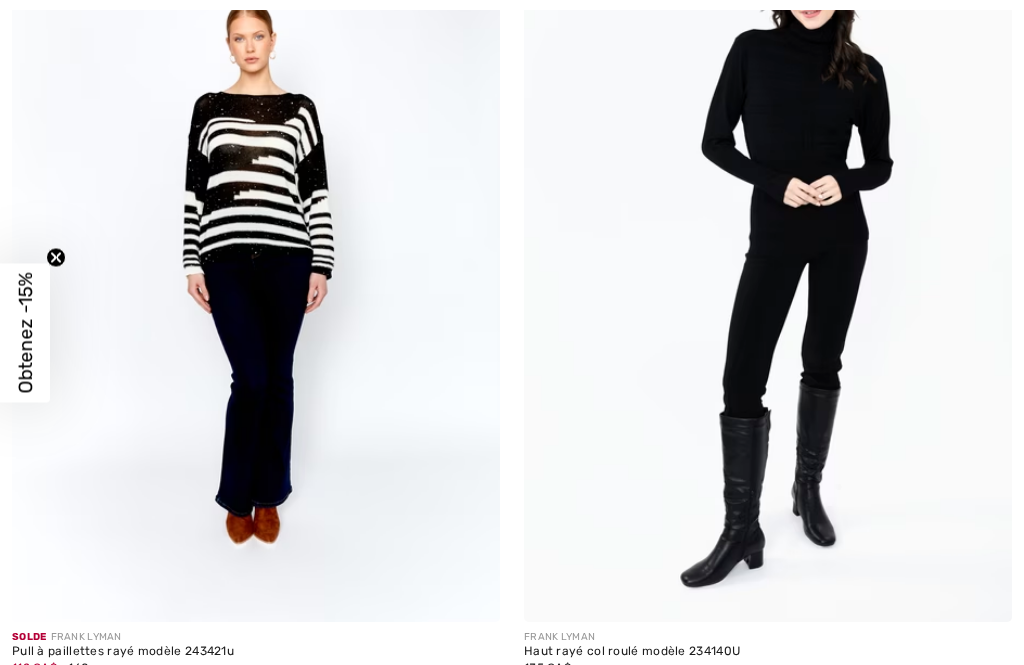 checkbox on "true" 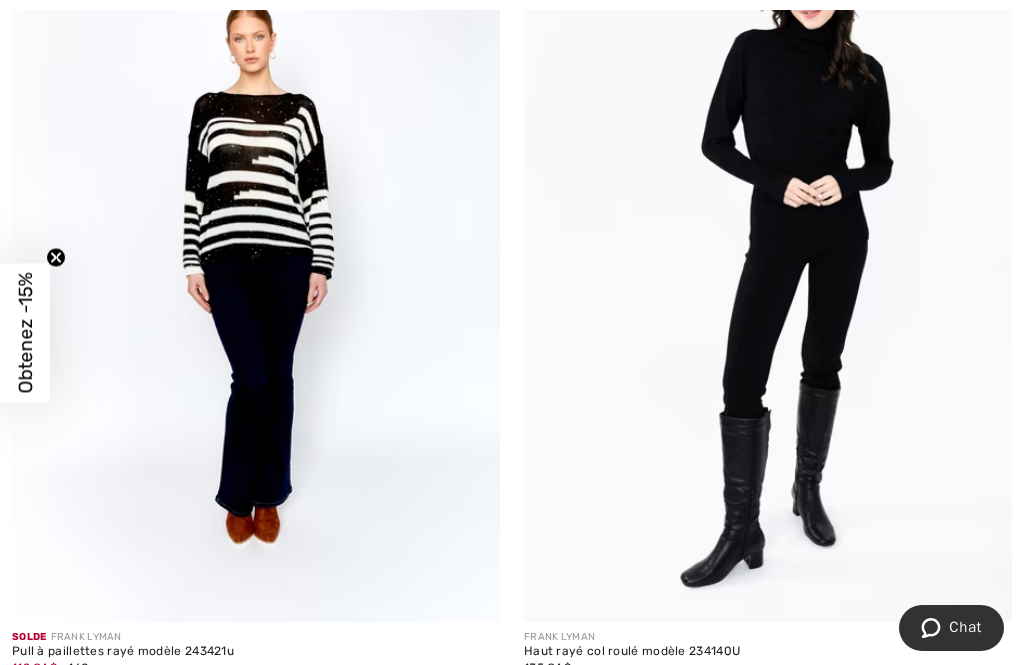 scroll, scrollTop: 0, scrollLeft: 0, axis: both 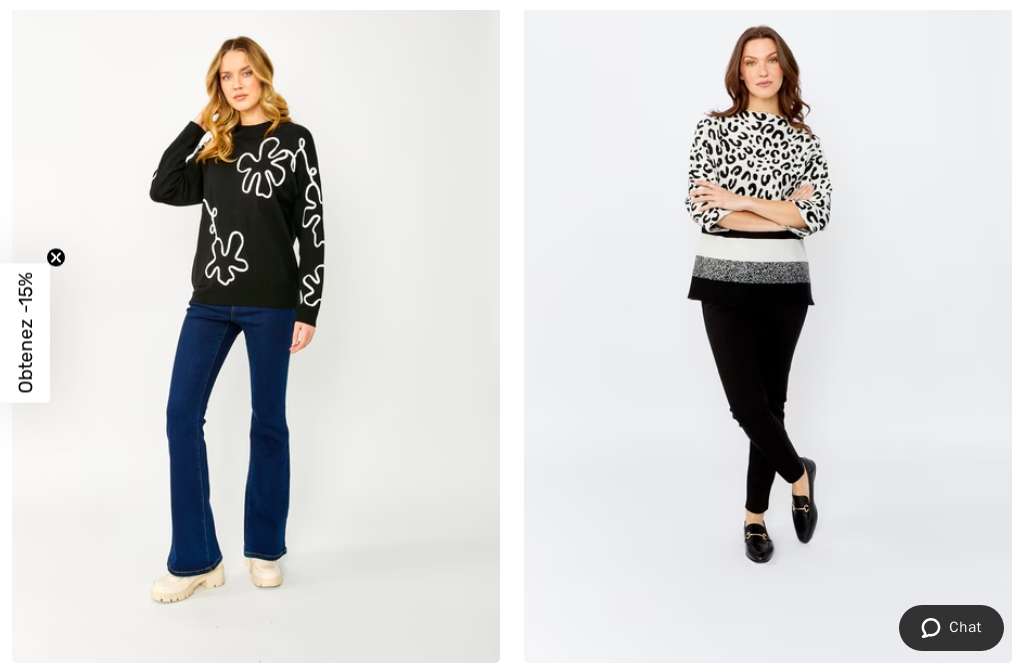 click at bounding box center (256, 297) 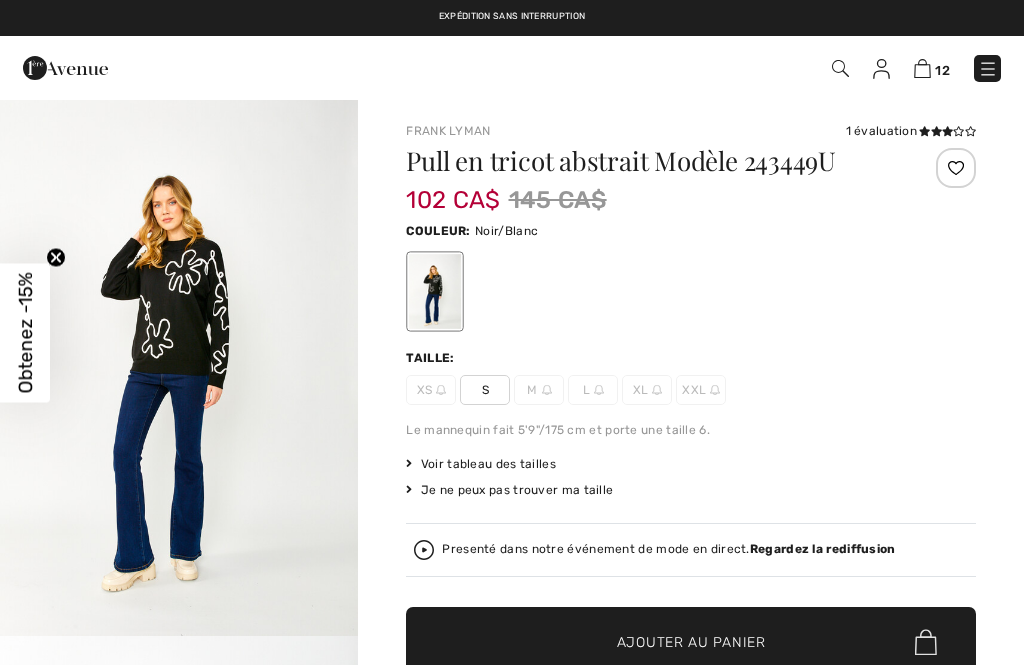 scroll, scrollTop: 0, scrollLeft: 0, axis: both 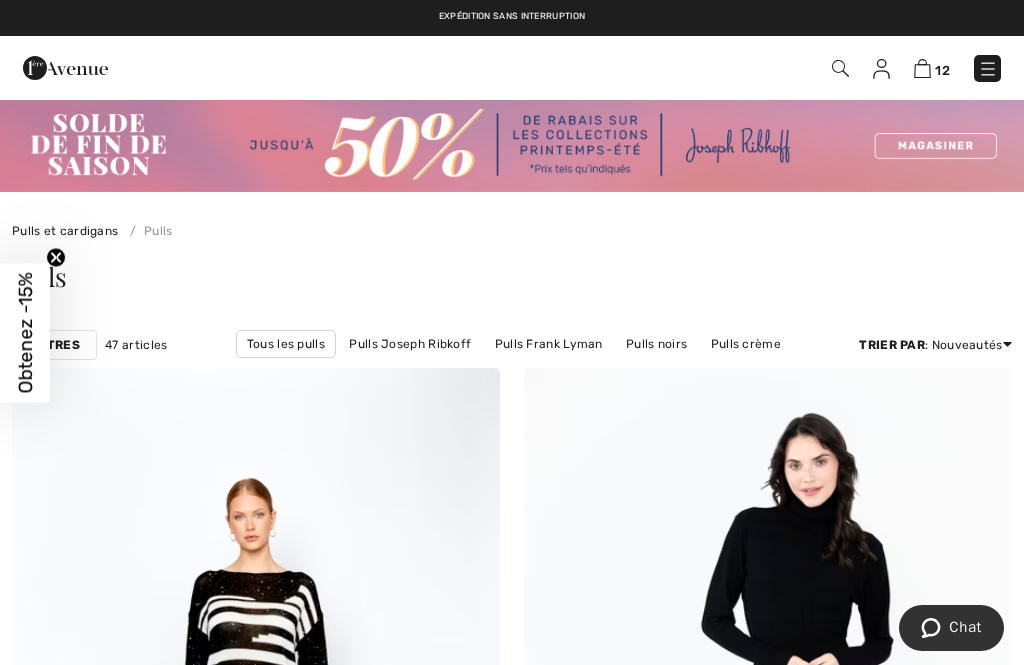 click on "Filtres" at bounding box center [54, 345] 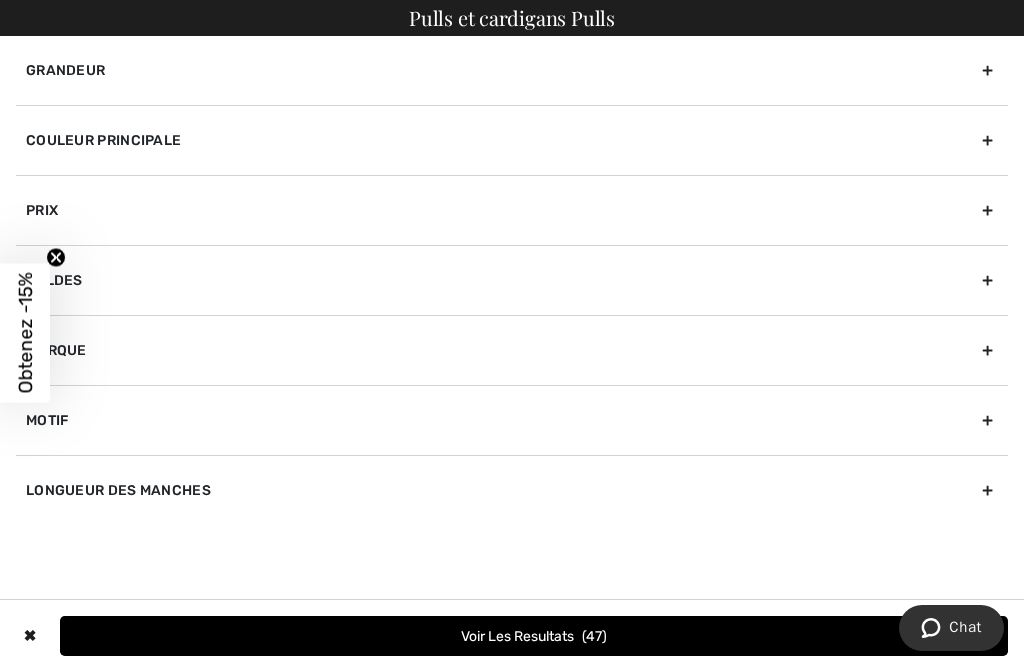 click on "Couleur Principale" at bounding box center (512, 140) 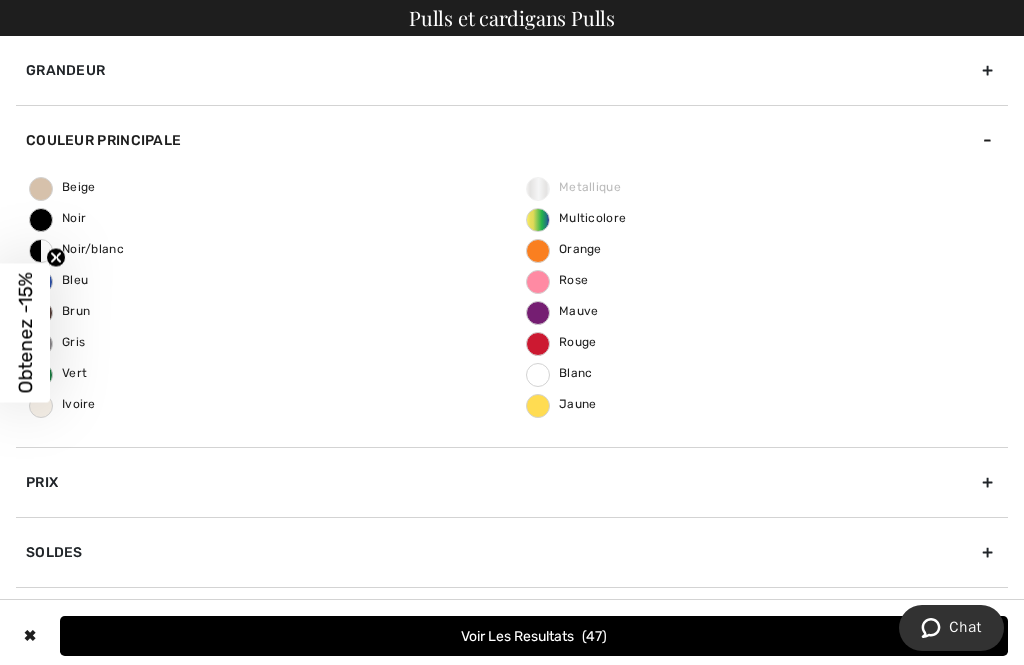 click 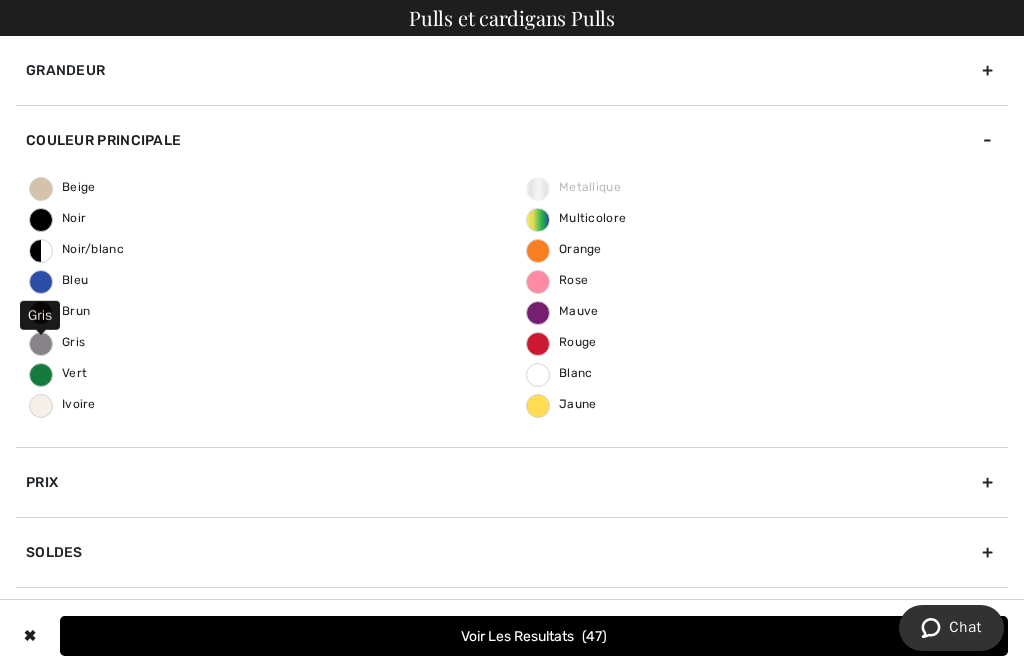click on "Gris" at bounding box center (57, 342) 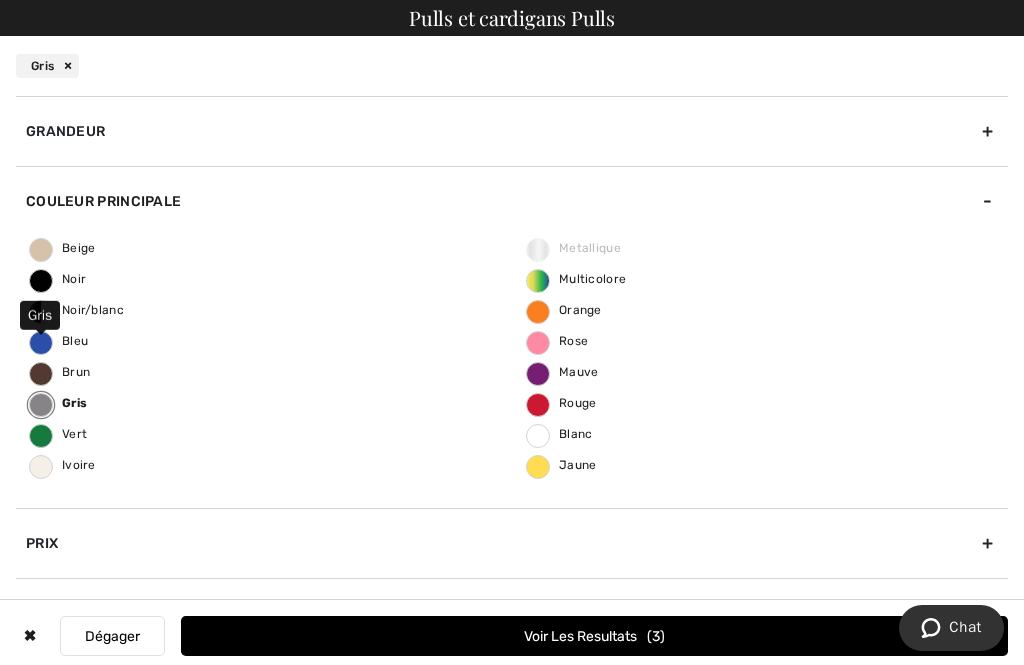 click on "Voir les resultats 3" at bounding box center [594, 636] 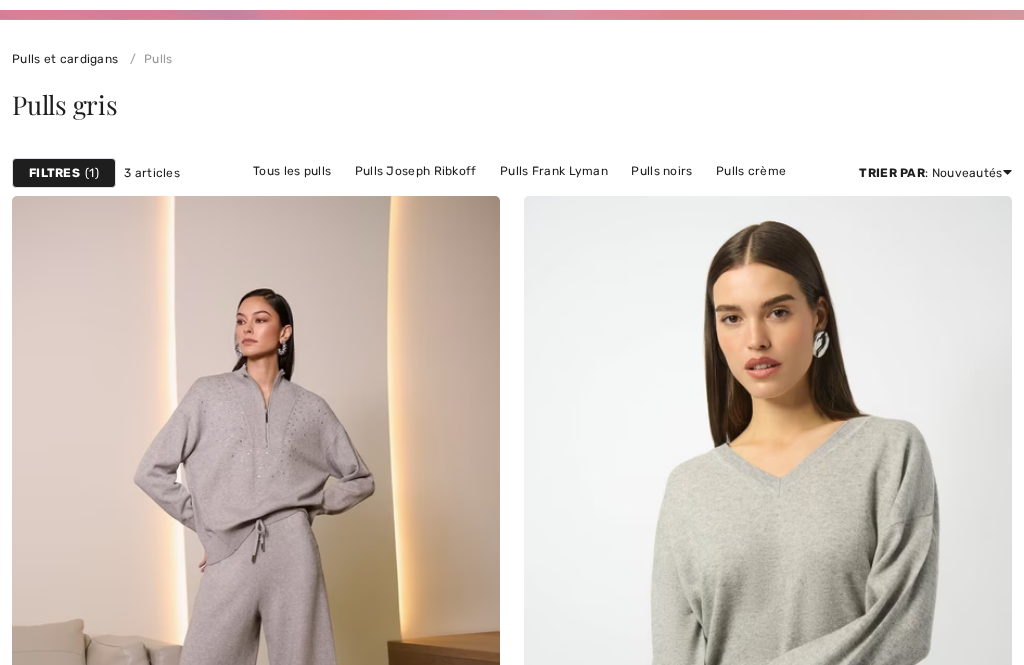 scroll, scrollTop: 172, scrollLeft: 0, axis: vertical 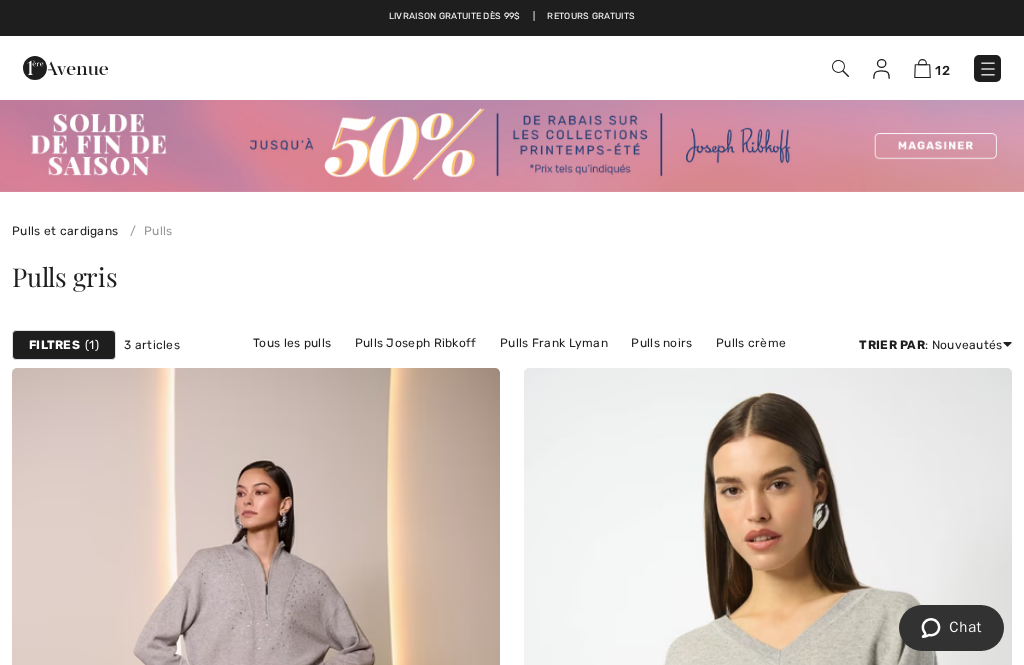 click at bounding box center [987, 68] 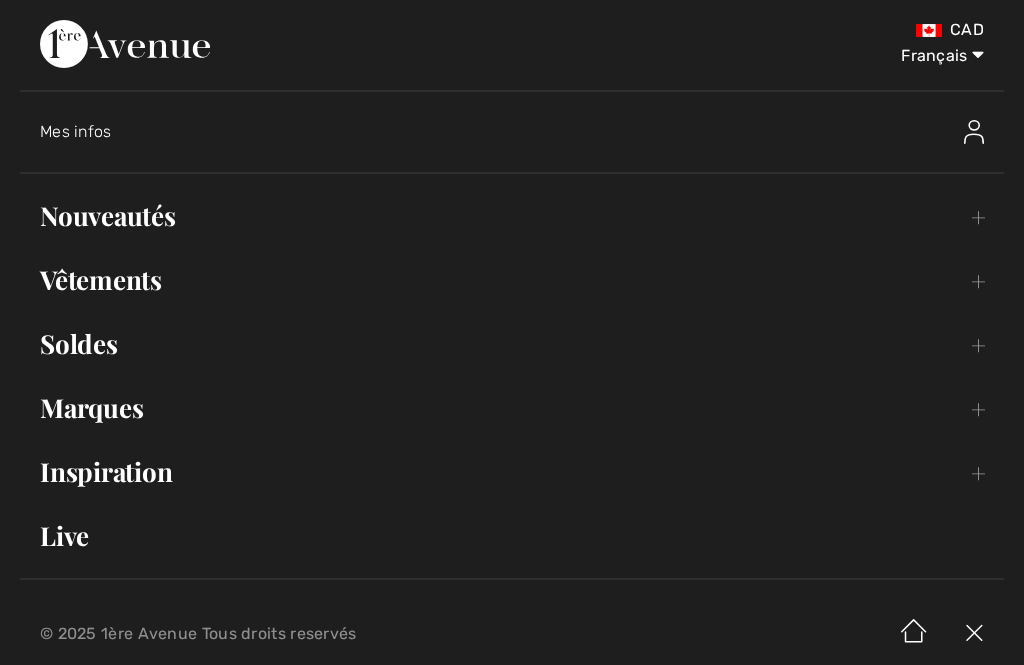 click on "Nouveautés Toggle submenu" at bounding box center [512, 216] 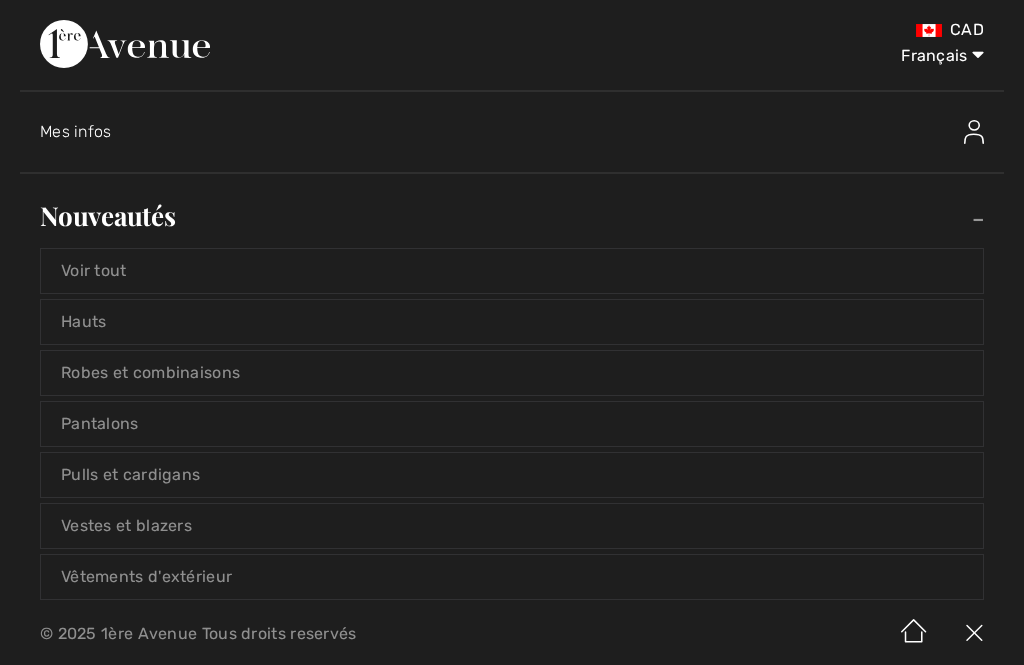 click on "Hauts" at bounding box center (512, 322) 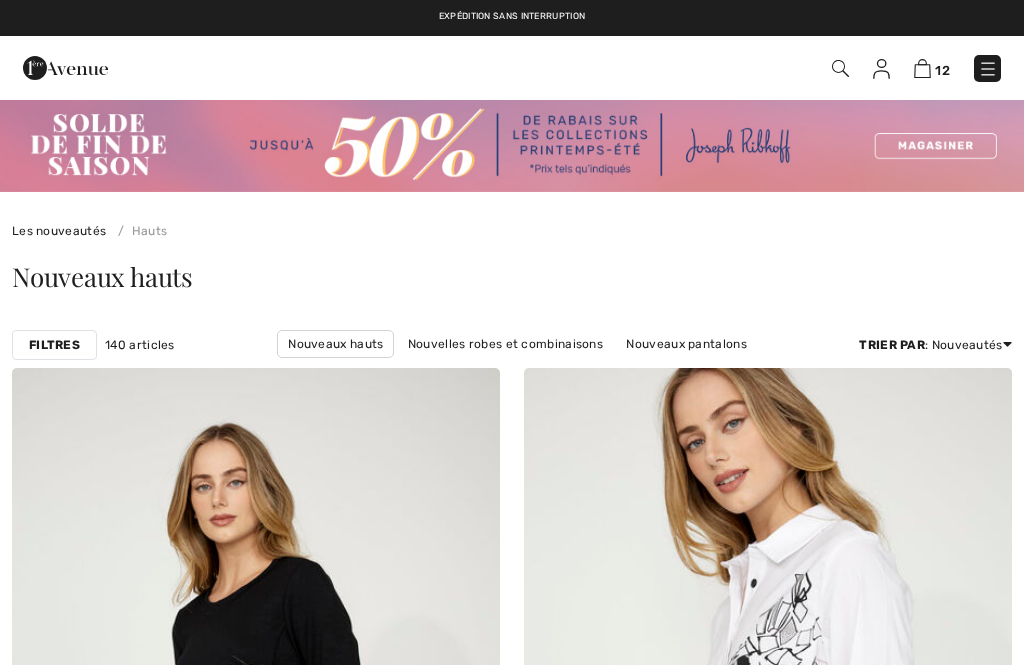 checkbox on "true" 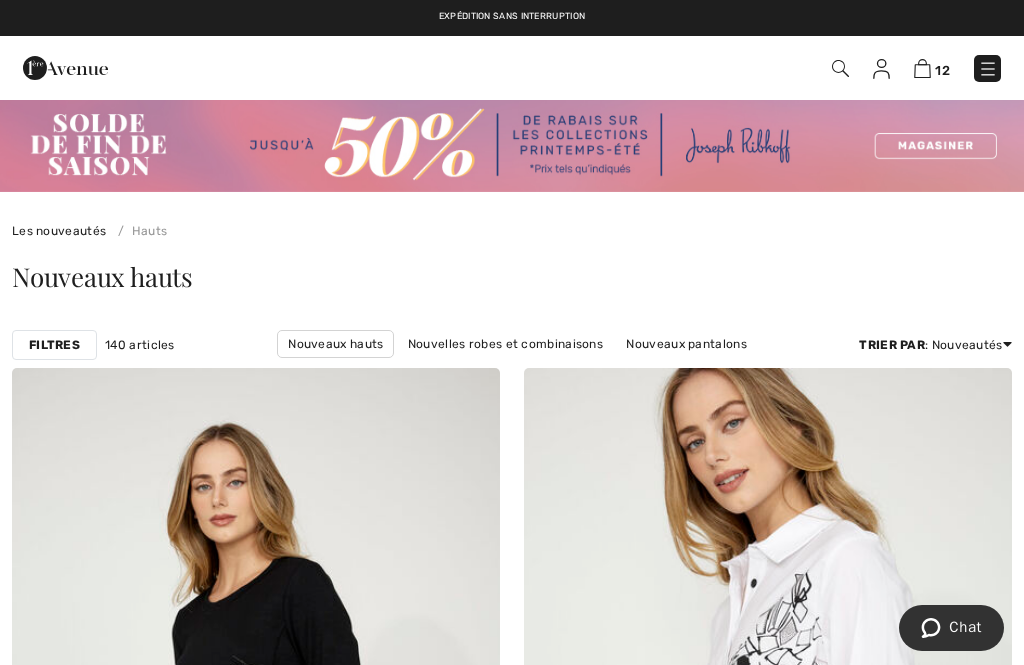 scroll, scrollTop: 0, scrollLeft: 0, axis: both 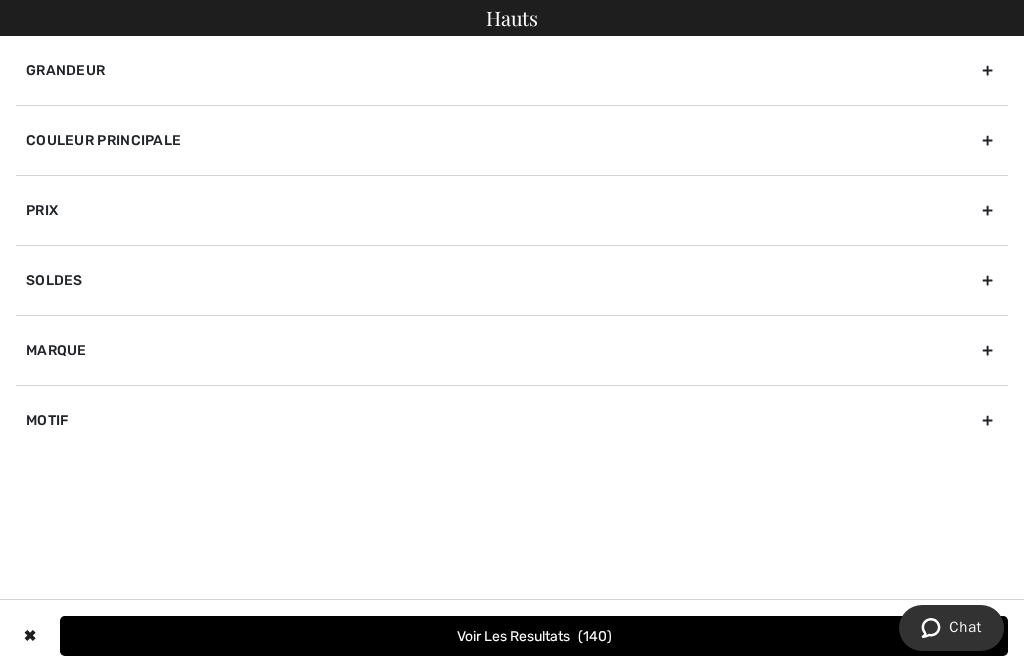 click on "Couleur Principale" at bounding box center (512, 140) 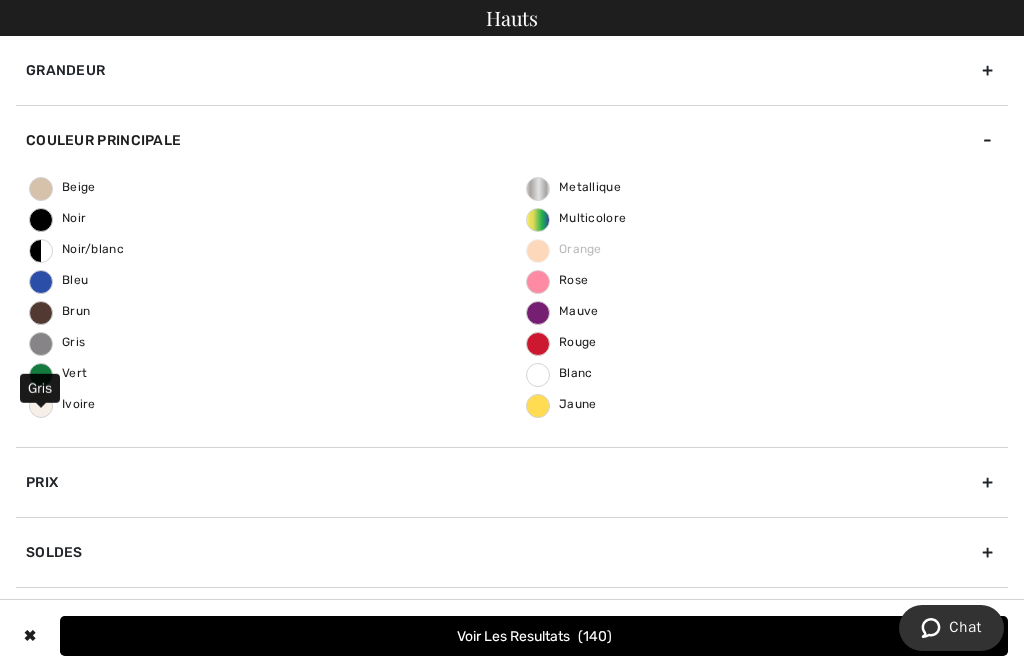 click on "Gris" at bounding box center [41, 344] 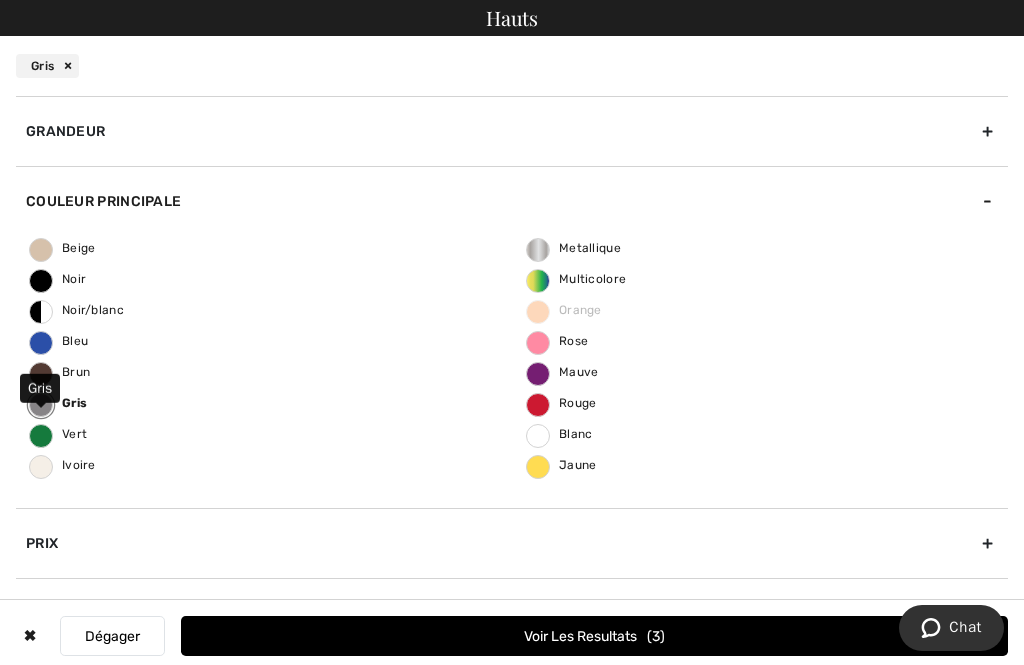 click on "Voir les resultats 3" at bounding box center [594, 636] 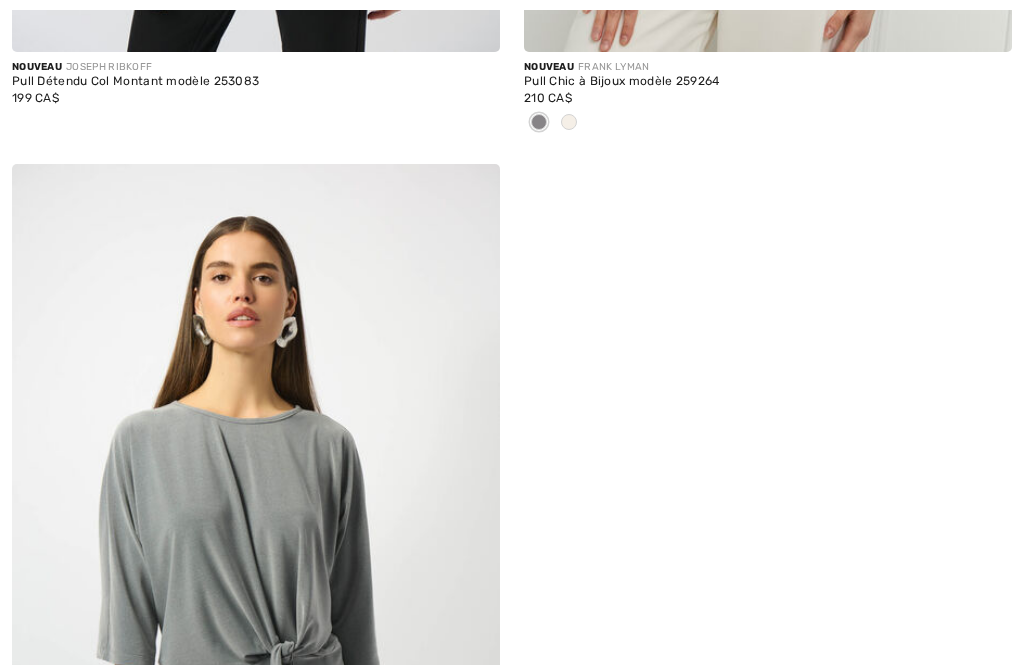 scroll, scrollTop: 1211, scrollLeft: 0, axis: vertical 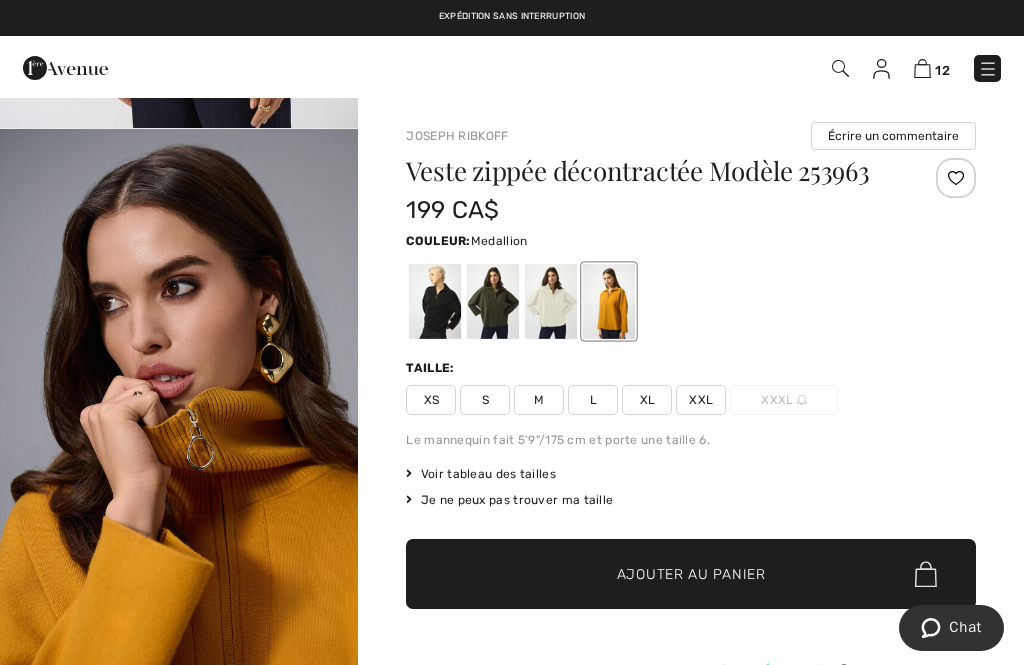 click on "12
Commander" at bounding box center [722, 68] 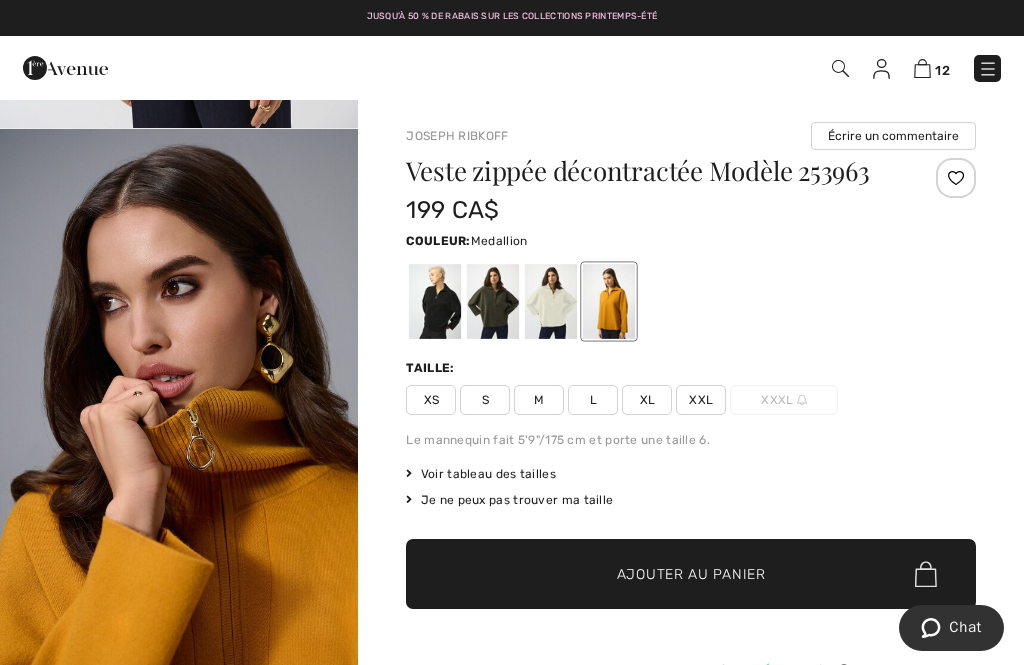 click at bounding box center (988, 69) 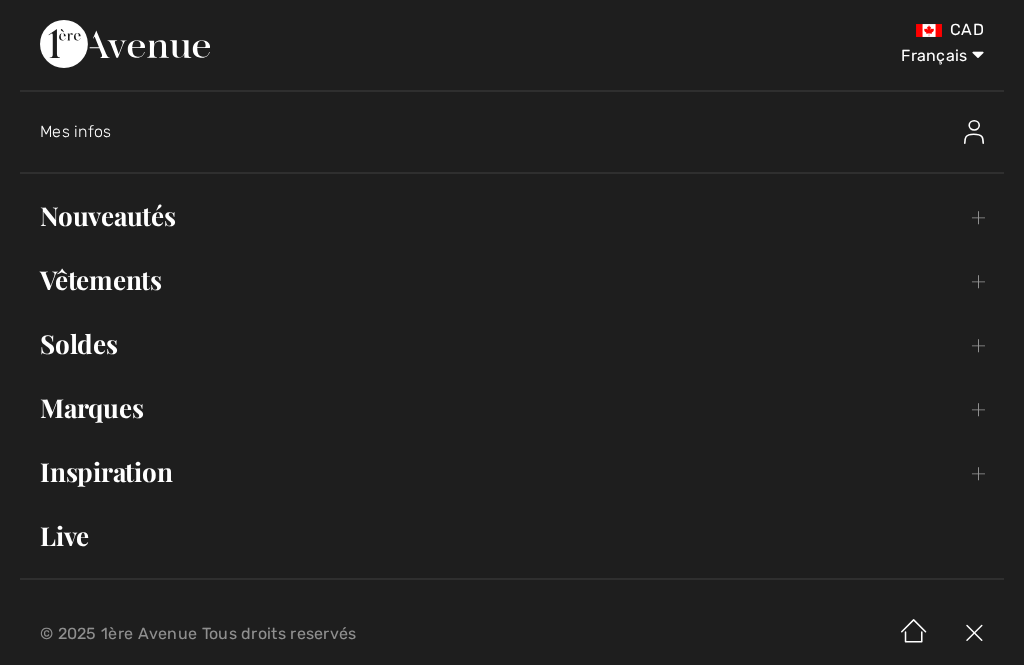 click on "Vêtements Toggle submenu" at bounding box center [512, 280] 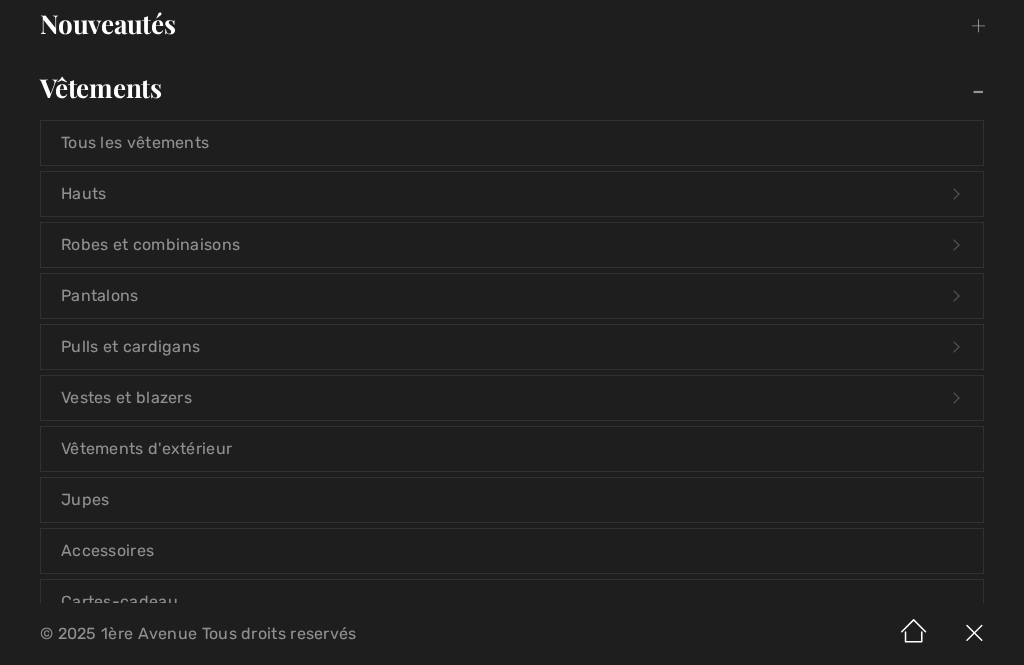scroll, scrollTop: 207, scrollLeft: 0, axis: vertical 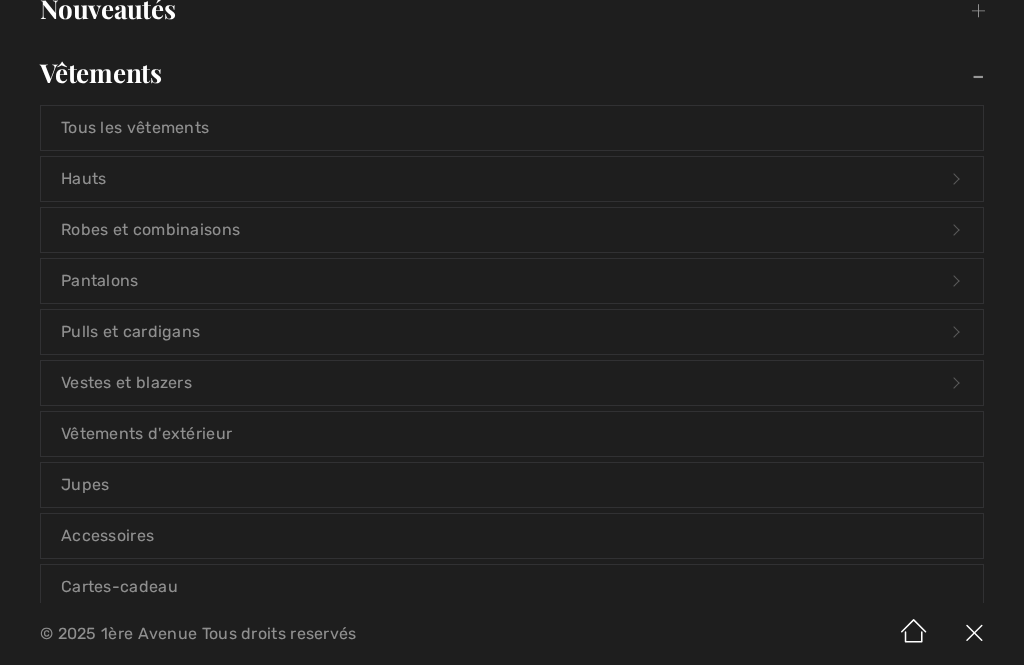click on "Jupes" at bounding box center (512, 485) 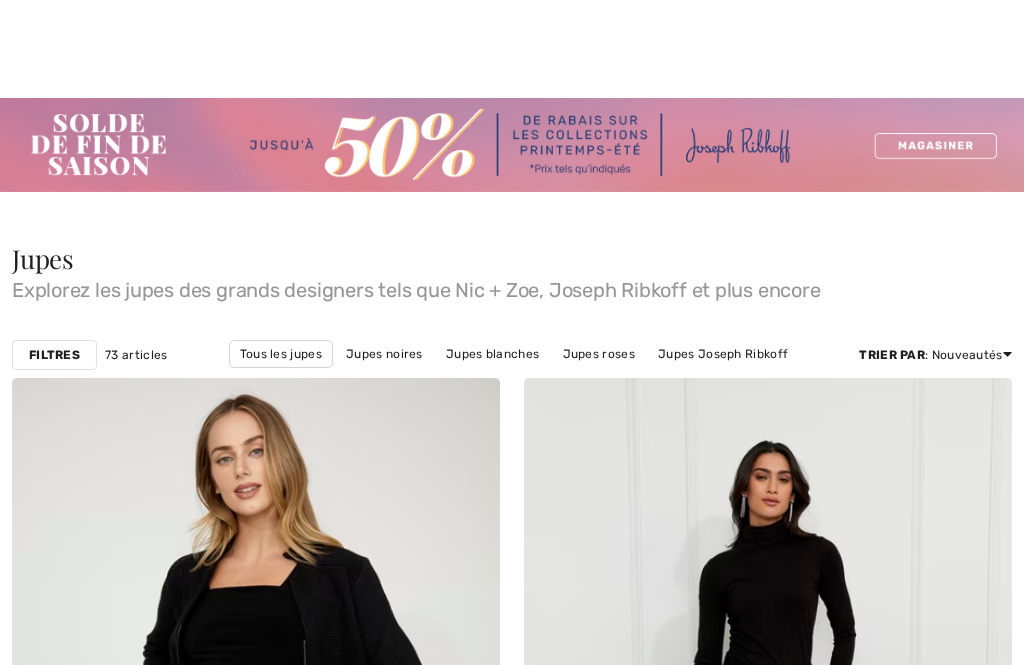 checkbox on "true" 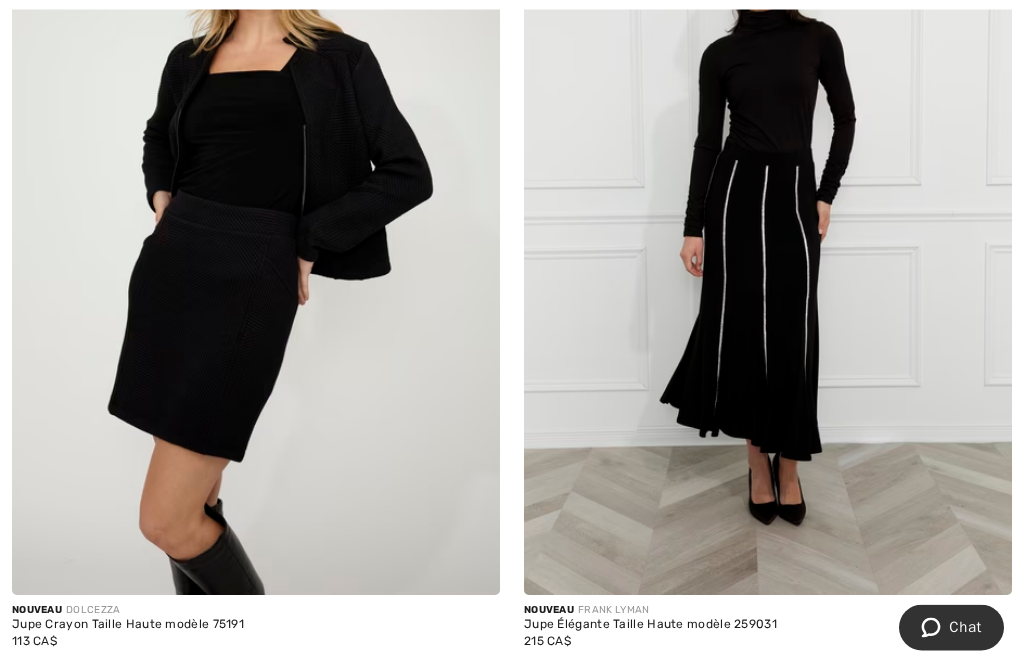 scroll, scrollTop: 523, scrollLeft: 0, axis: vertical 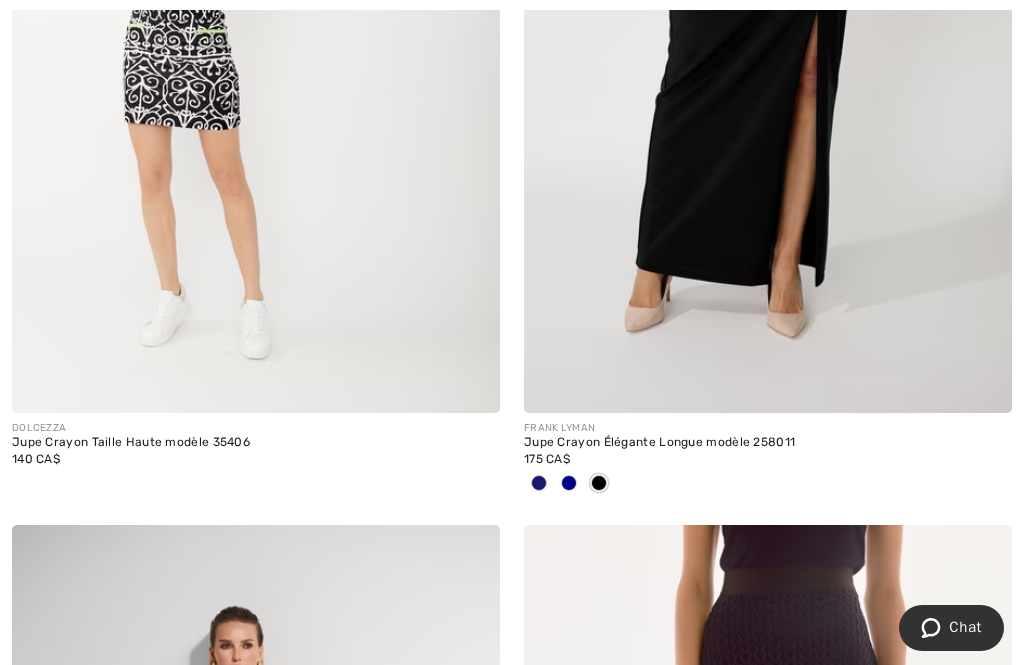 click at bounding box center [539, 484] 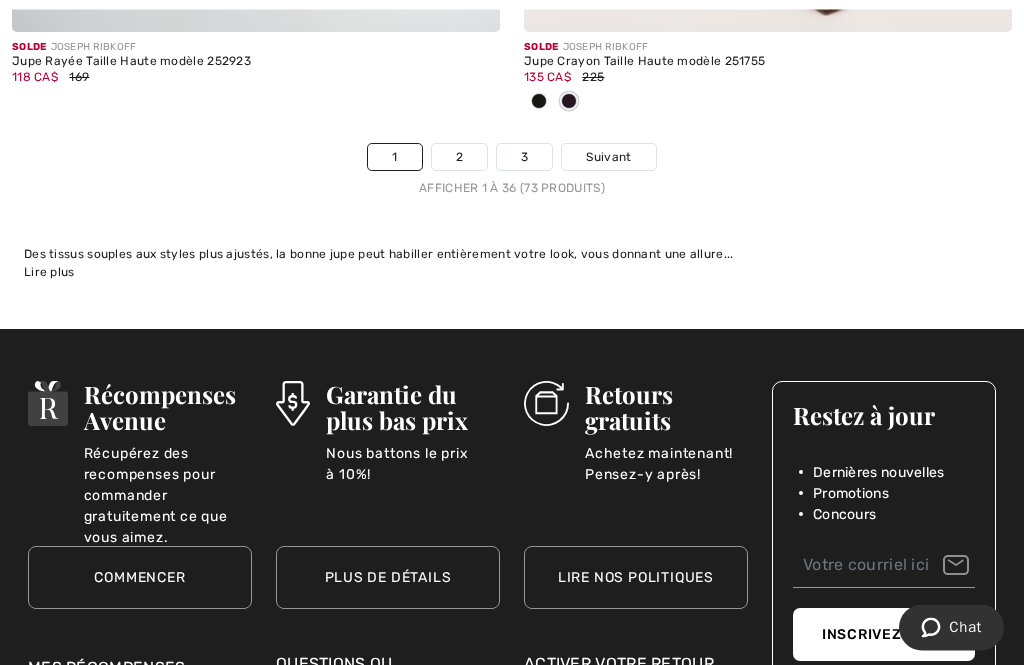 scroll, scrollTop: 15520, scrollLeft: 0, axis: vertical 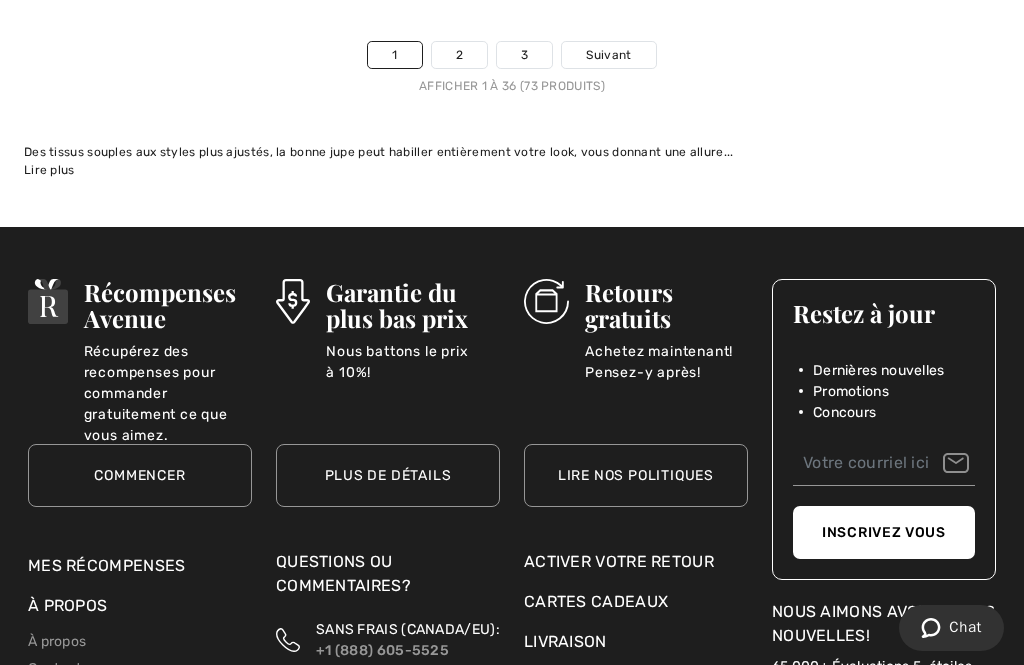 click on "Suivant" at bounding box center [608, 55] 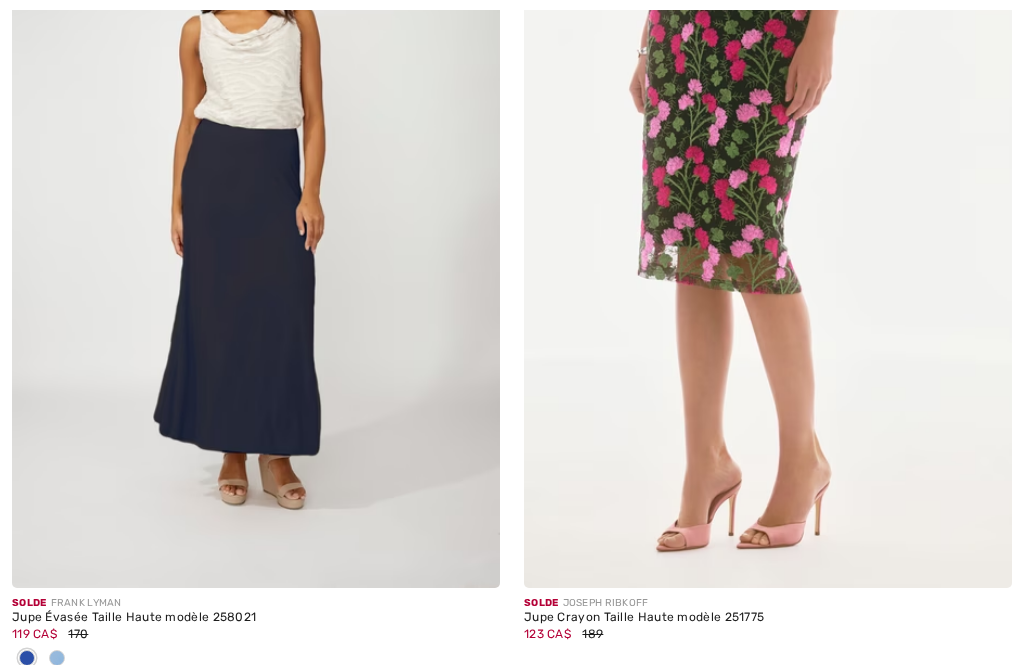 checkbox on "true" 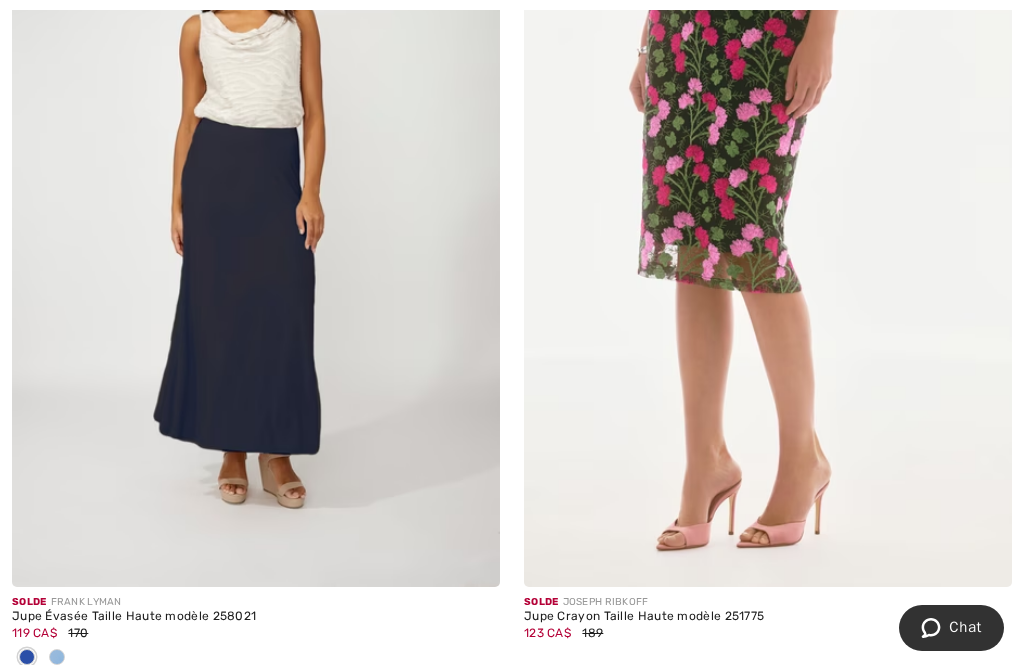 scroll, scrollTop: 0, scrollLeft: 0, axis: both 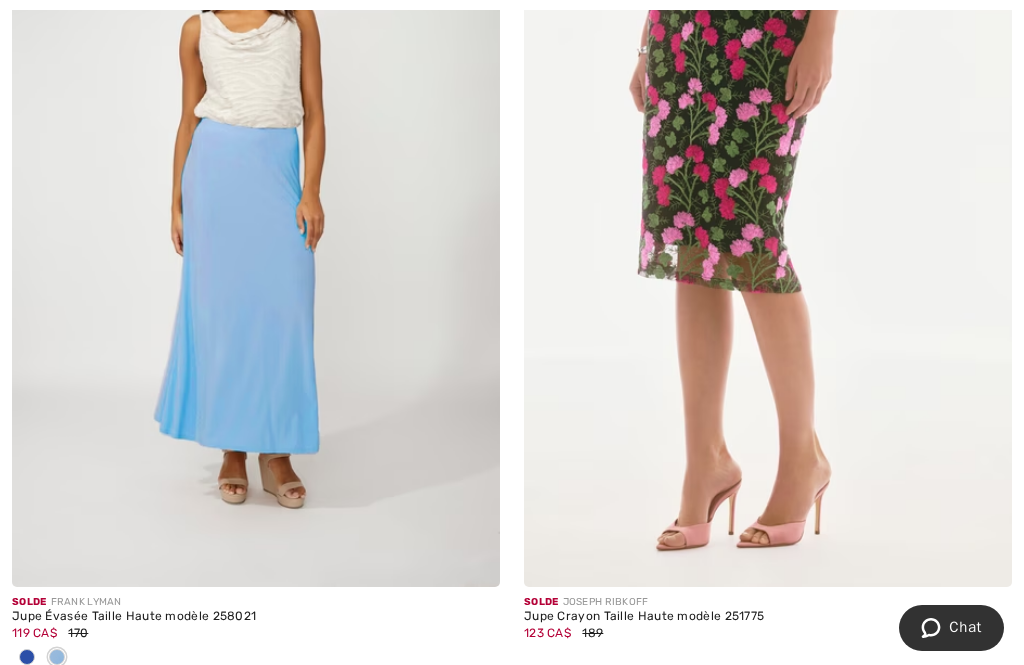 click at bounding box center (27, 657) 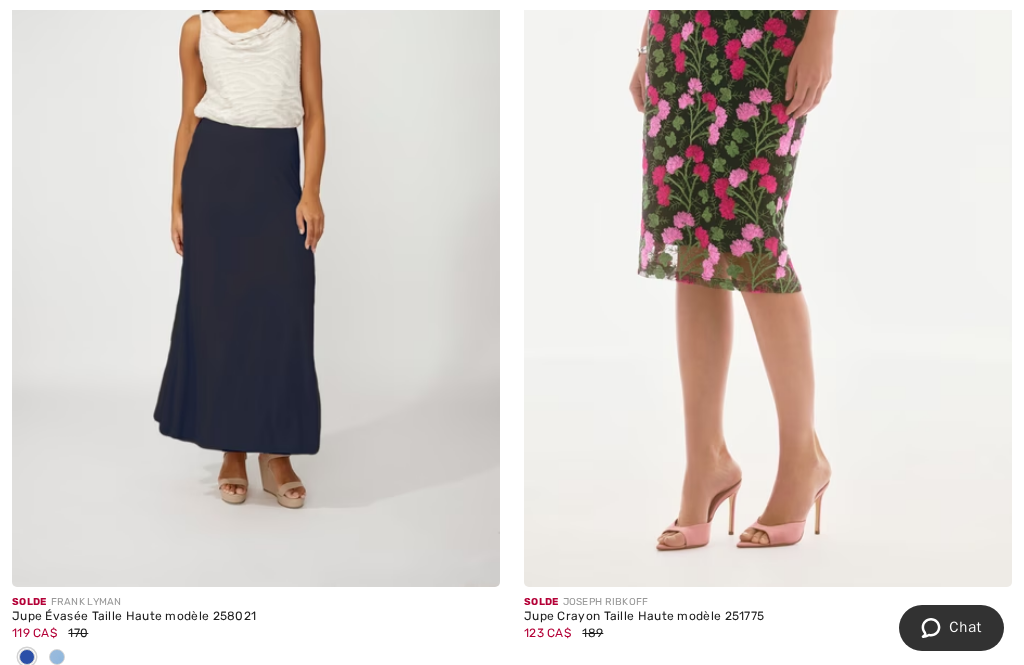 click at bounding box center [256, 221] 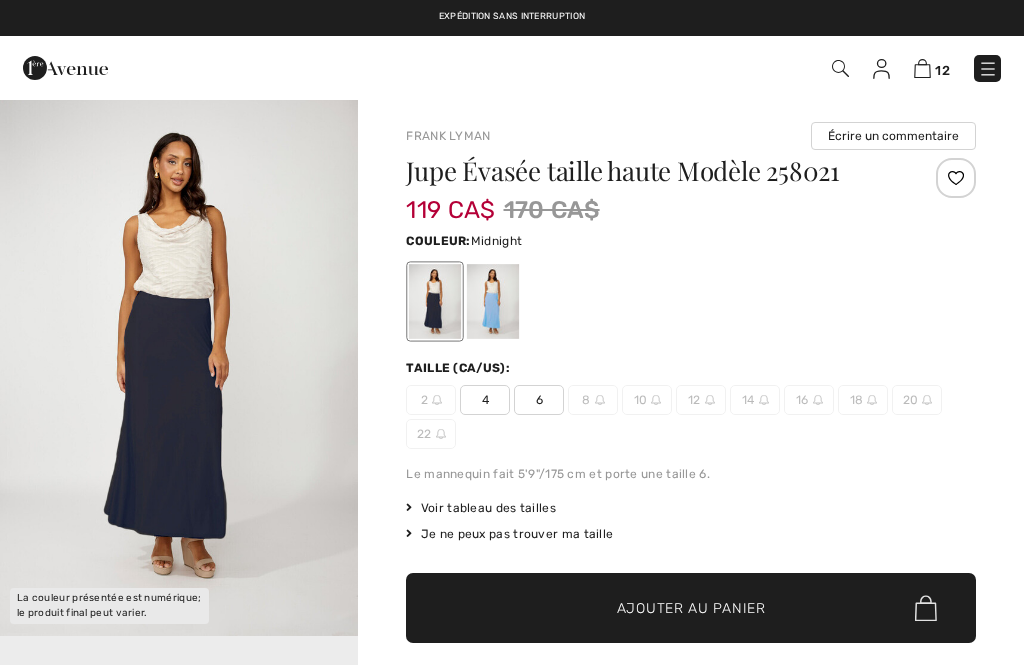 checkbox on "true" 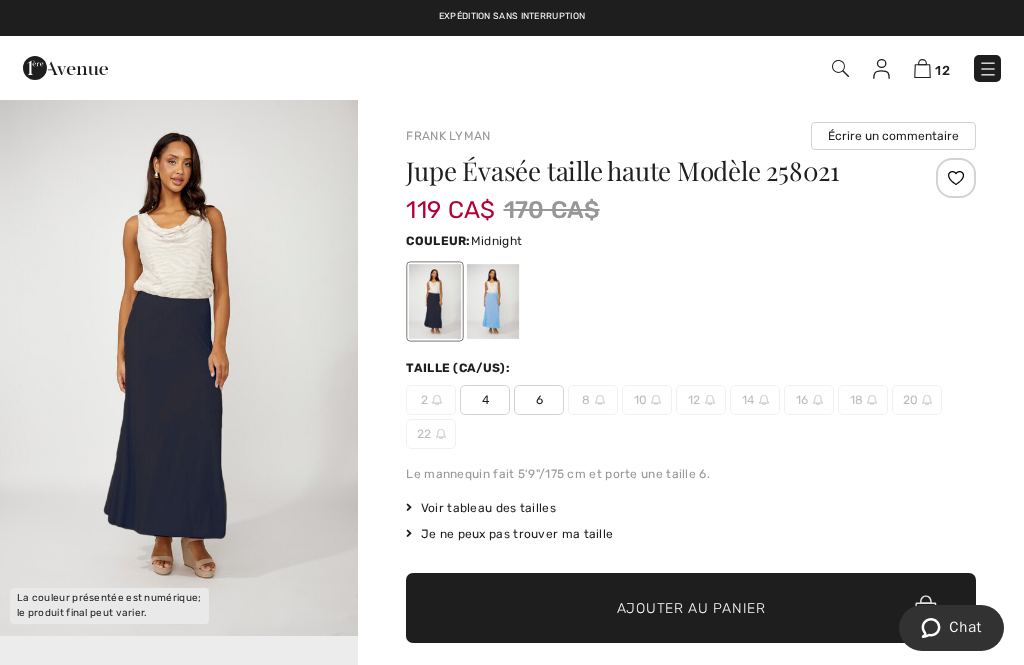 scroll, scrollTop: 0, scrollLeft: 0, axis: both 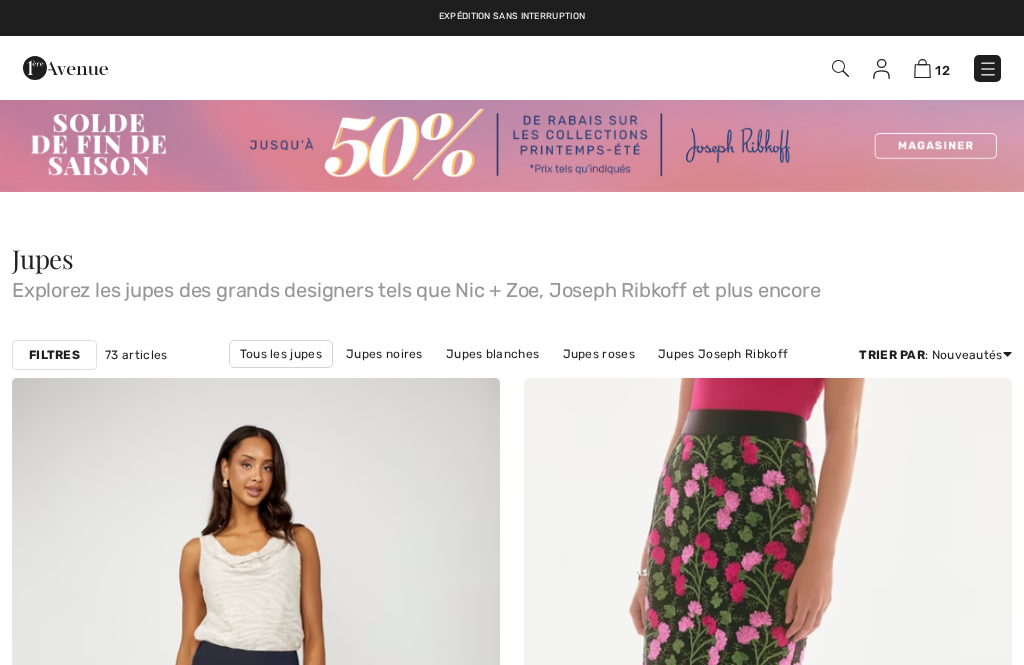 checkbox on "true" 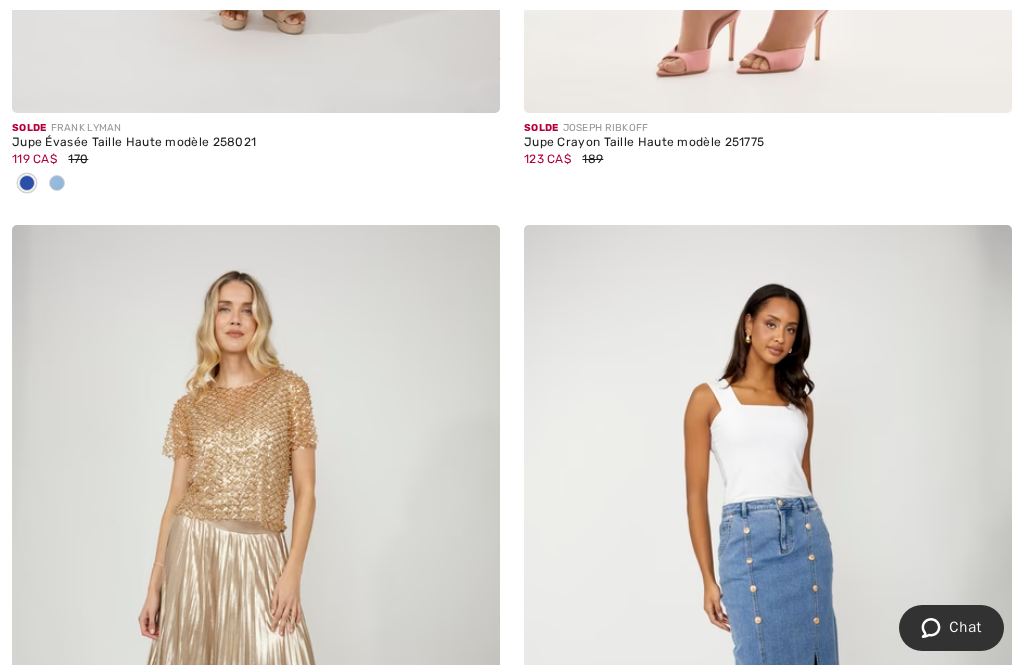 scroll, scrollTop: 786, scrollLeft: 0, axis: vertical 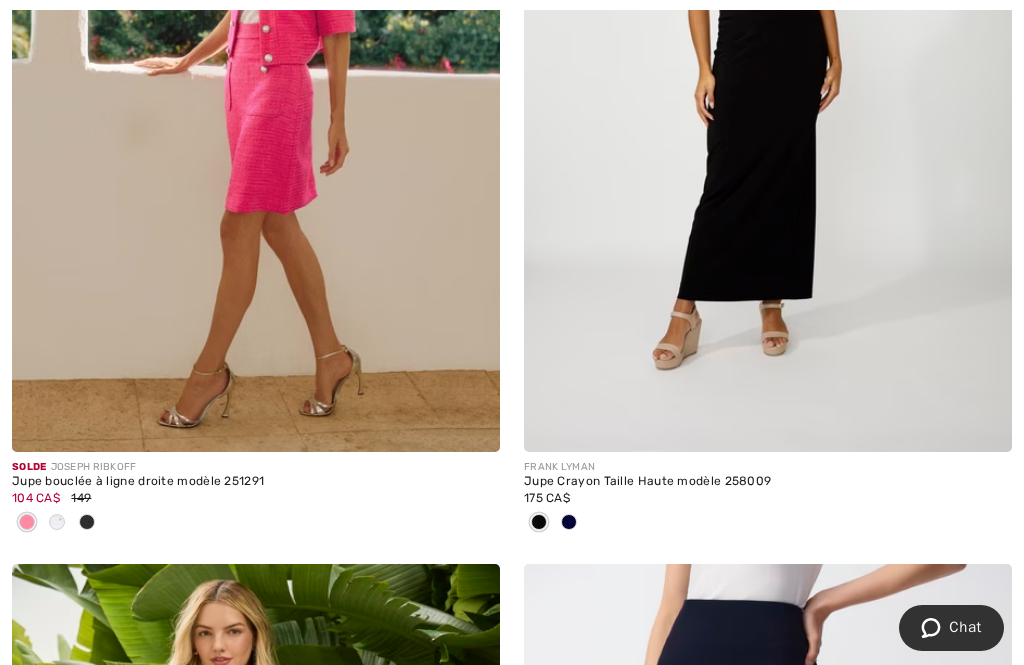 click at bounding box center [57, 523] 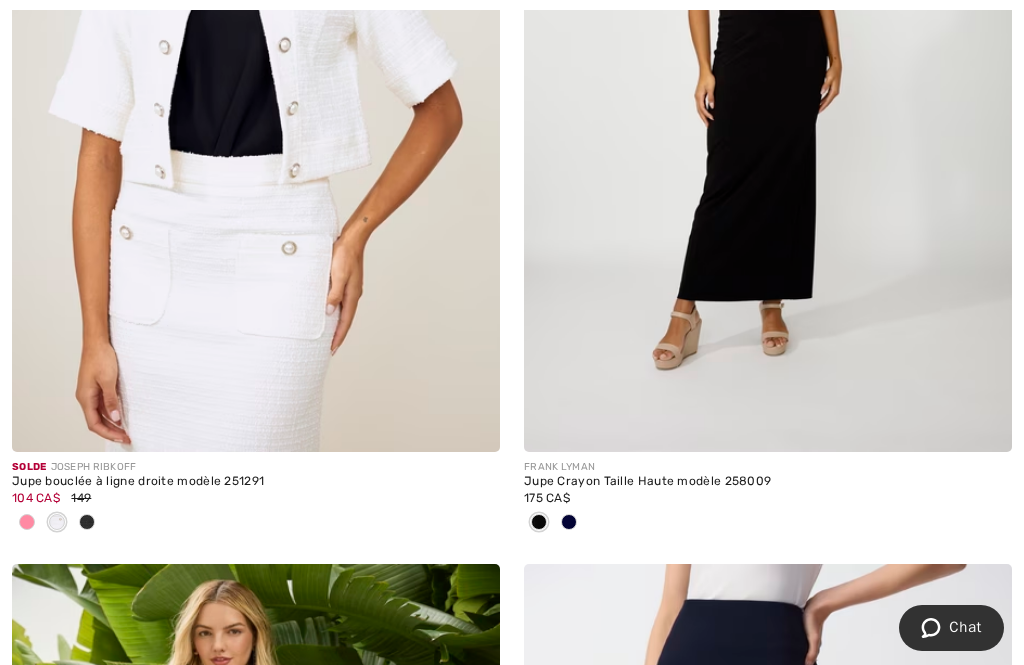 click at bounding box center [57, 523] 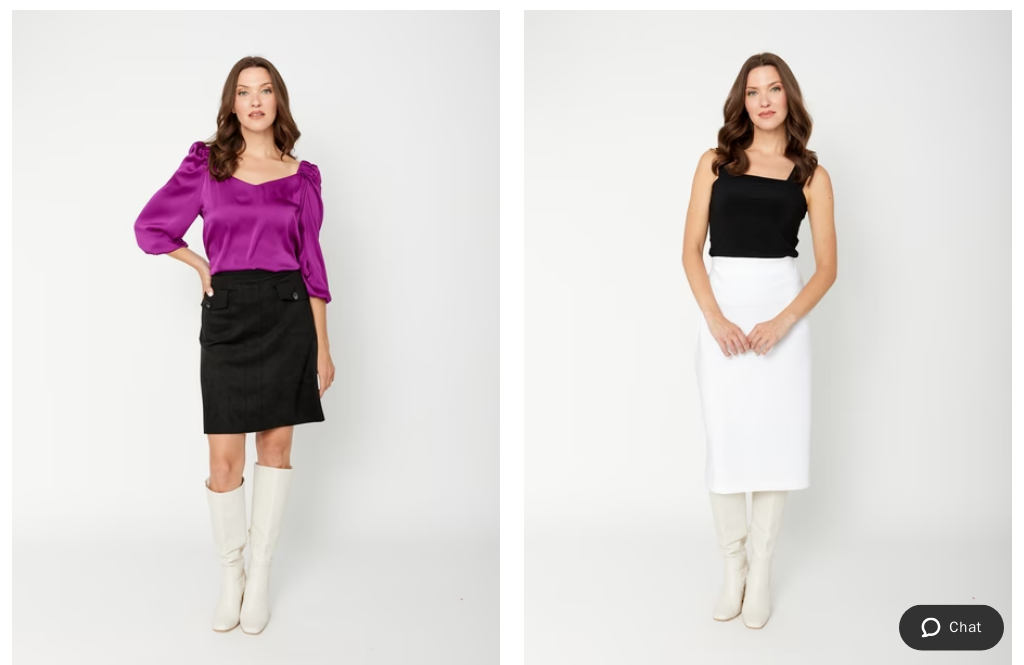 scroll, scrollTop: 8981, scrollLeft: 0, axis: vertical 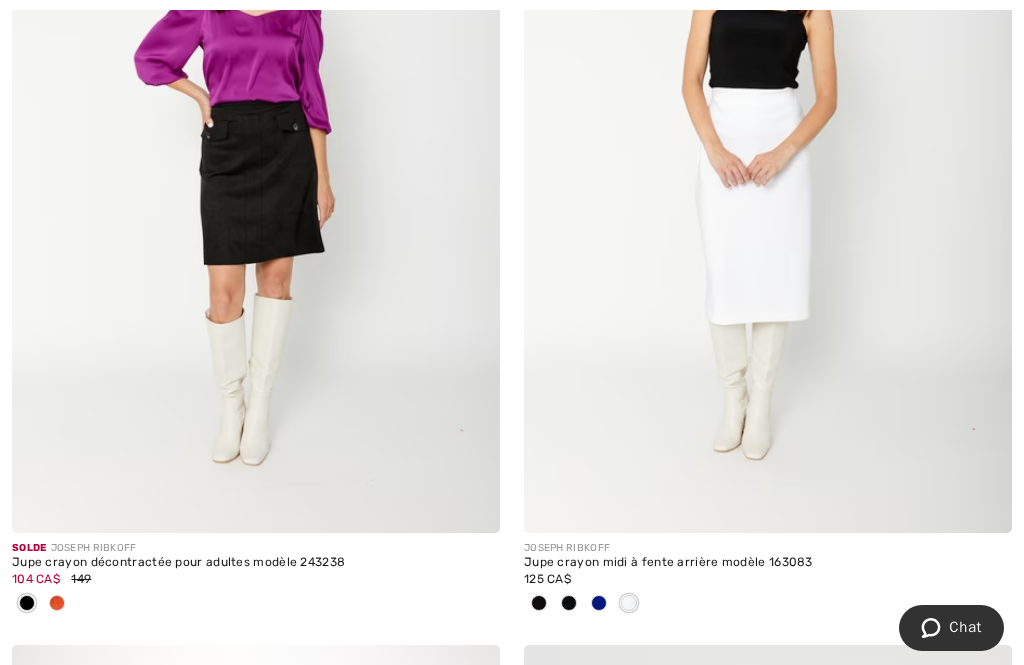 click at bounding box center [539, 604] 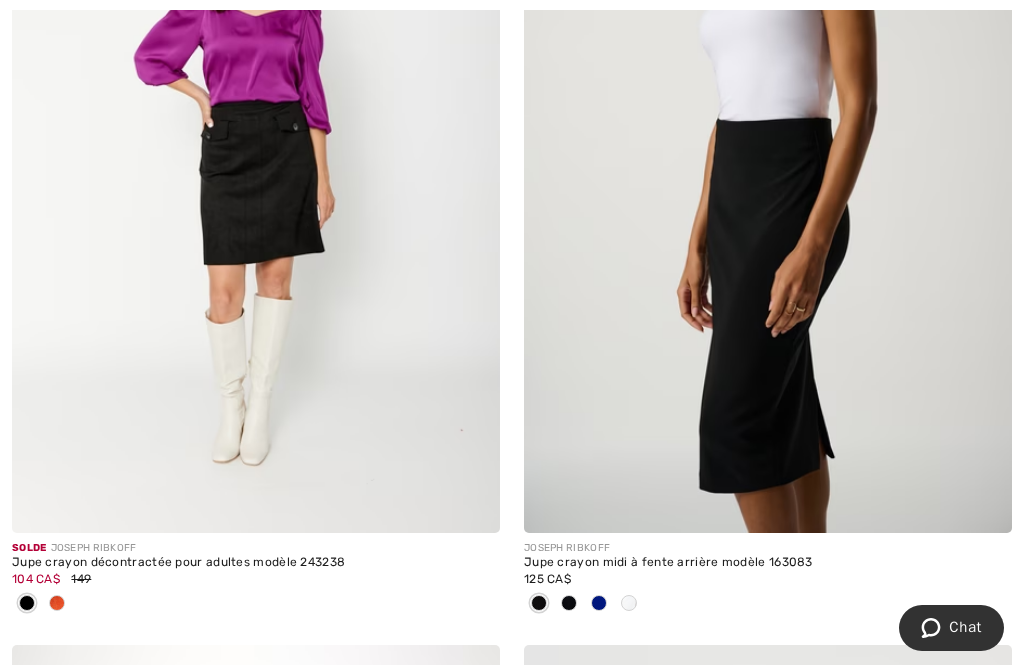 click at bounding box center [57, 604] 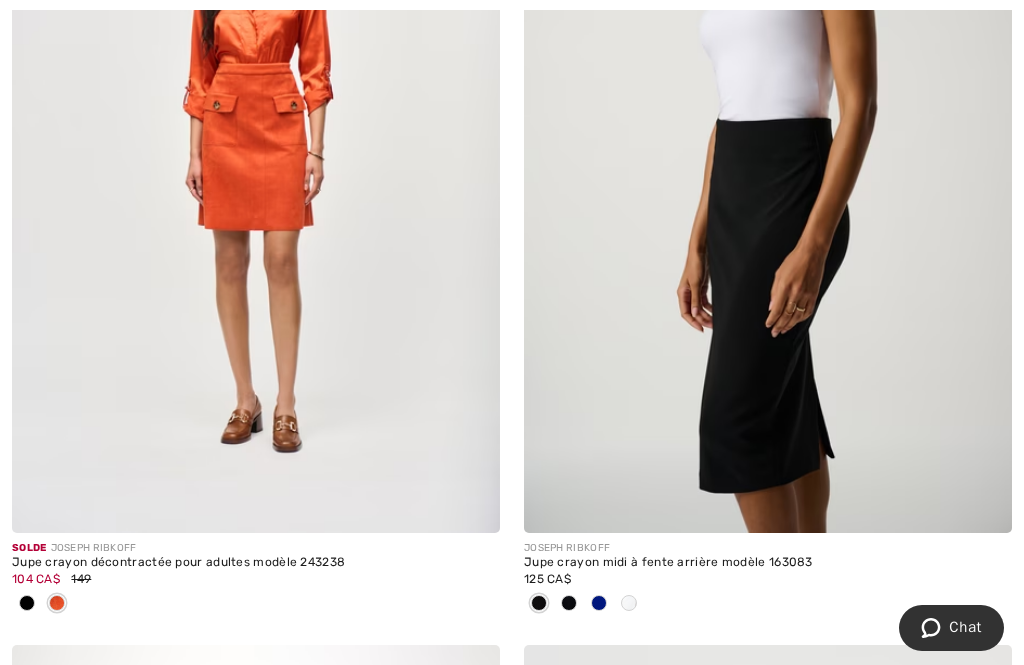 click at bounding box center [57, 604] 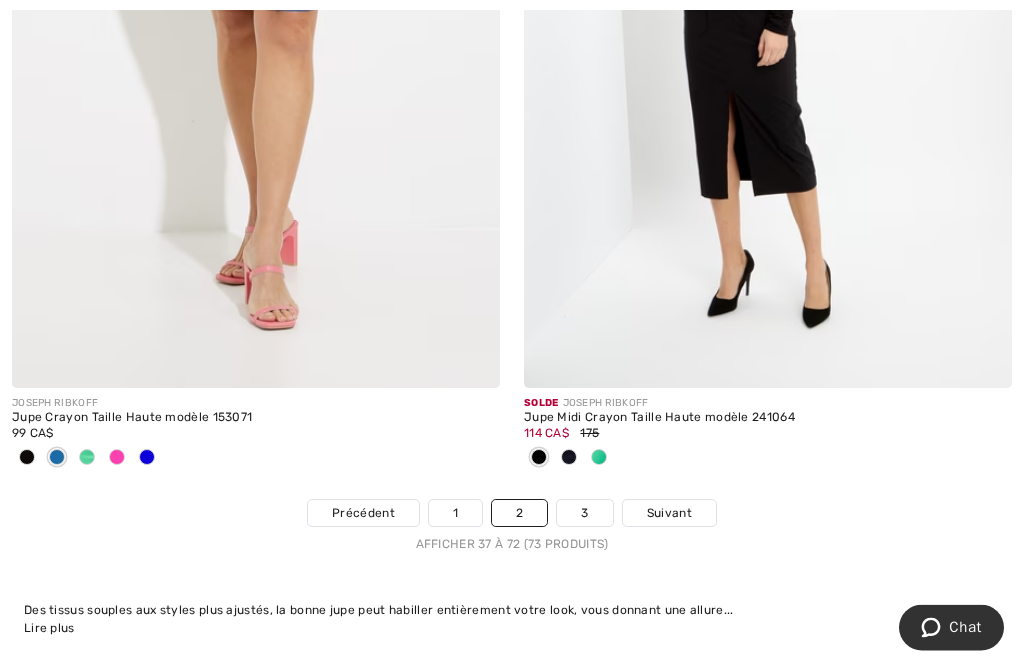 scroll, scrollTop: 15062, scrollLeft: 0, axis: vertical 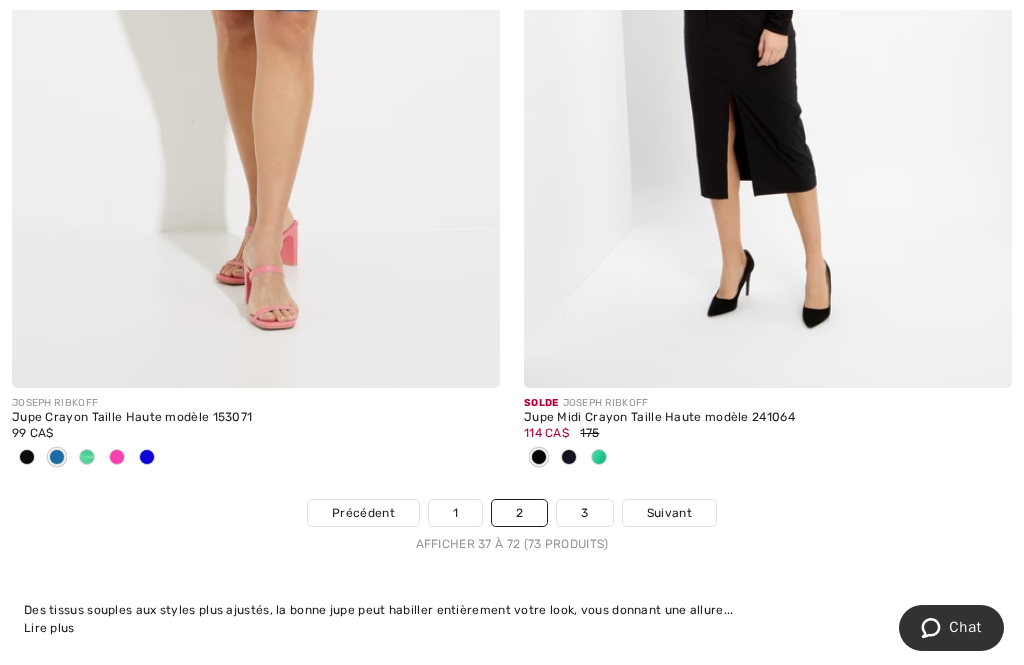 click on "Suivant" at bounding box center [669, 513] 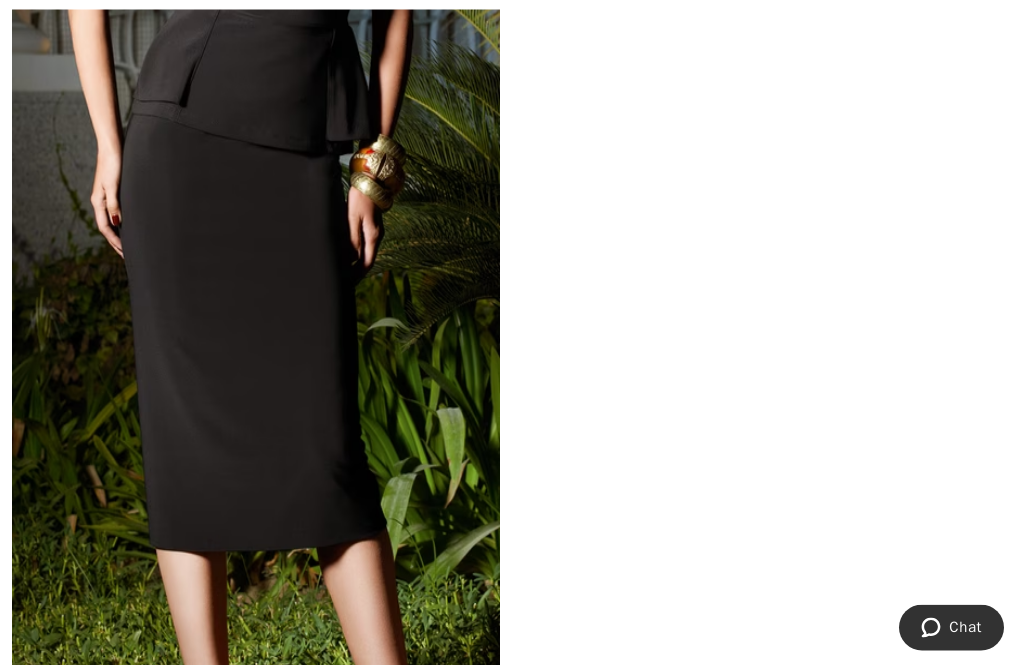 scroll, scrollTop: 523, scrollLeft: 0, axis: vertical 